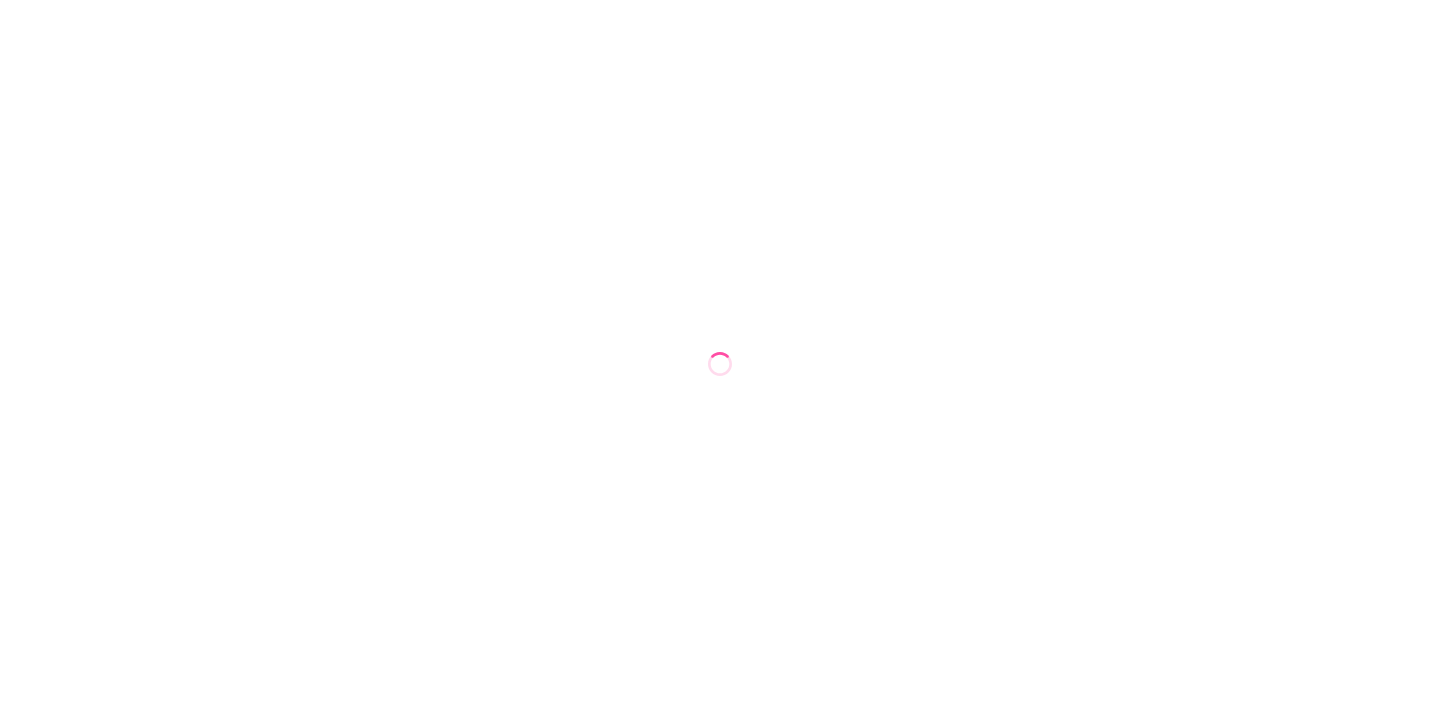 scroll, scrollTop: 0, scrollLeft: 0, axis: both 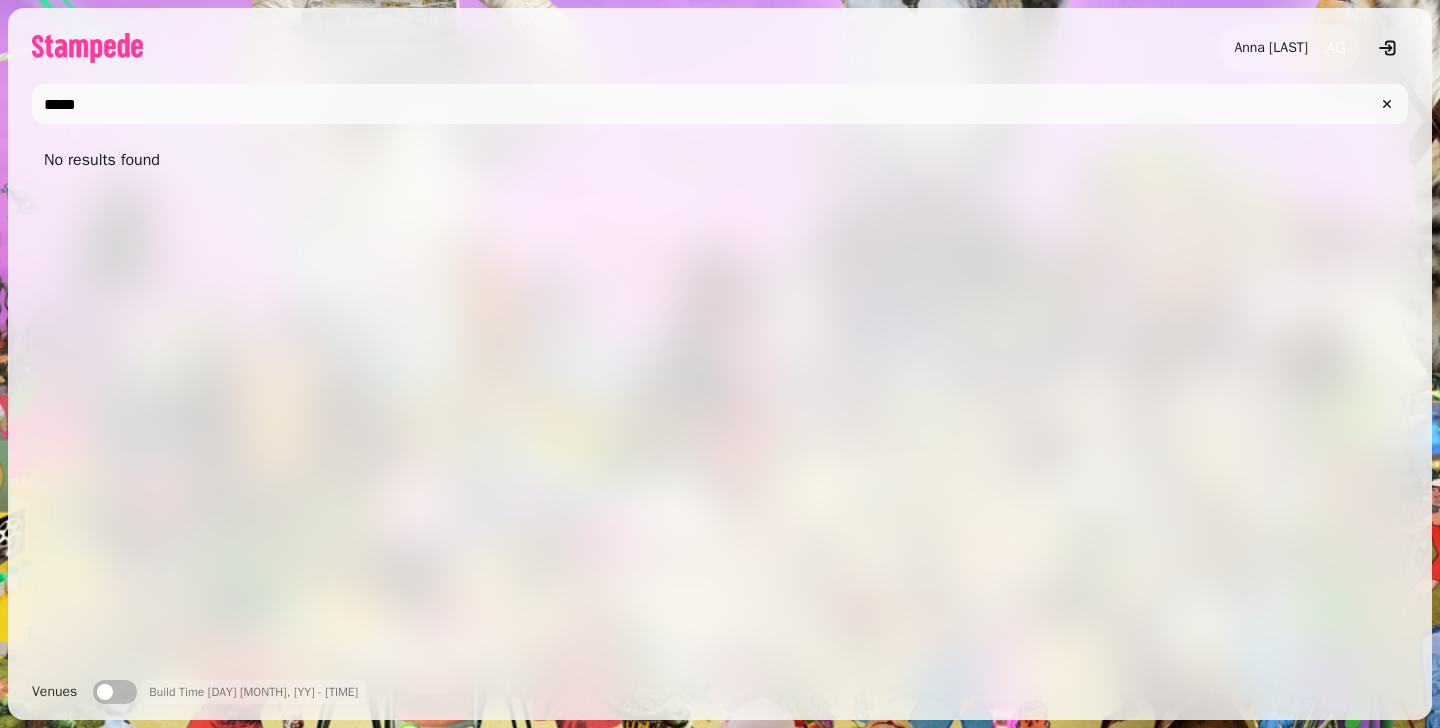 click on "*****" at bounding box center [720, 104] 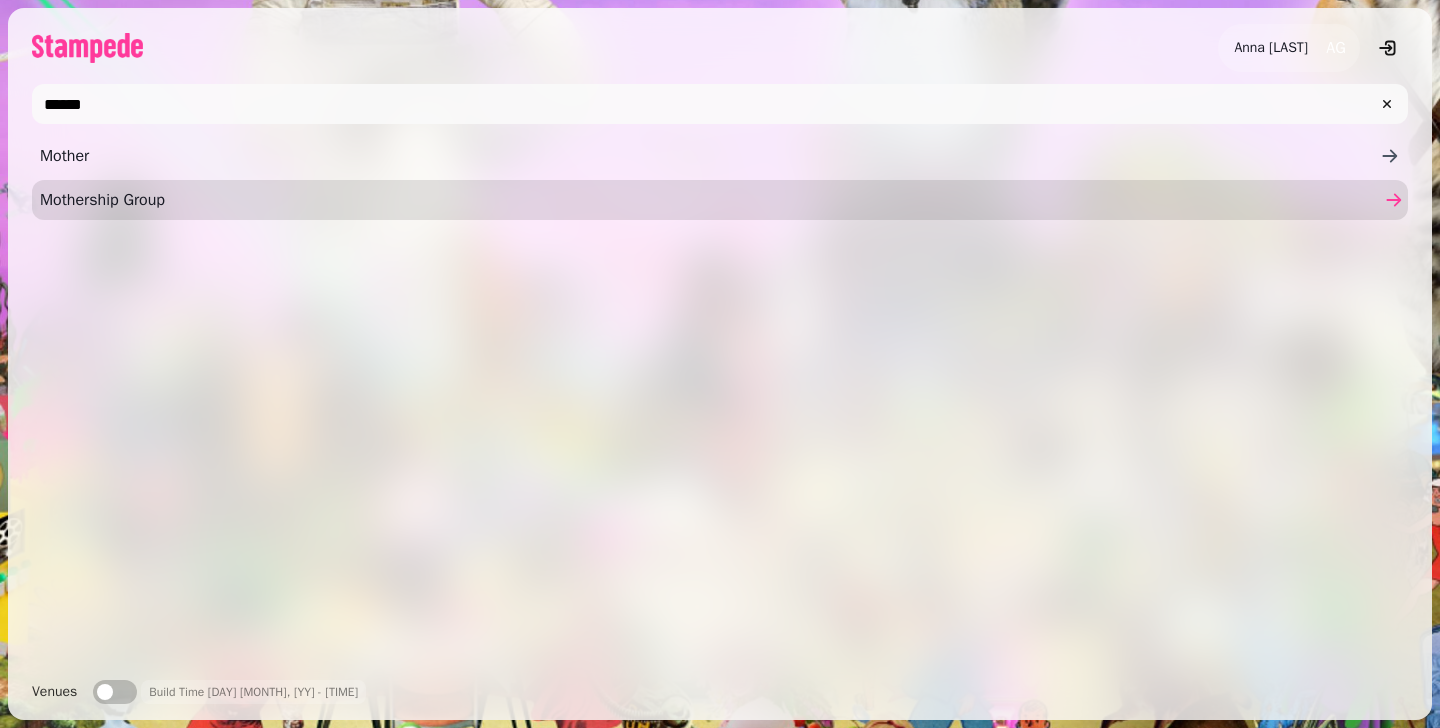 type on "******" 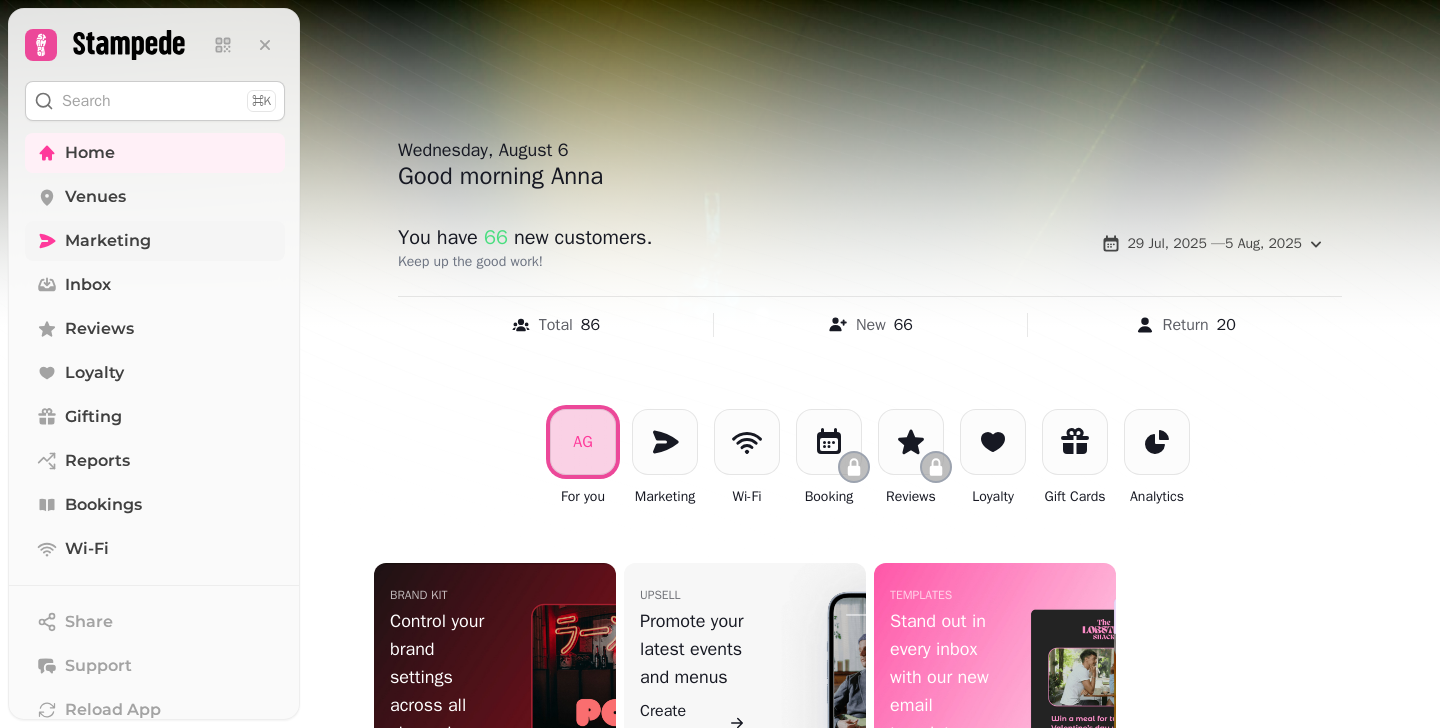 click on "Marketing" at bounding box center [155, 241] 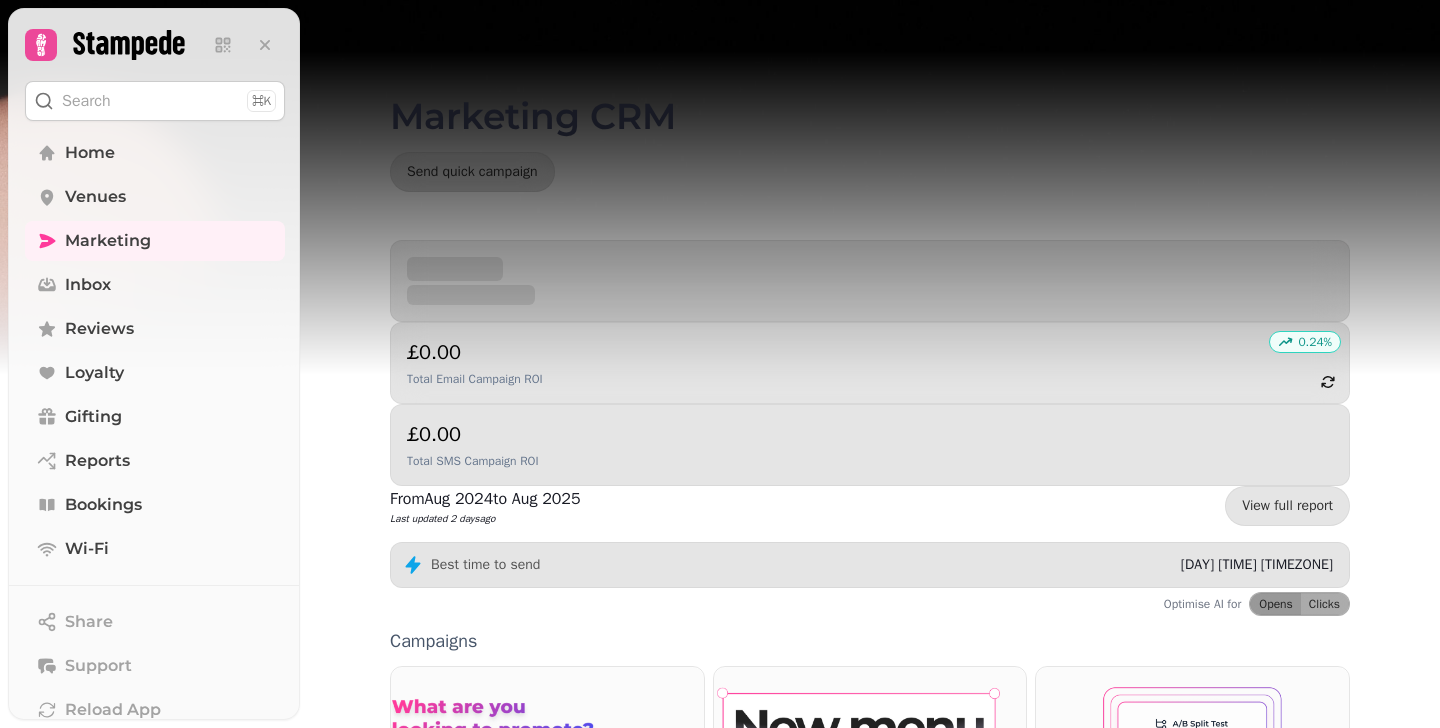 scroll, scrollTop: 520, scrollLeft: 0, axis: vertical 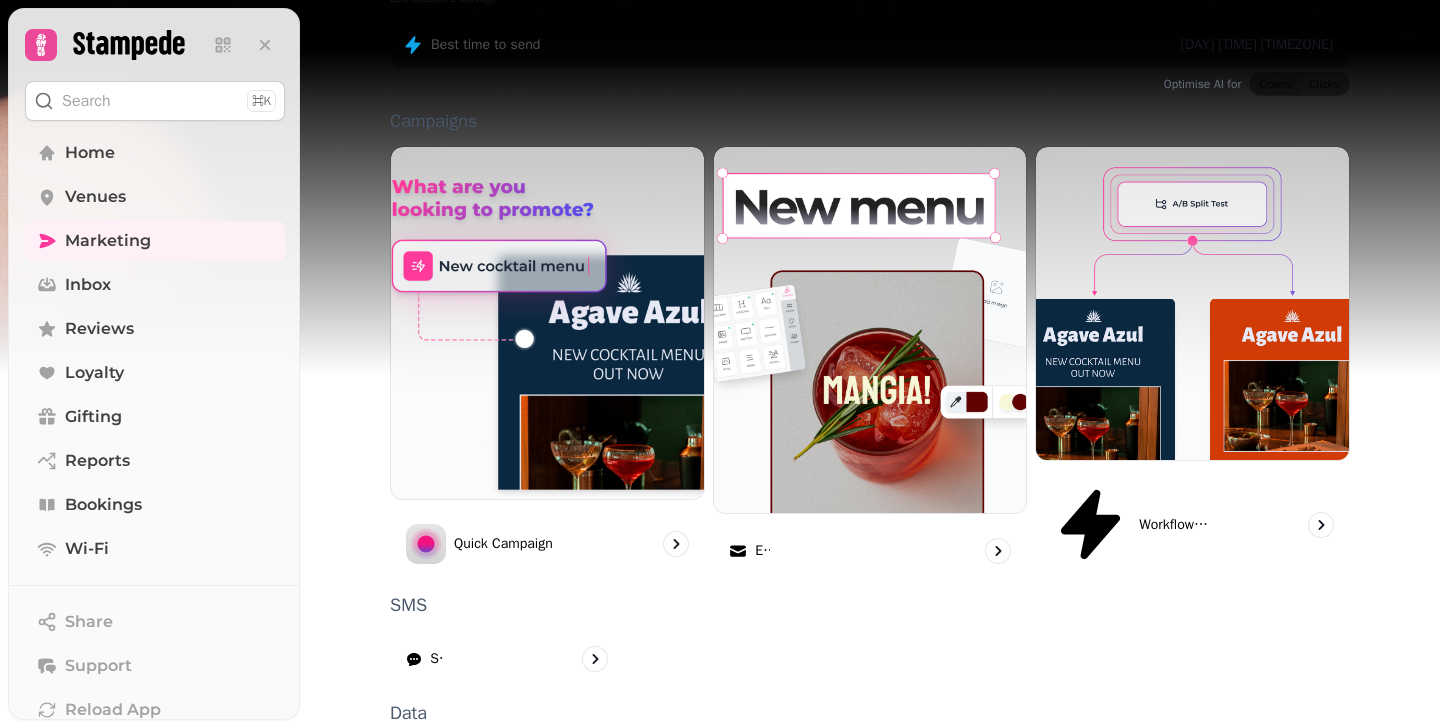 click on "Segments" at bounding box center (459, 771) 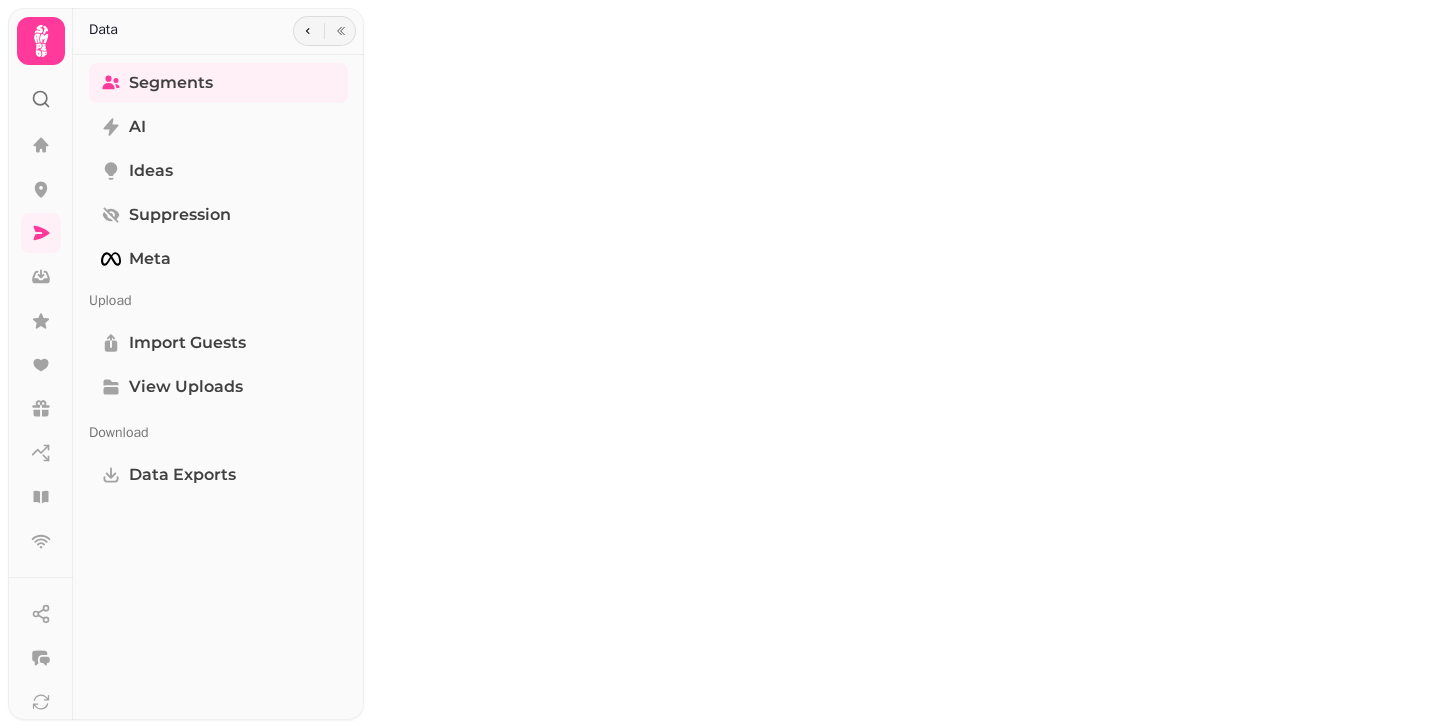 scroll, scrollTop: 0, scrollLeft: 0, axis: both 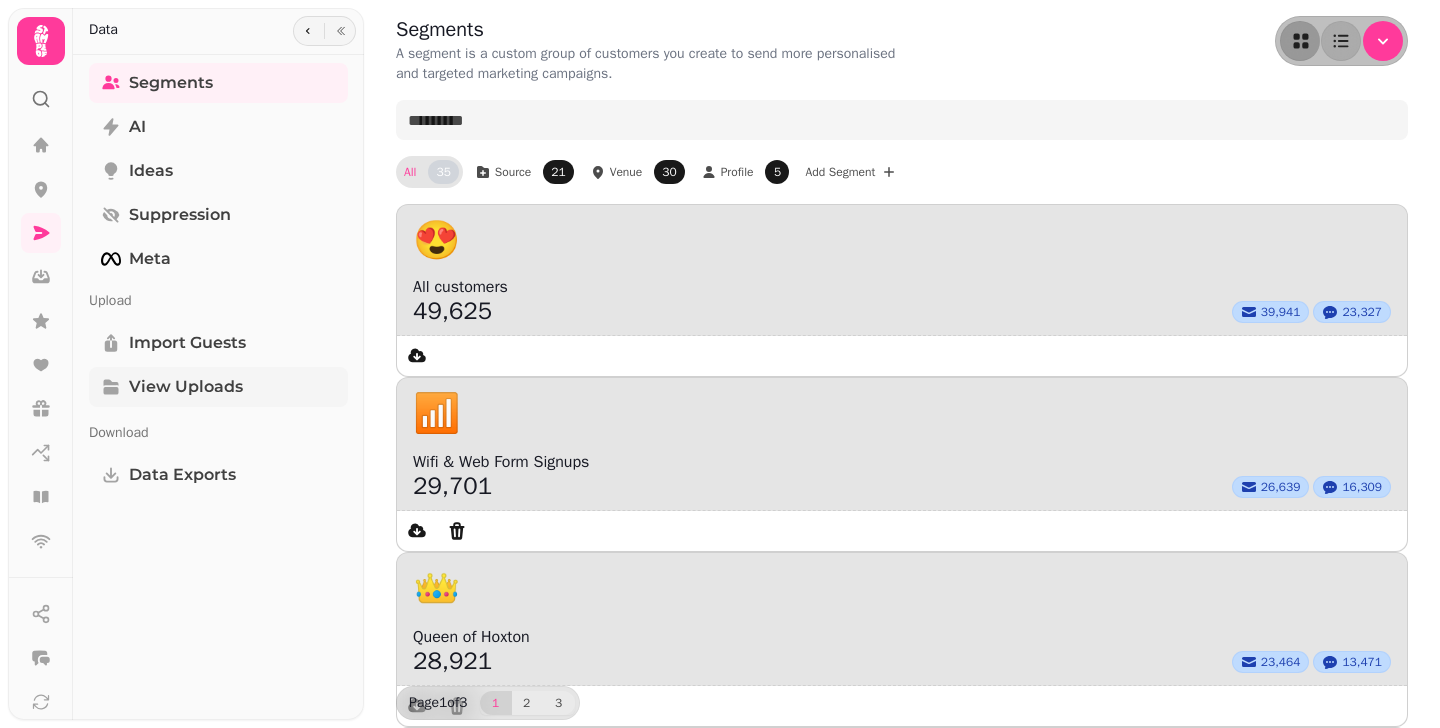 click on "View Uploads" at bounding box center [186, 387] 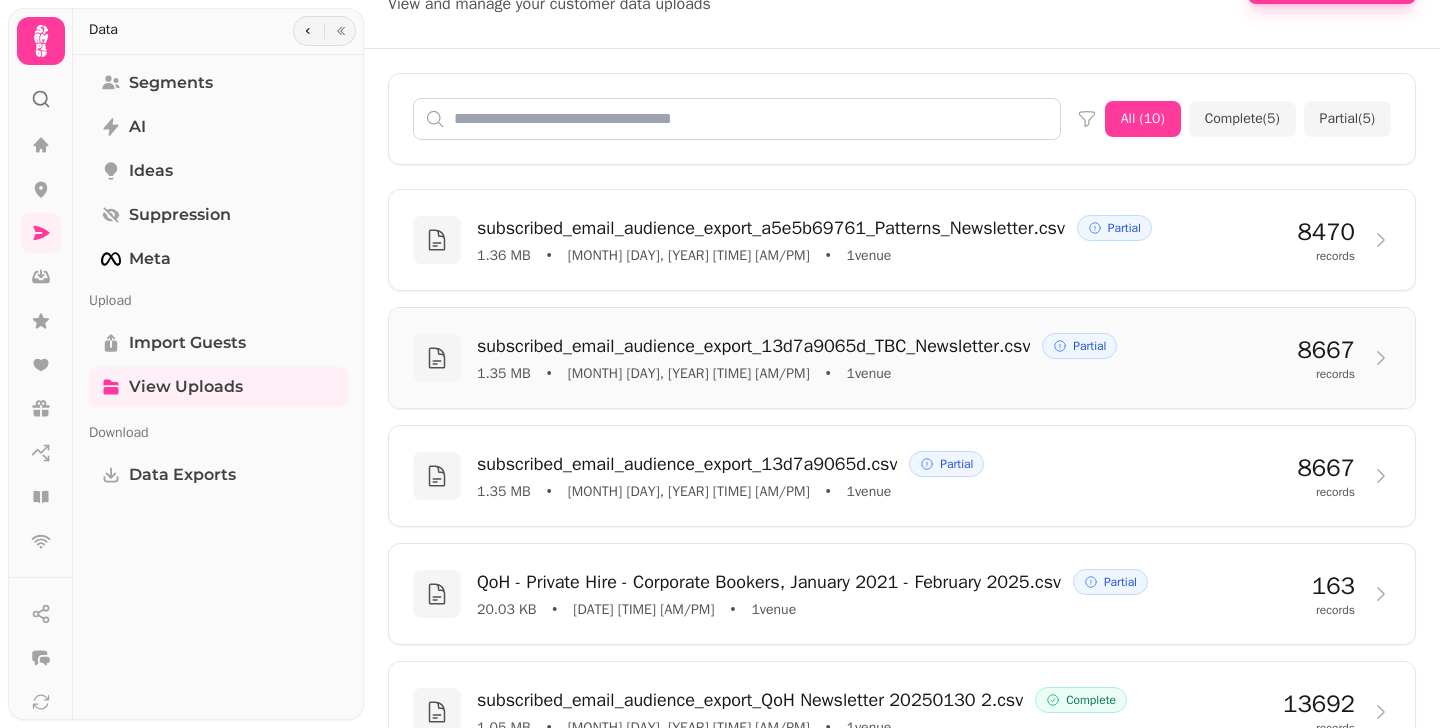 scroll, scrollTop: 0, scrollLeft: 0, axis: both 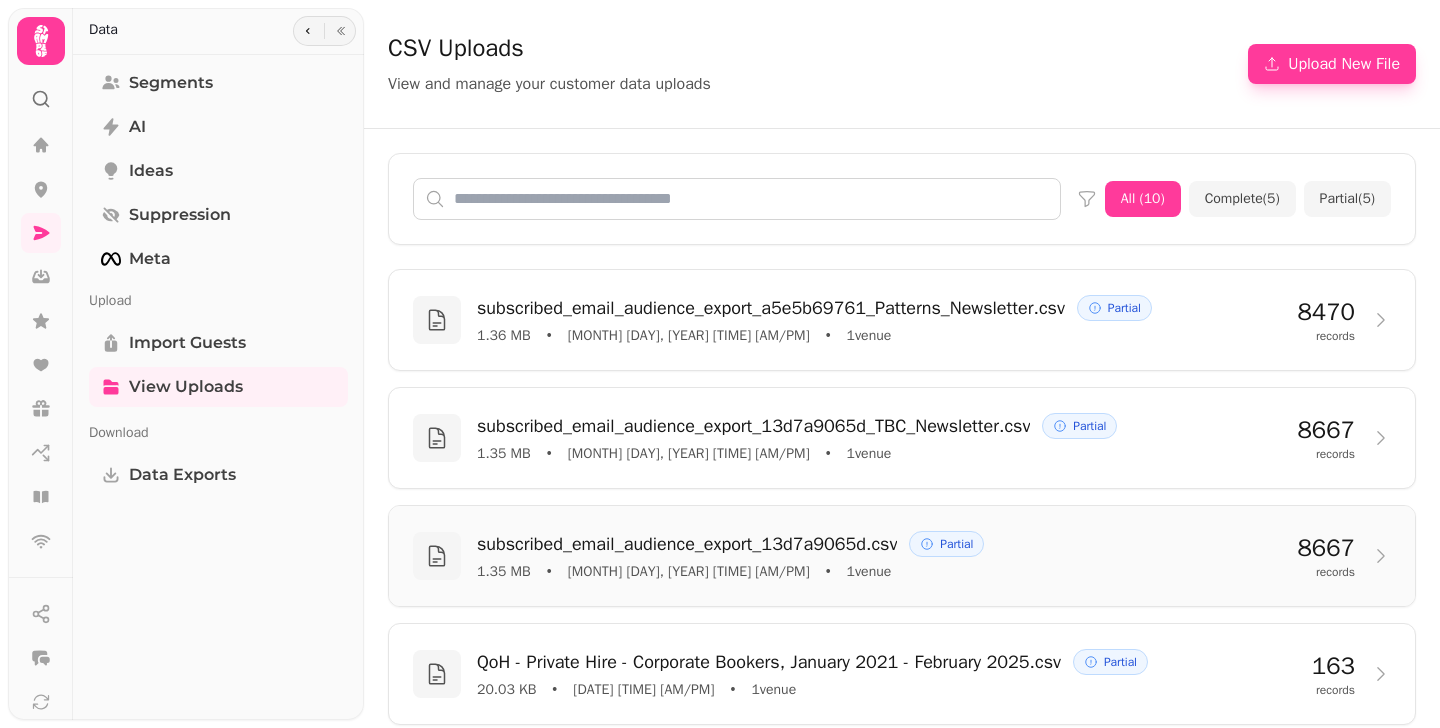 click 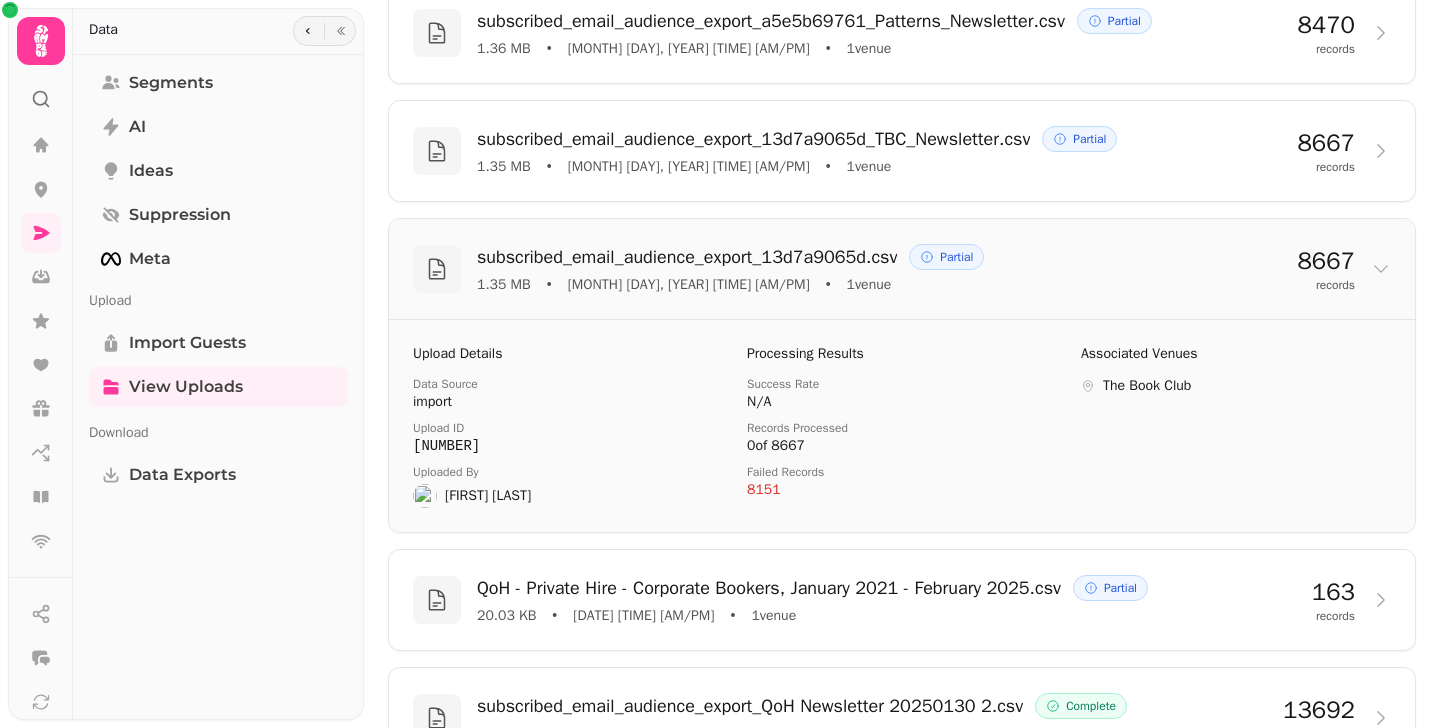 scroll, scrollTop: 298, scrollLeft: 0, axis: vertical 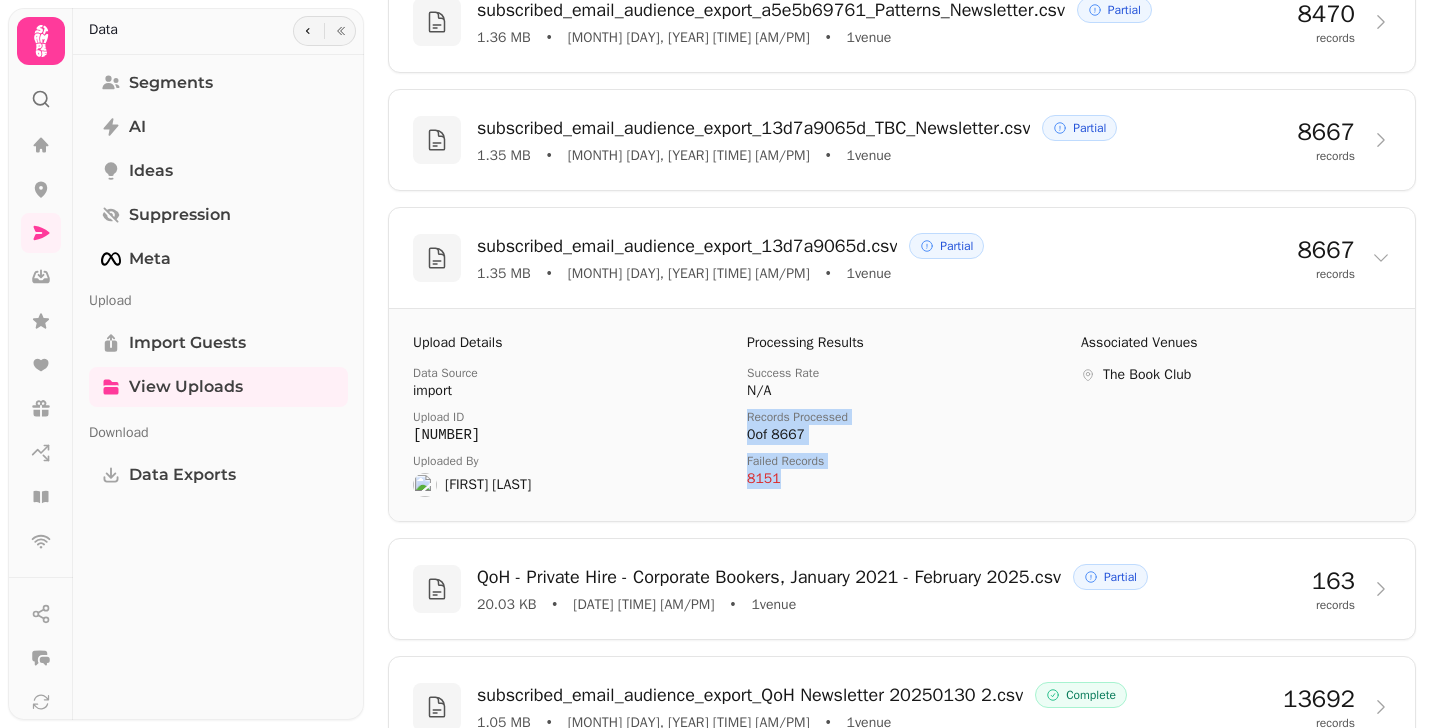 drag, startPoint x: 739, startPoint y: 419, endPoint x: 842, endPoint y: 474, distance: 116.76472 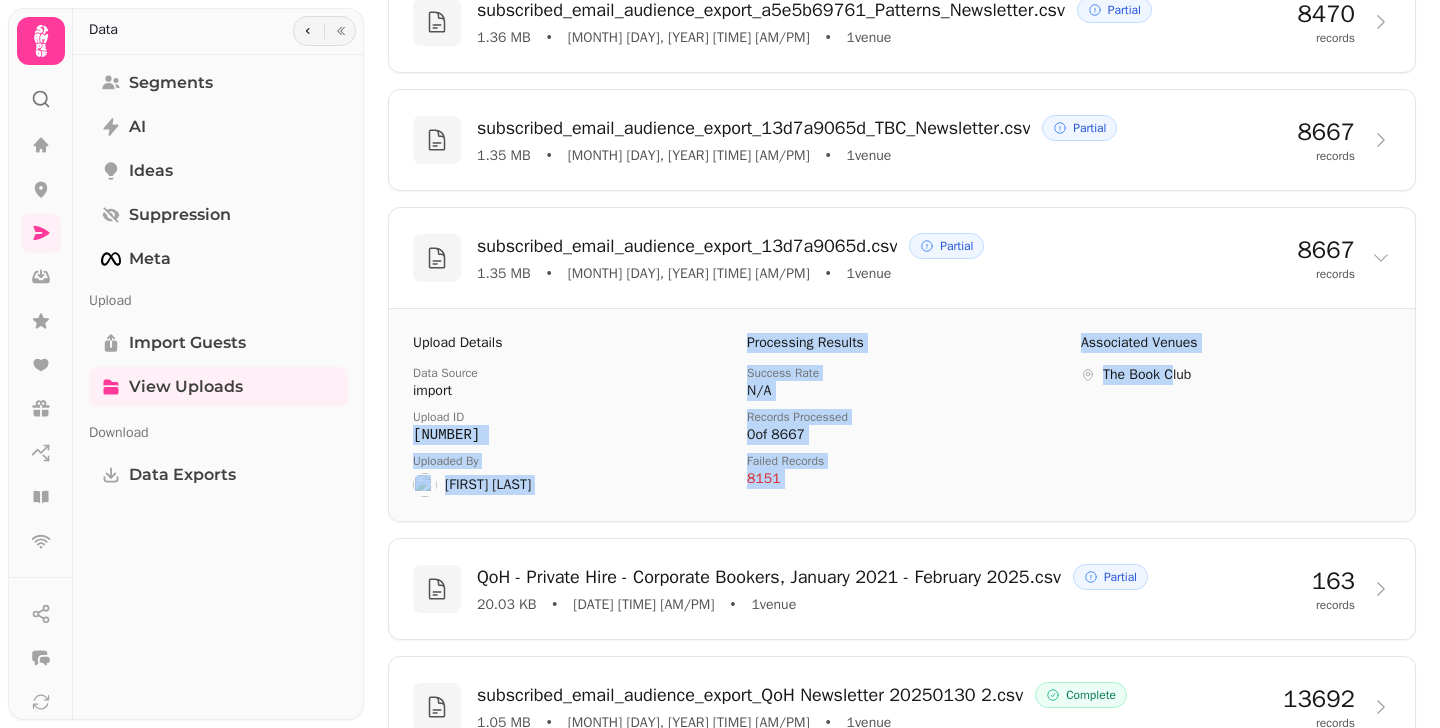drag, startPoint x: 1167, startPoint y: 371, endPoint x: 709, endPoint y: 411, distance: 459.7434 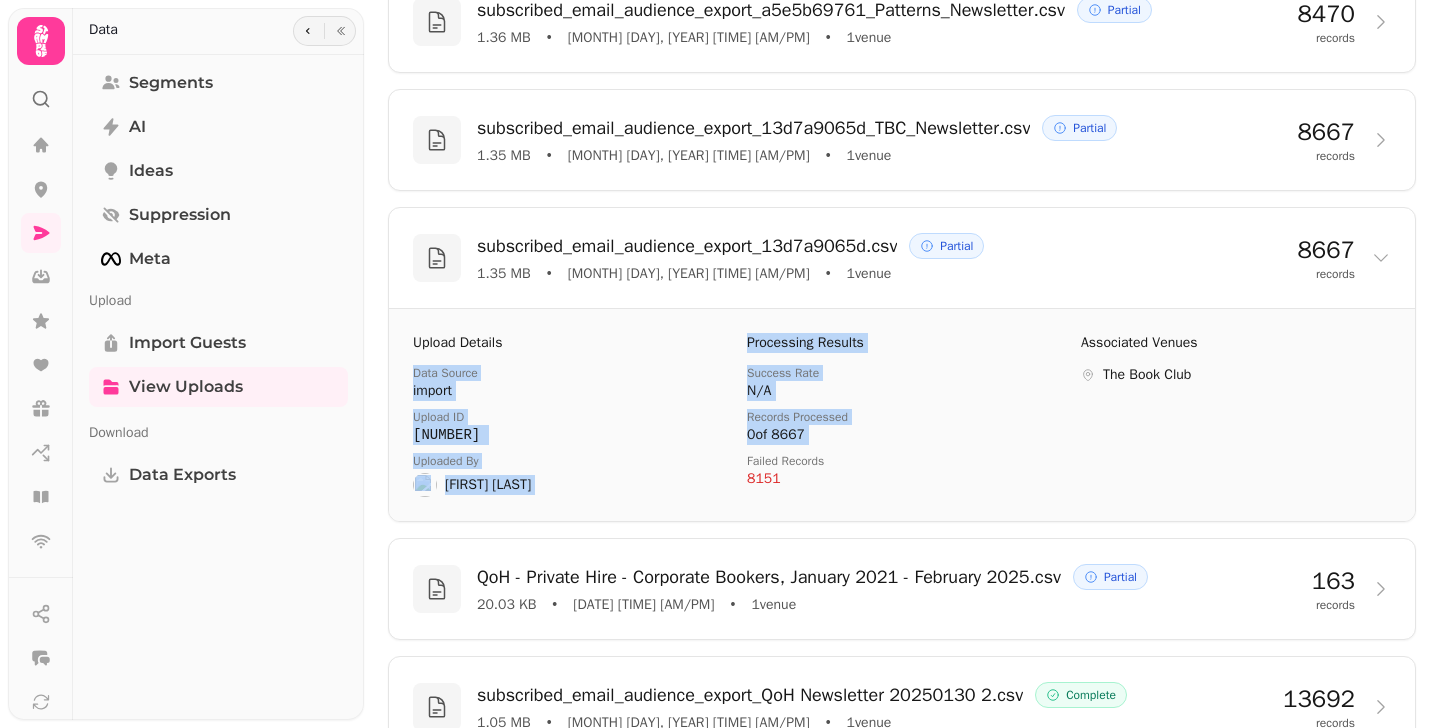 drag, startPoint x: 394, startPoint y: 352, endPoint x: 853, endPoint y: 447, distance: 468.72806 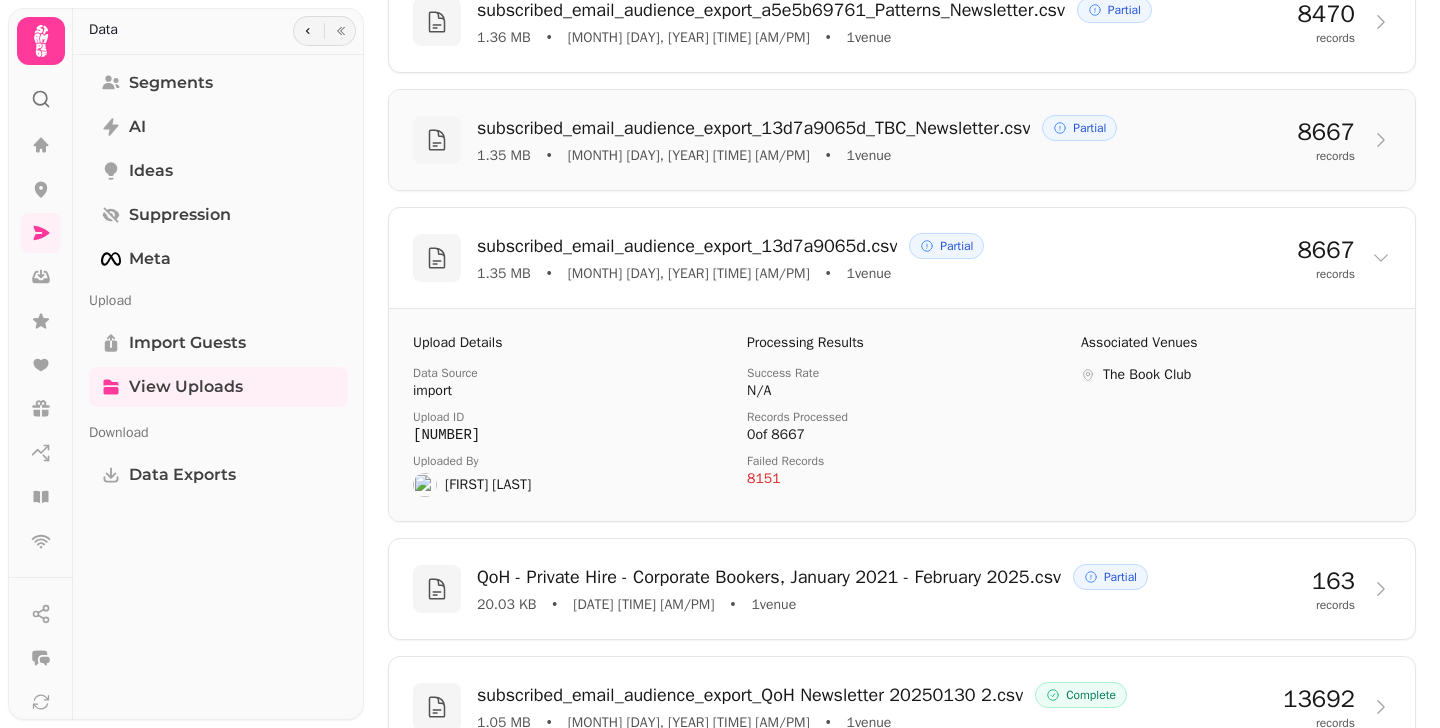 click 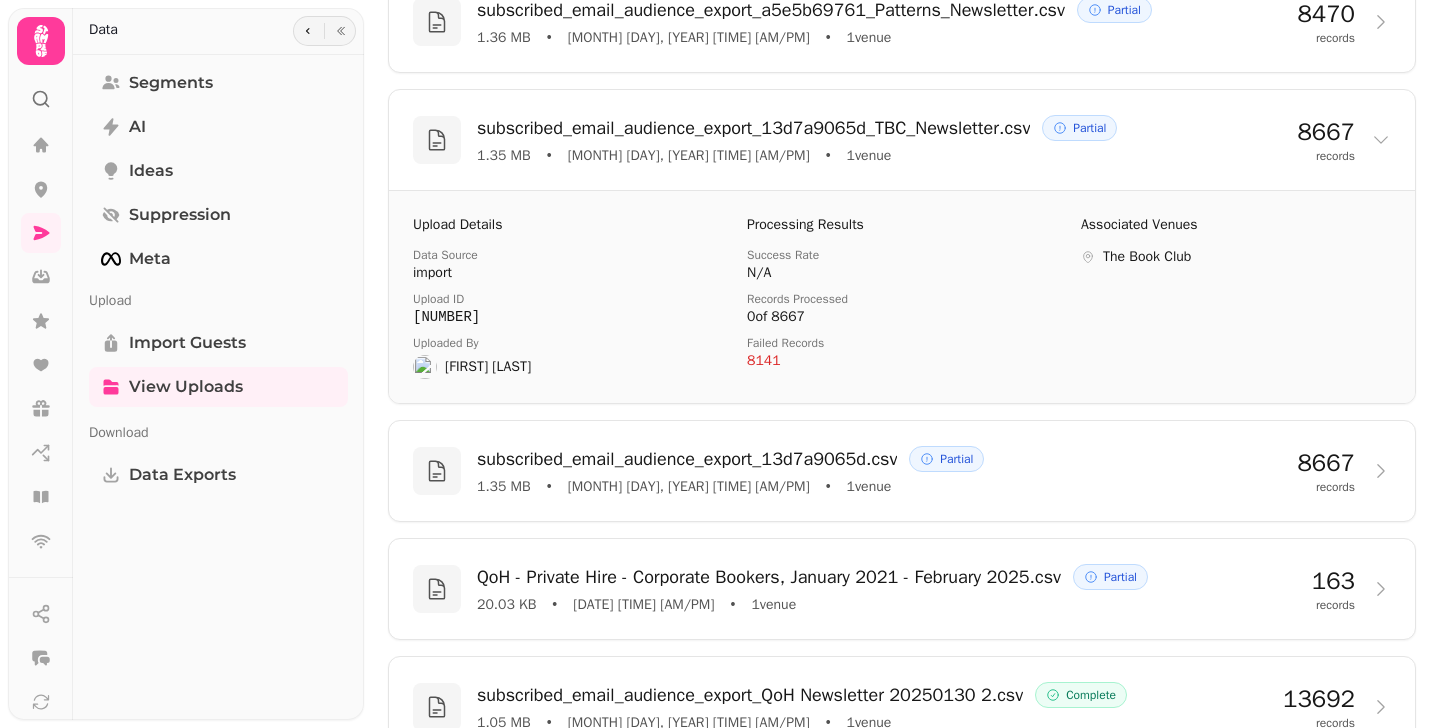 click on "8141" at bounding box center (902, 361) 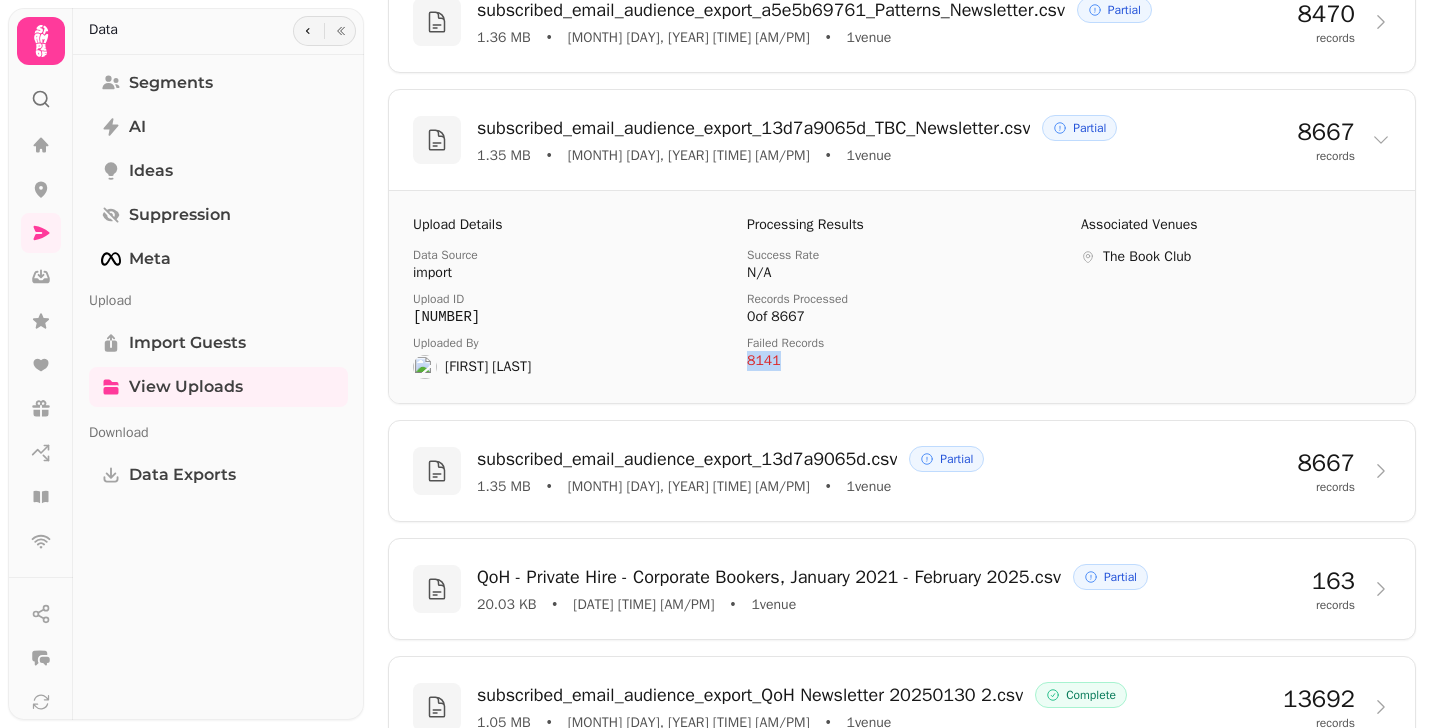 click on "8141" at bounding box center [902, 361] 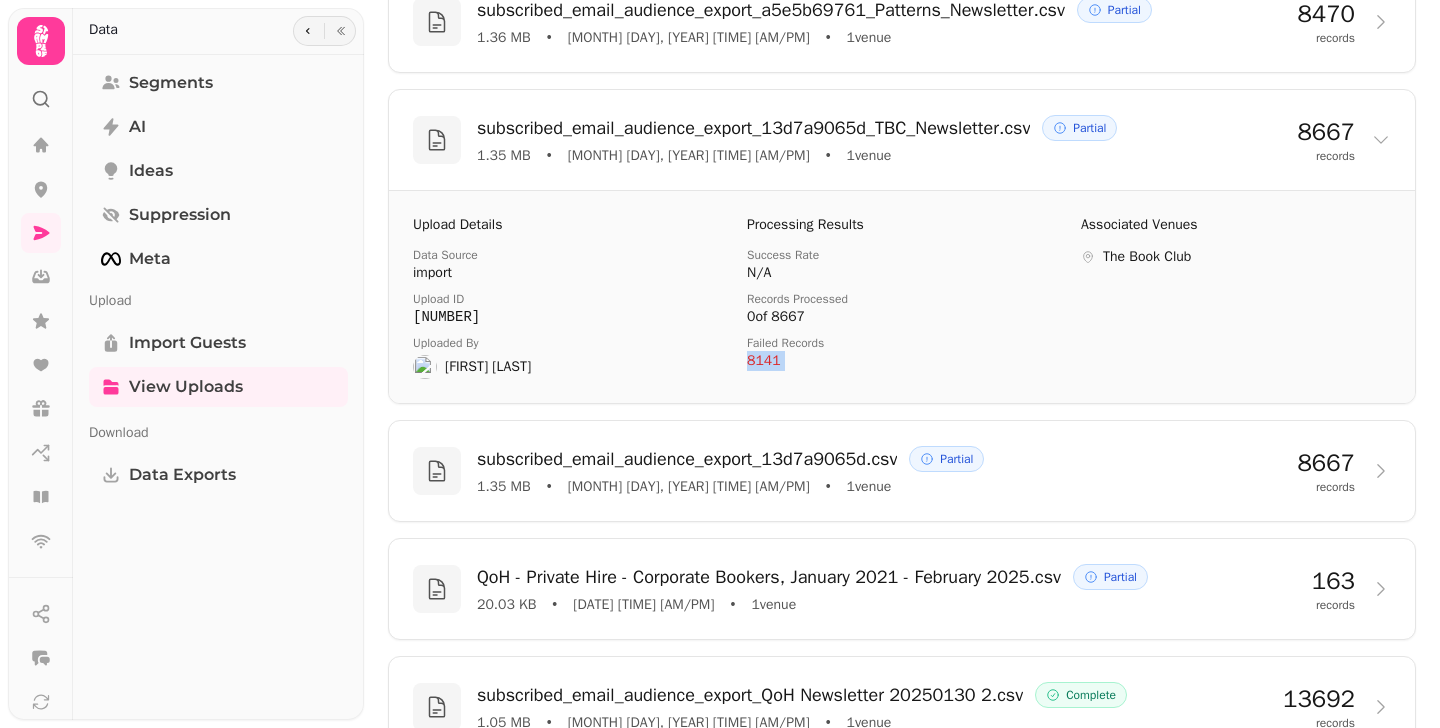 click on "8141" at bounding box center (902, 361) 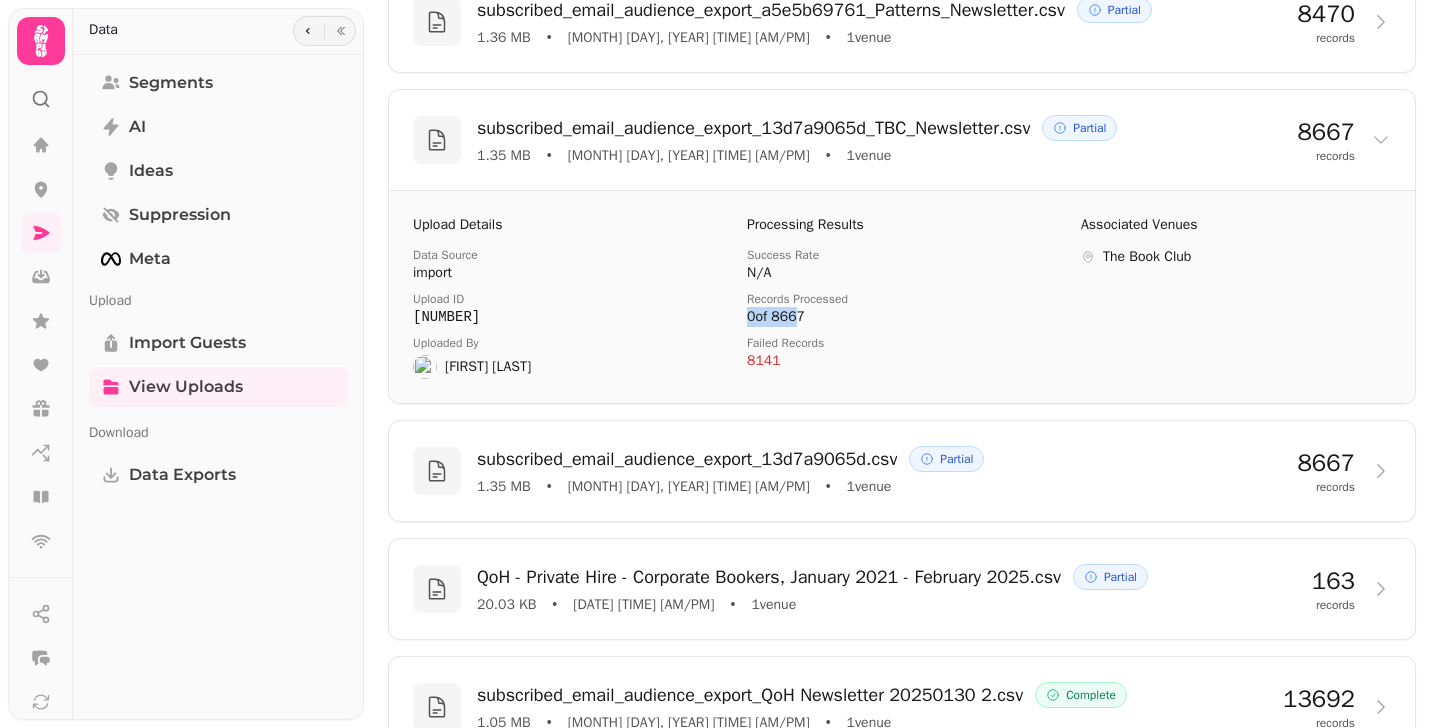 drag, startPoint x: 744, startPoint y: 316, endPoint x: 799, endPoint y: 319, distance: 55.081757 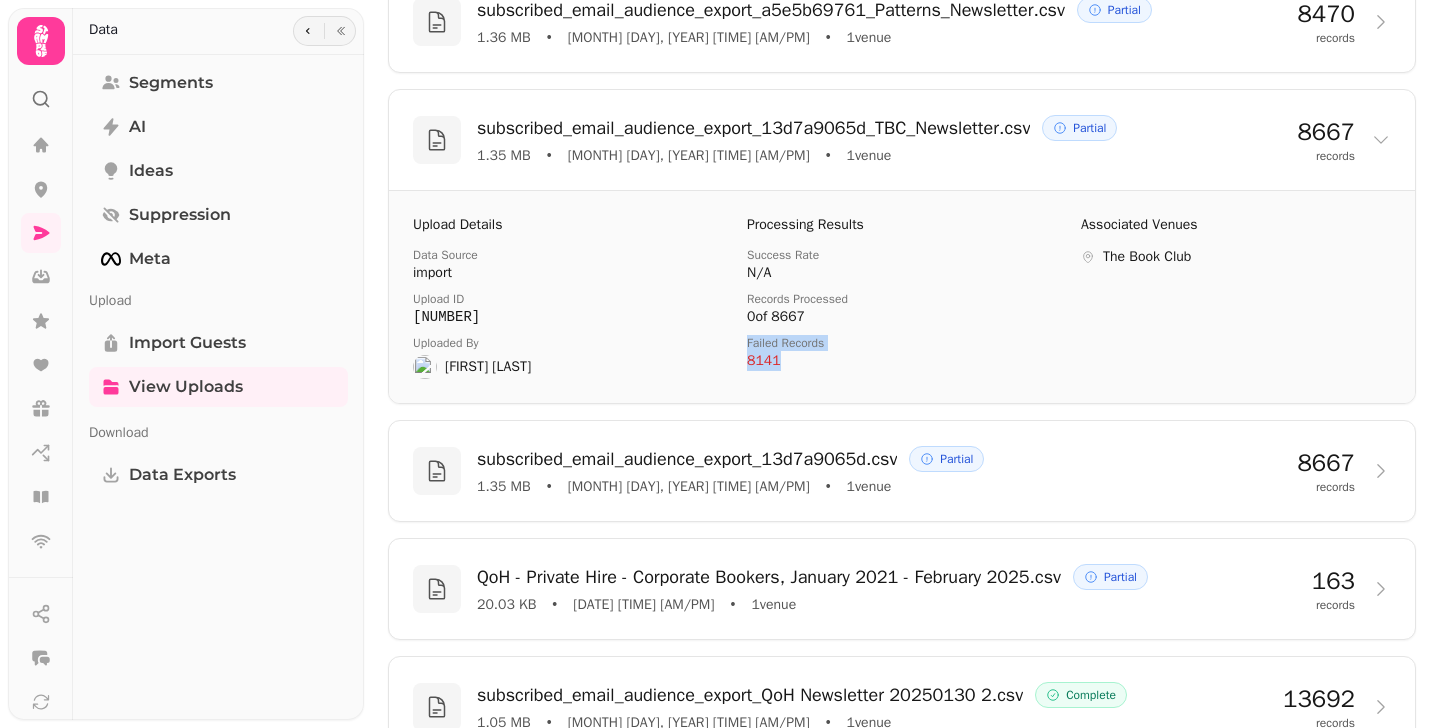 drag, startPoint x: 787, startPoint y: 369, endPoint x: 743, endPoint y: 337, distance: 54.405884 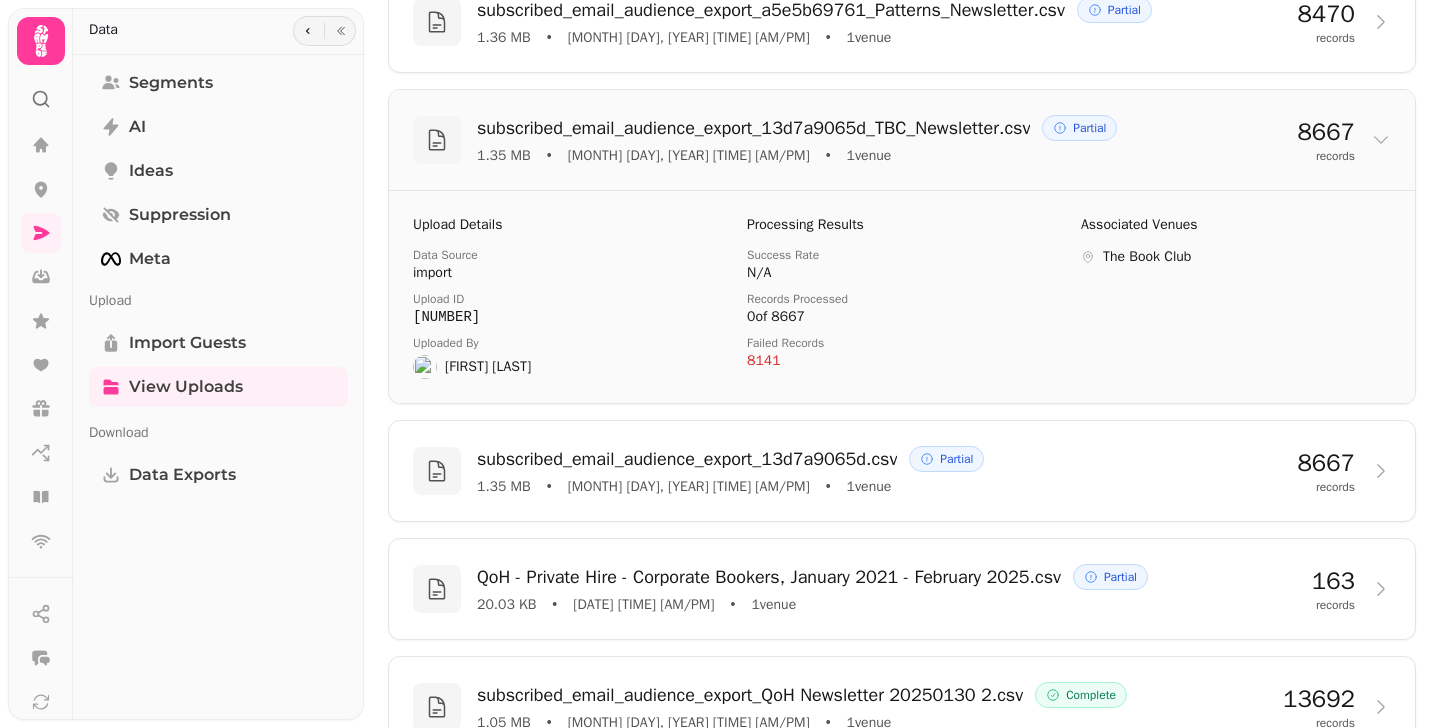 click on "subscribed_email_audience_export_13d7a9065d_TBC_Newsletter.csv" at bounding box center [753, 128] 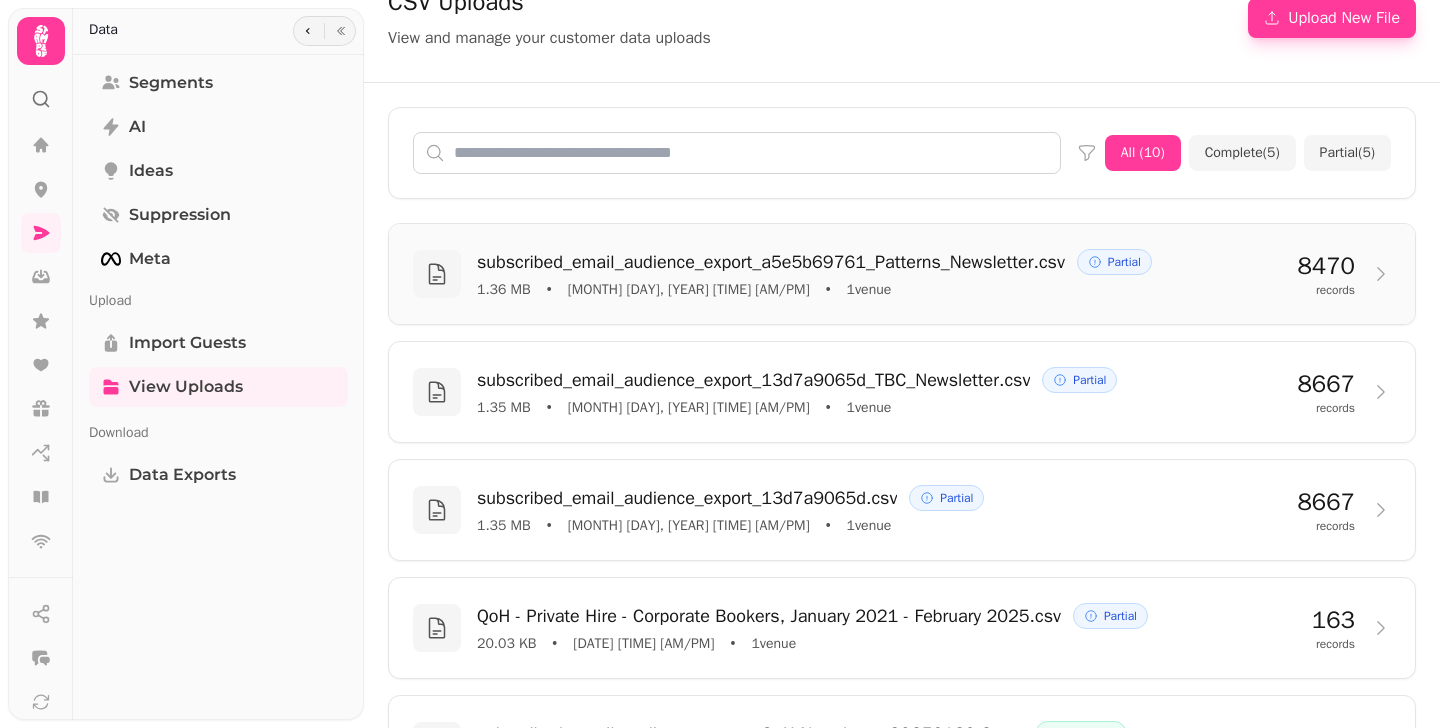 scroll, scrollTop: 0, scrollLeft: 0, axis: both 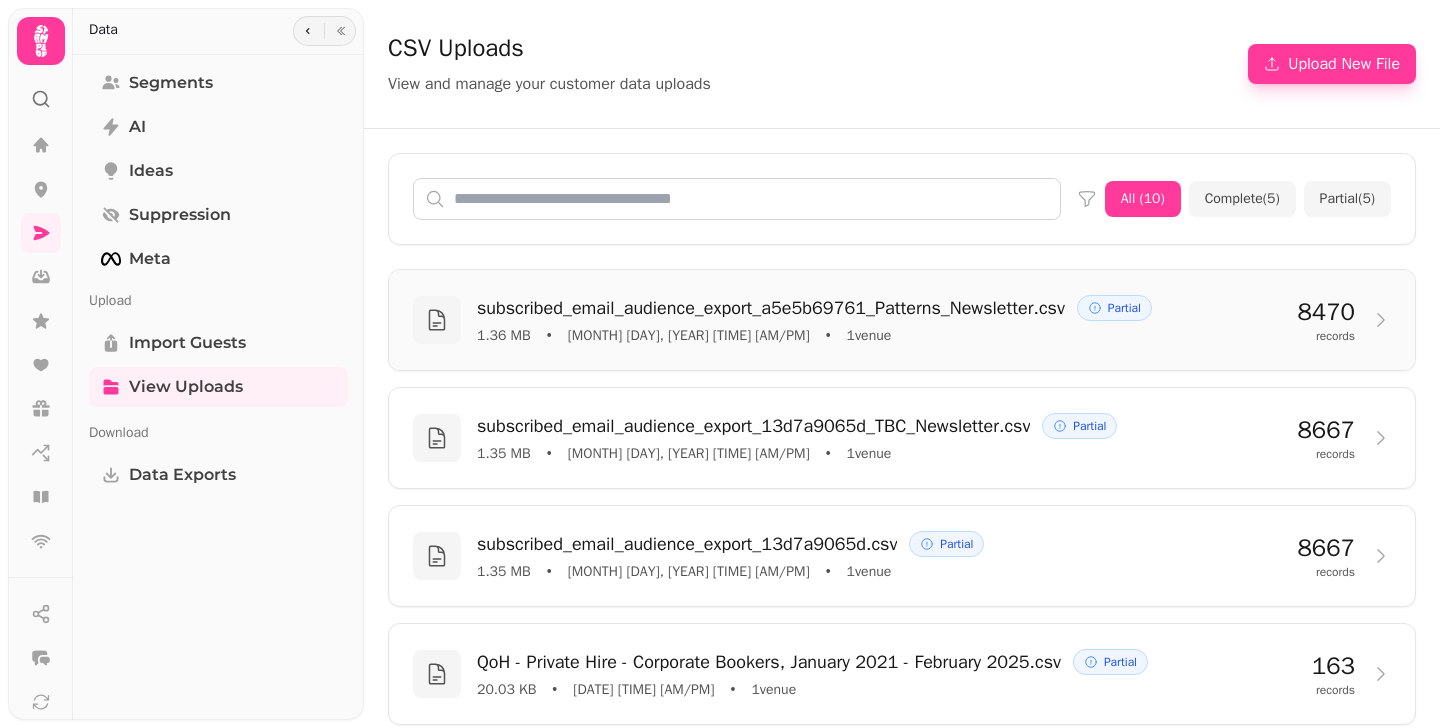 click 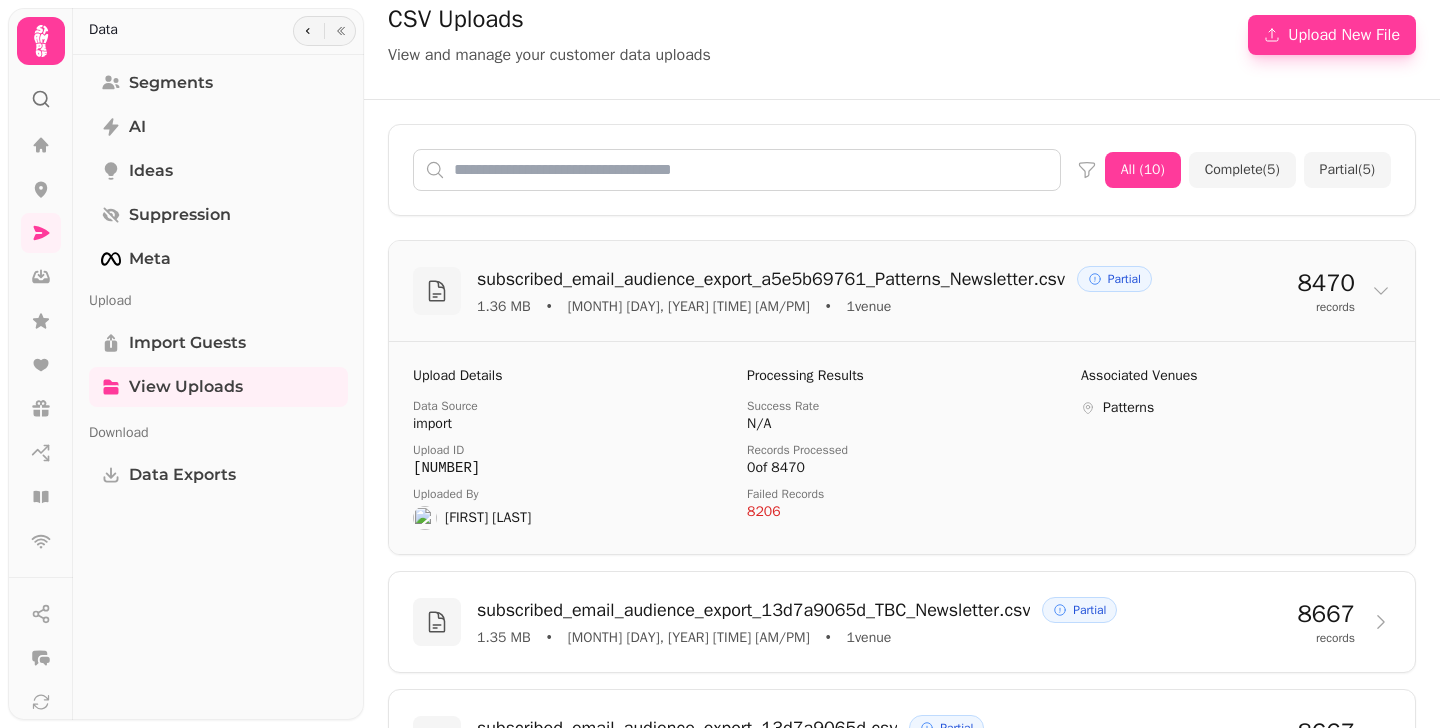 scroll, scrollTop: 0, scrollLeft: 0, axis: both 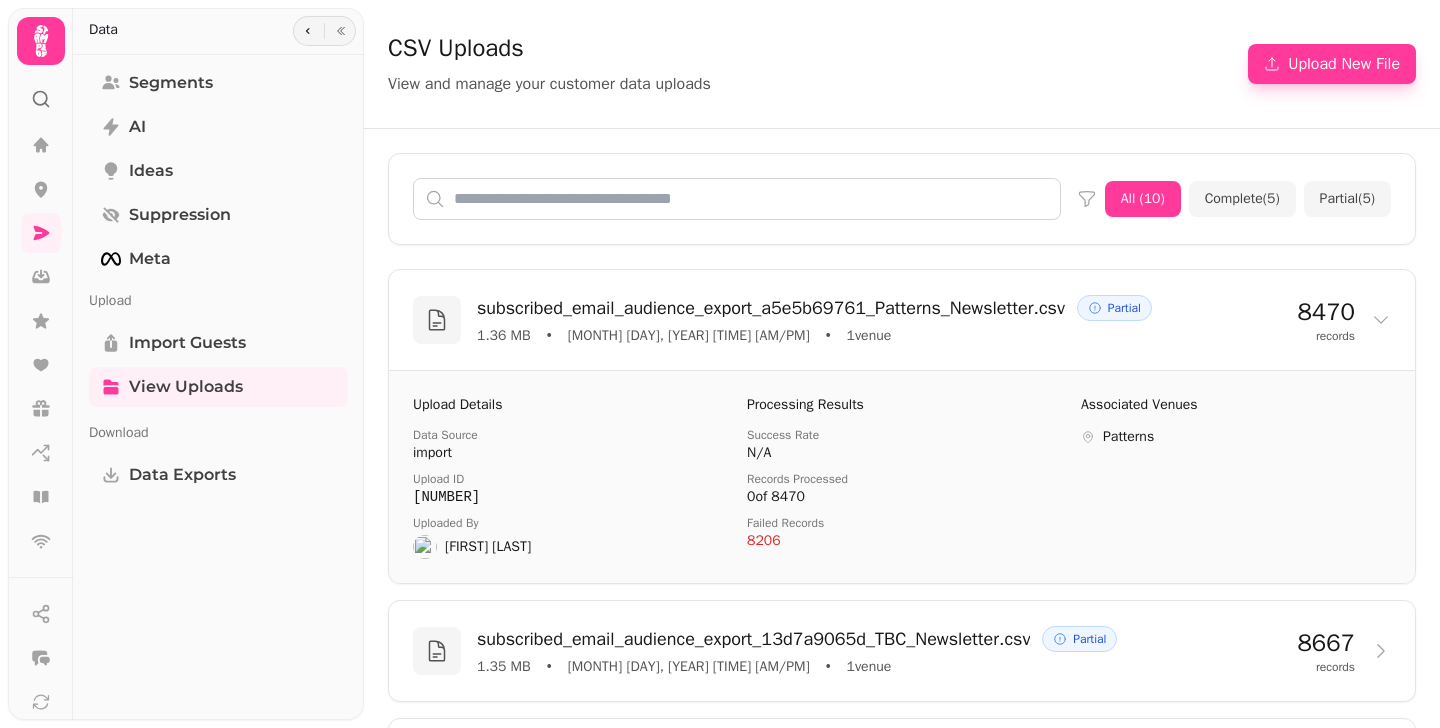 click on "CSV Uploads View and manage your customer data uploads Upload New File" at bounding box center (902, 64) 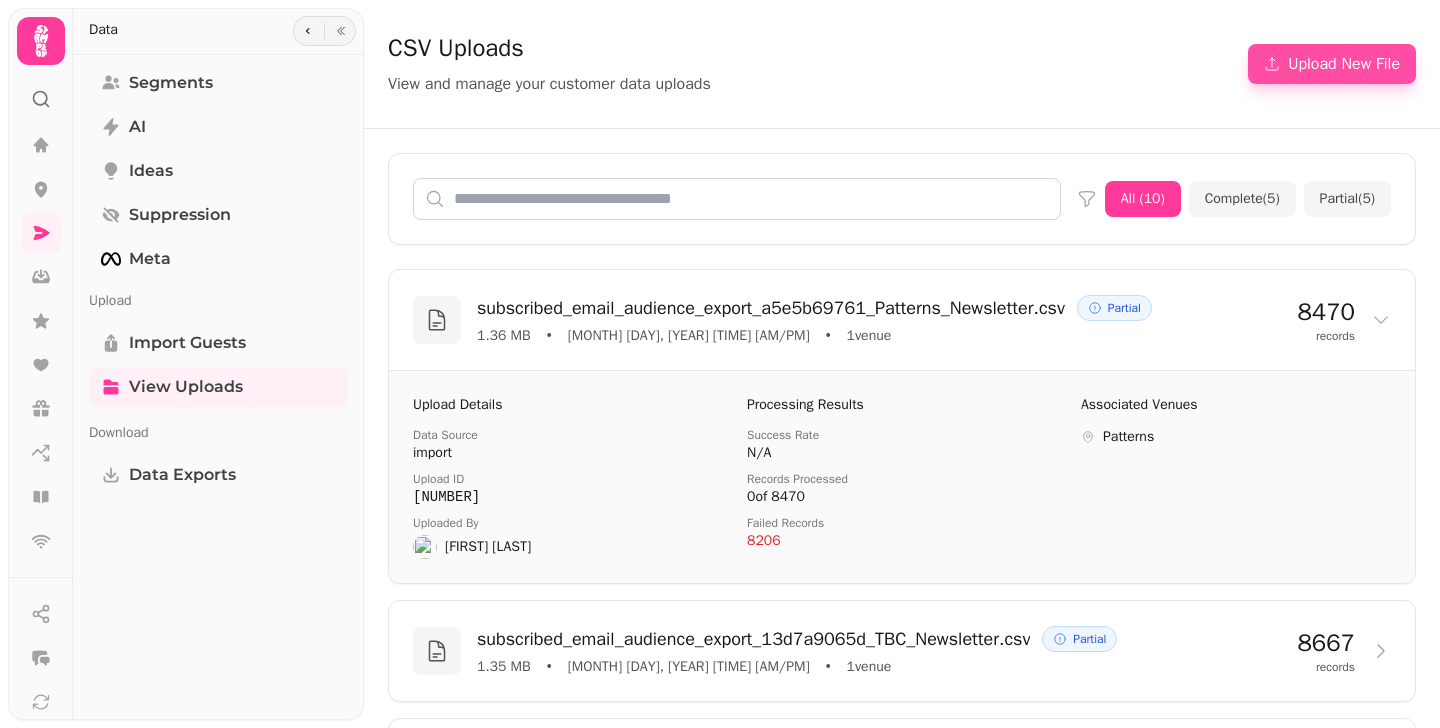 click 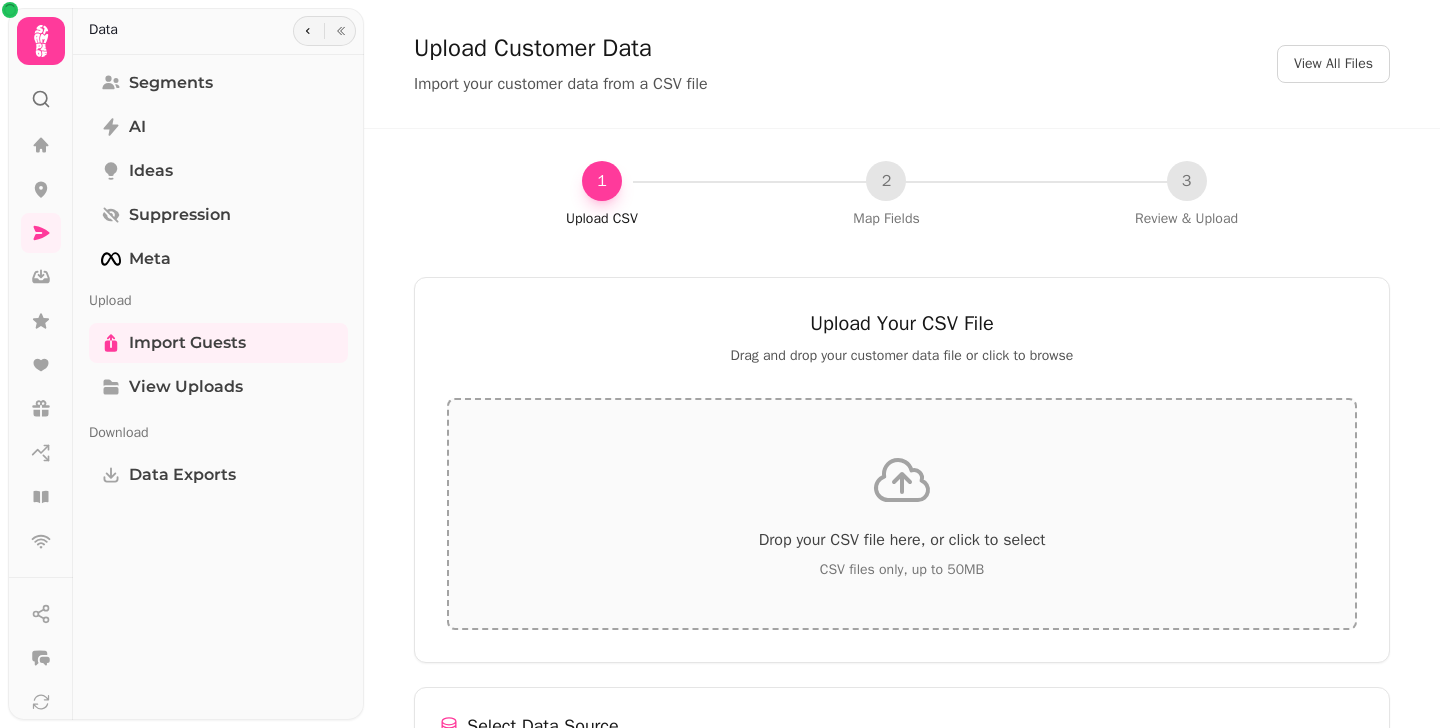 click 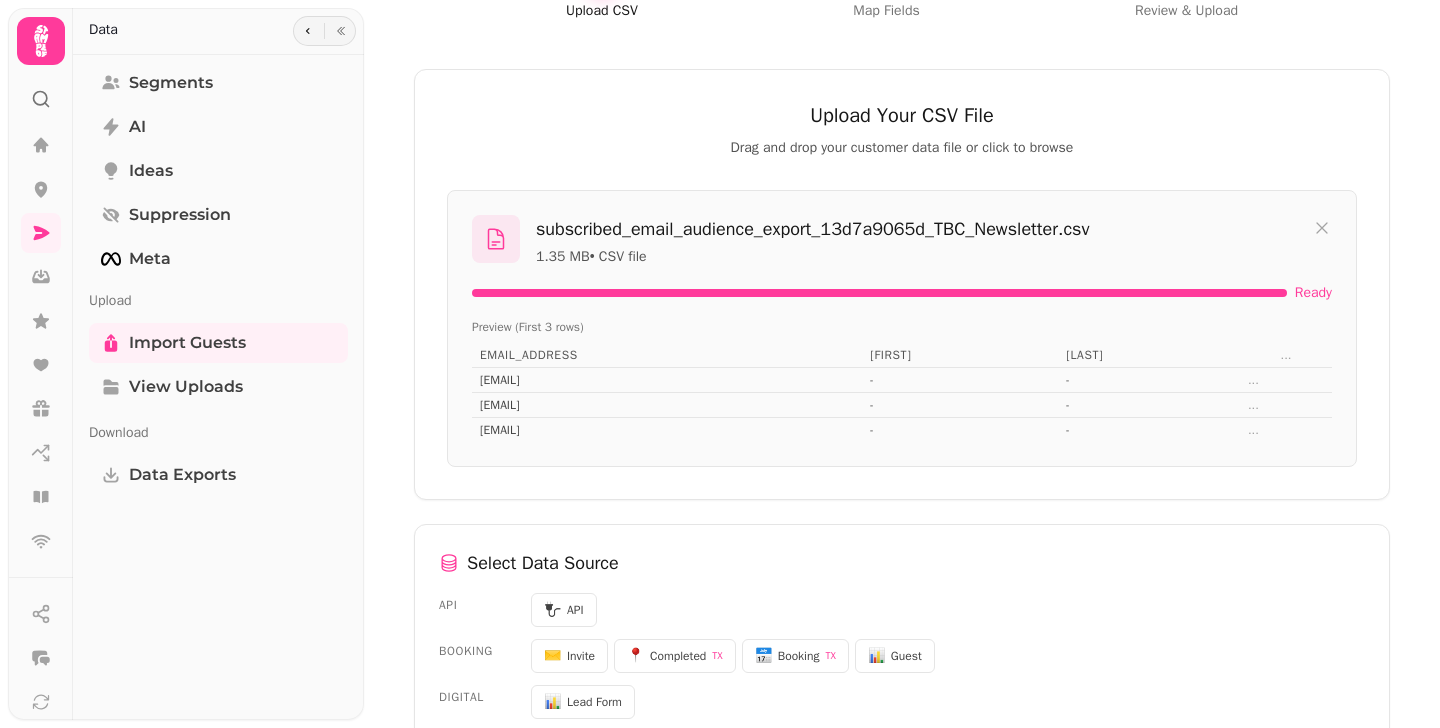 scroll, scrollTop: 319, scrollLeft: 0, axis: vertical 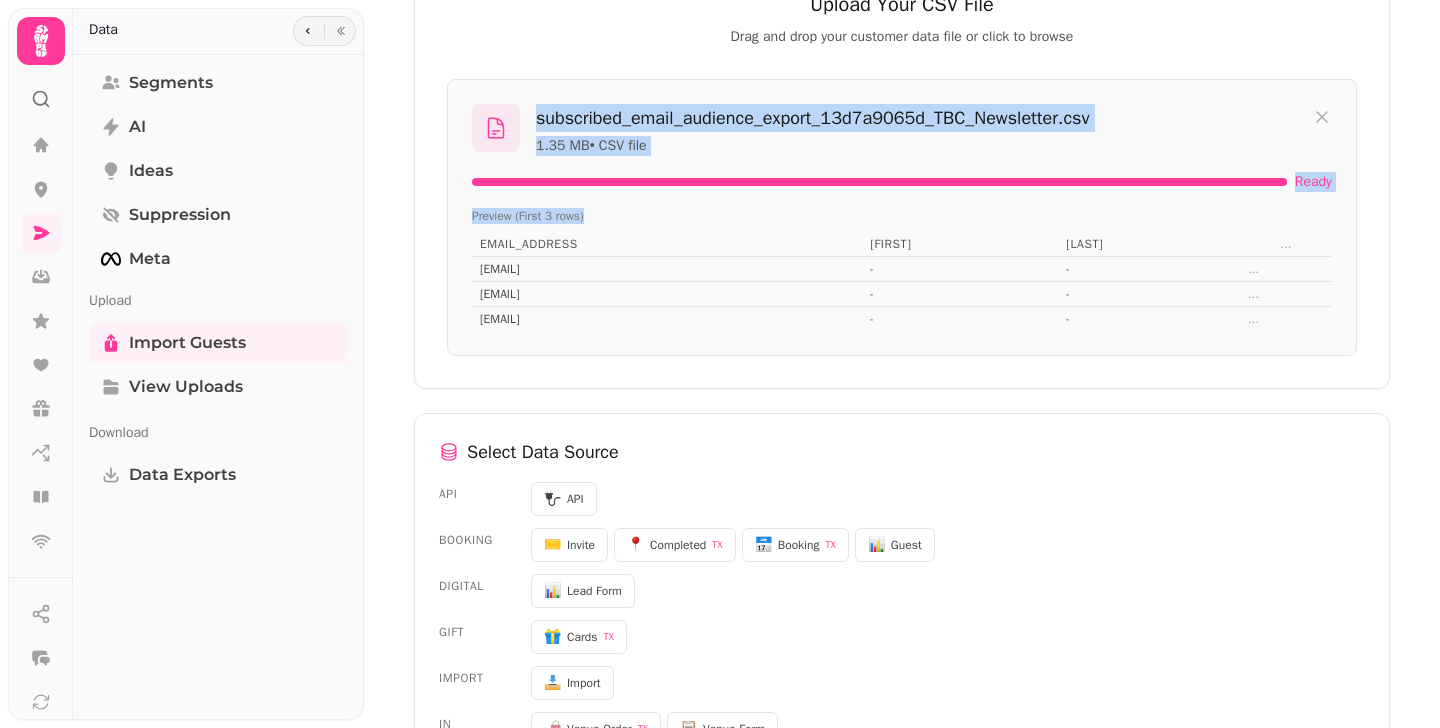 drag, startPoint x: 502, startPoint y: 366, endPoint x: 441, endPoint y: 70, distance: 302.22012 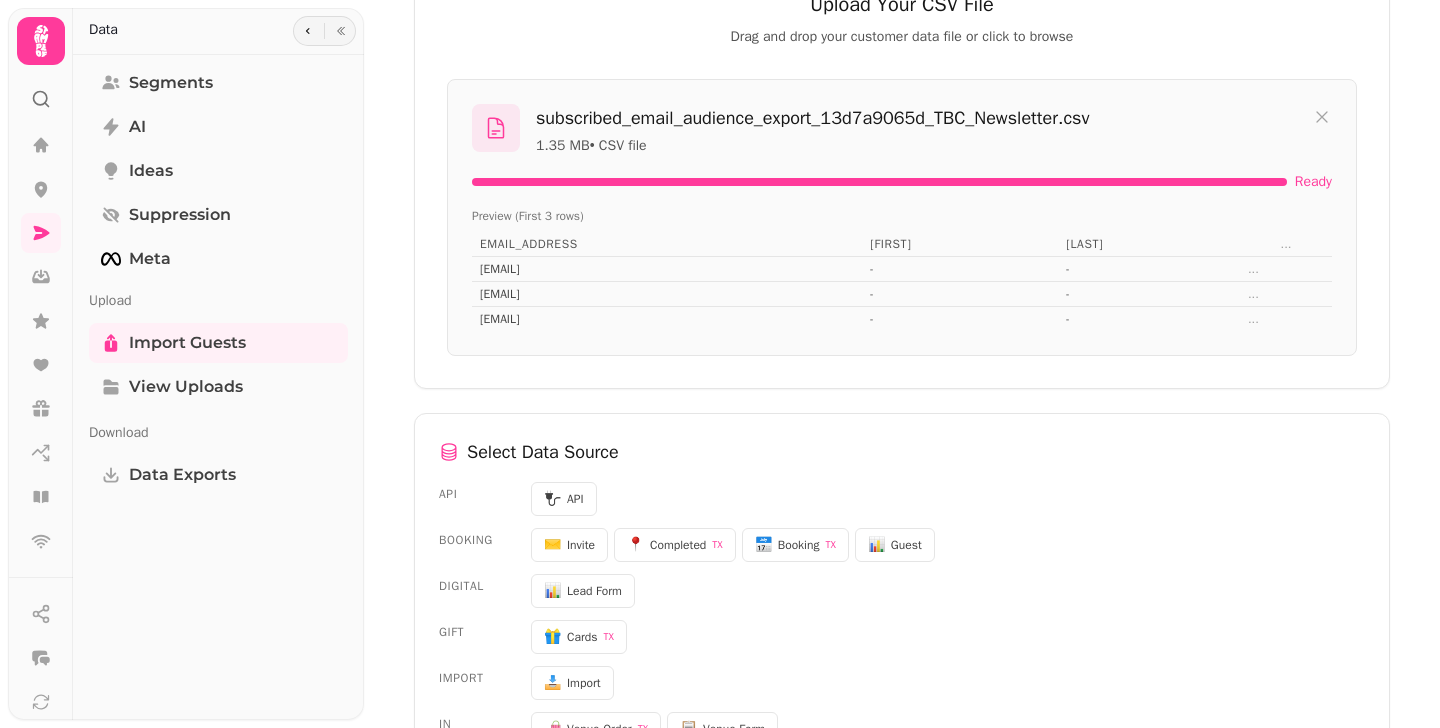 click on "Upload Your CSV File Drag and drop your customer data file or click to browse subscribed_email_audience_export_13d7a9065d_TBC_Newsletter.csv 1.35   MB  • CSV file Ready Preview (First 3 rows) email_address _first_name last_name ... crmtl2008@gmail.com - - ... shannapreston@hotmail.com - - ... tejpalvig@gmail.com - - ..." at bounding box center (902, 173) 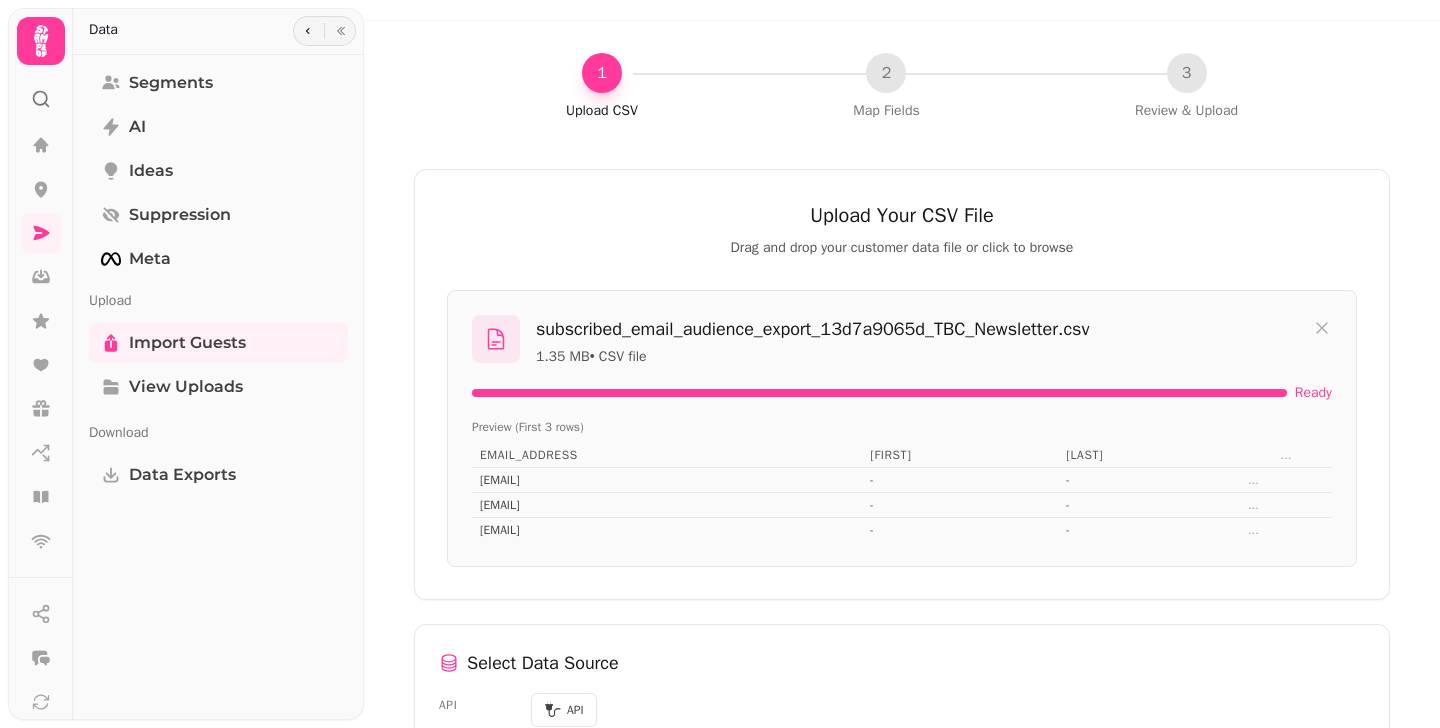 scroll, scrollTop: 89, scrollLeft: 0, axis: vertical 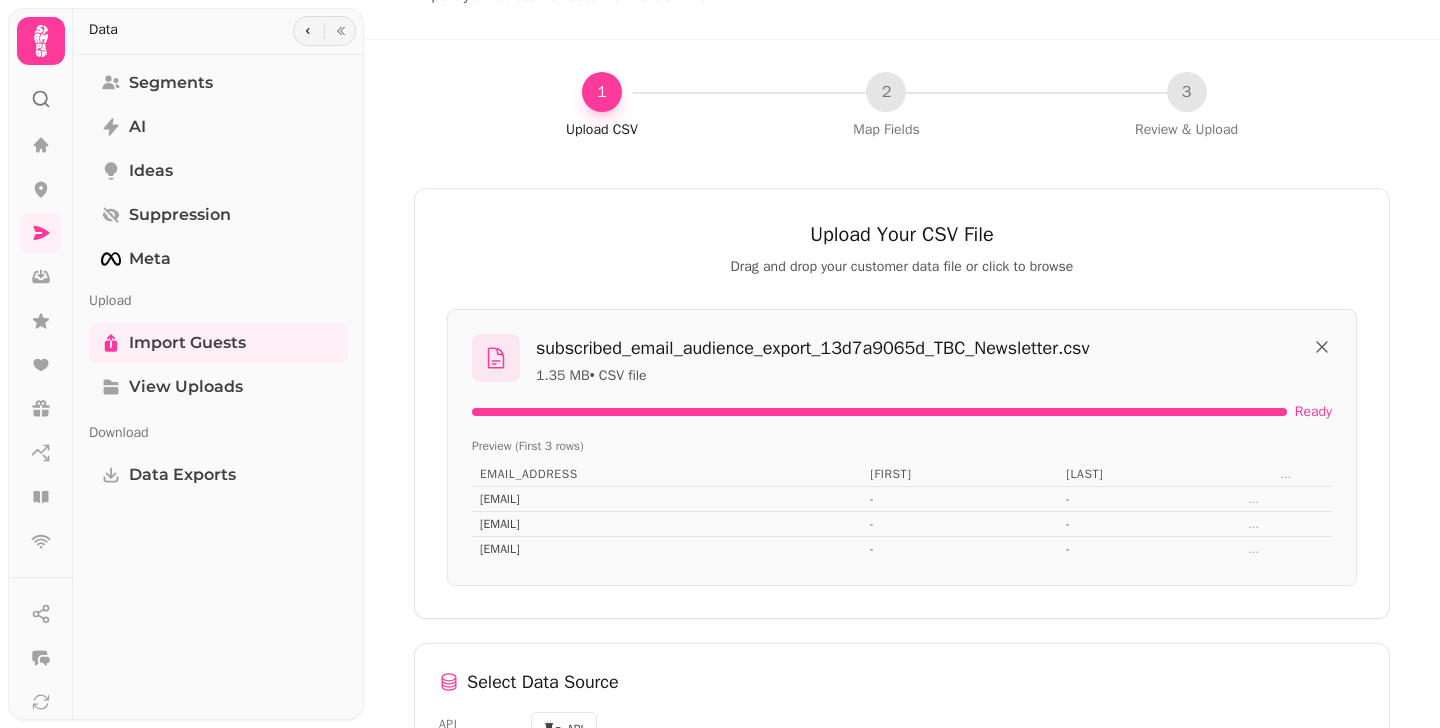 click 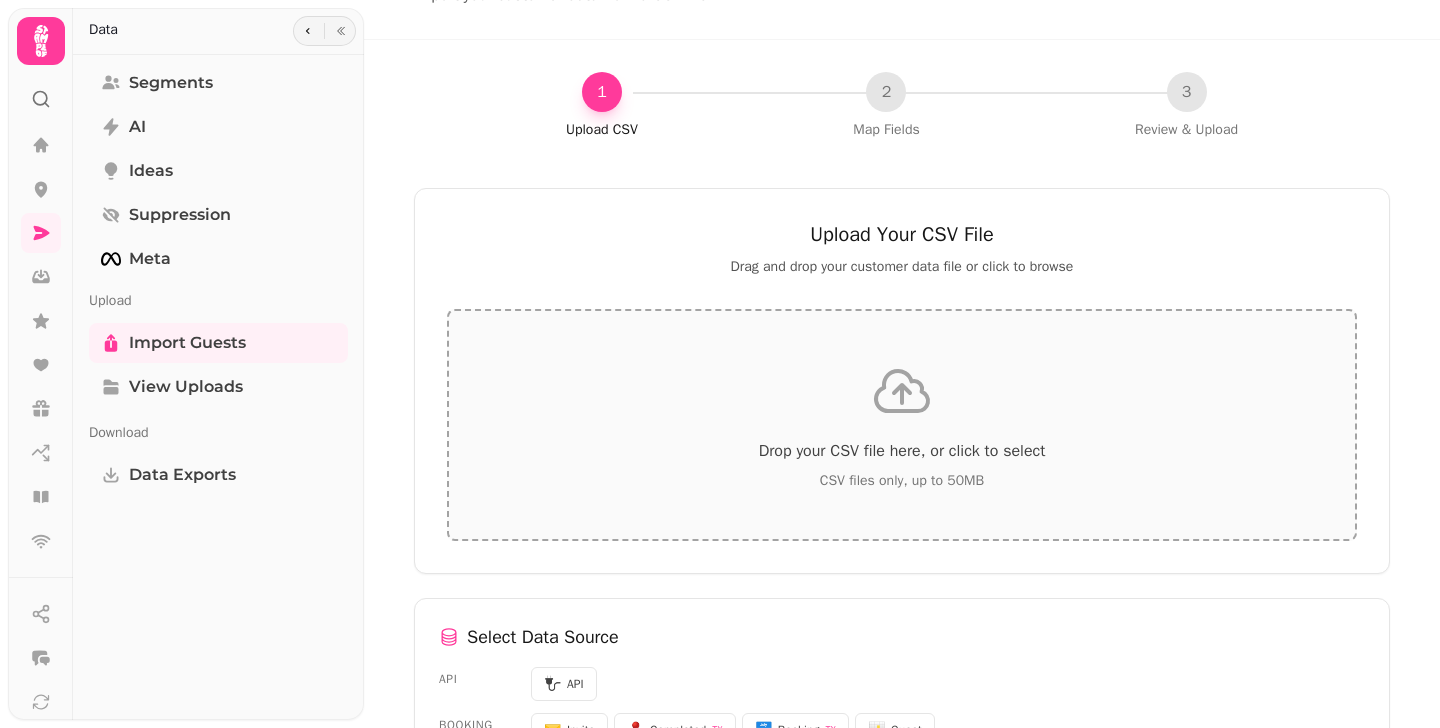 click 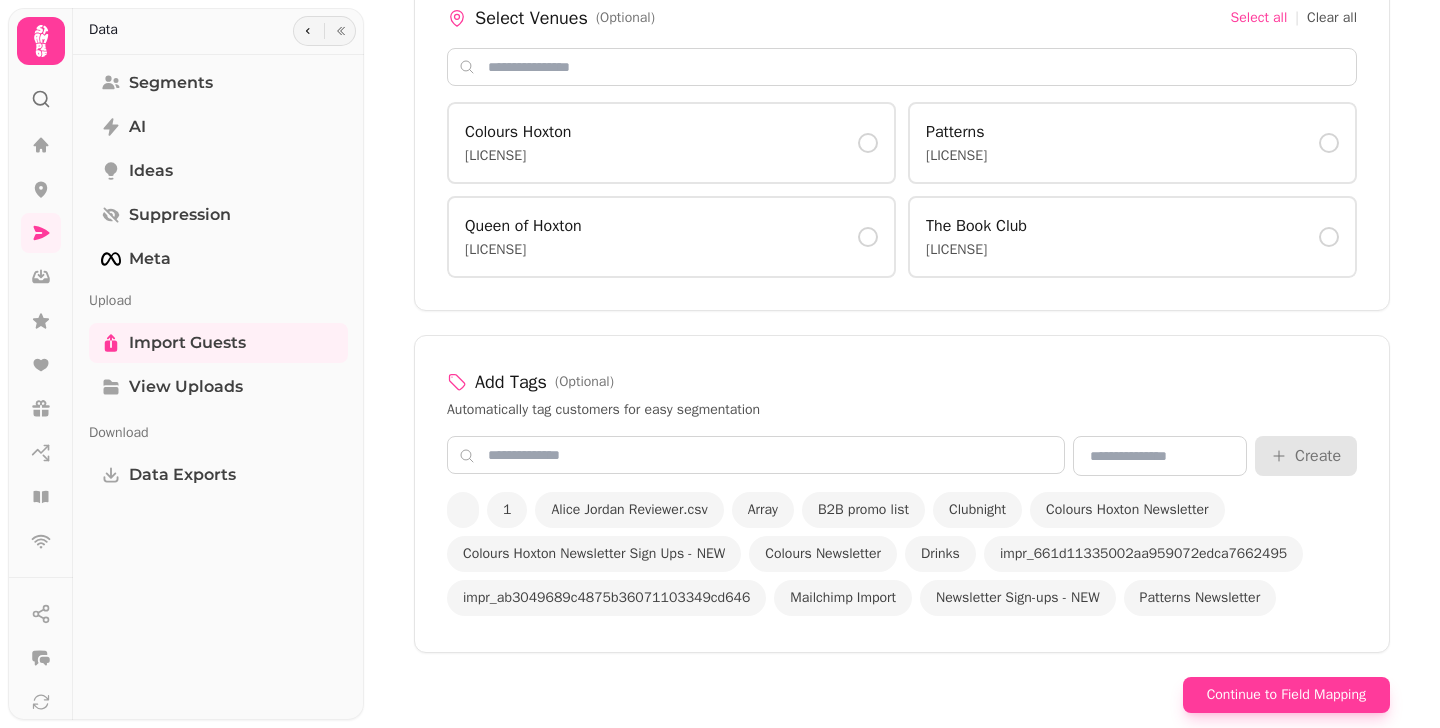 scroll, scrollTop: 1462, scrollLeft: 0, axis: vertical 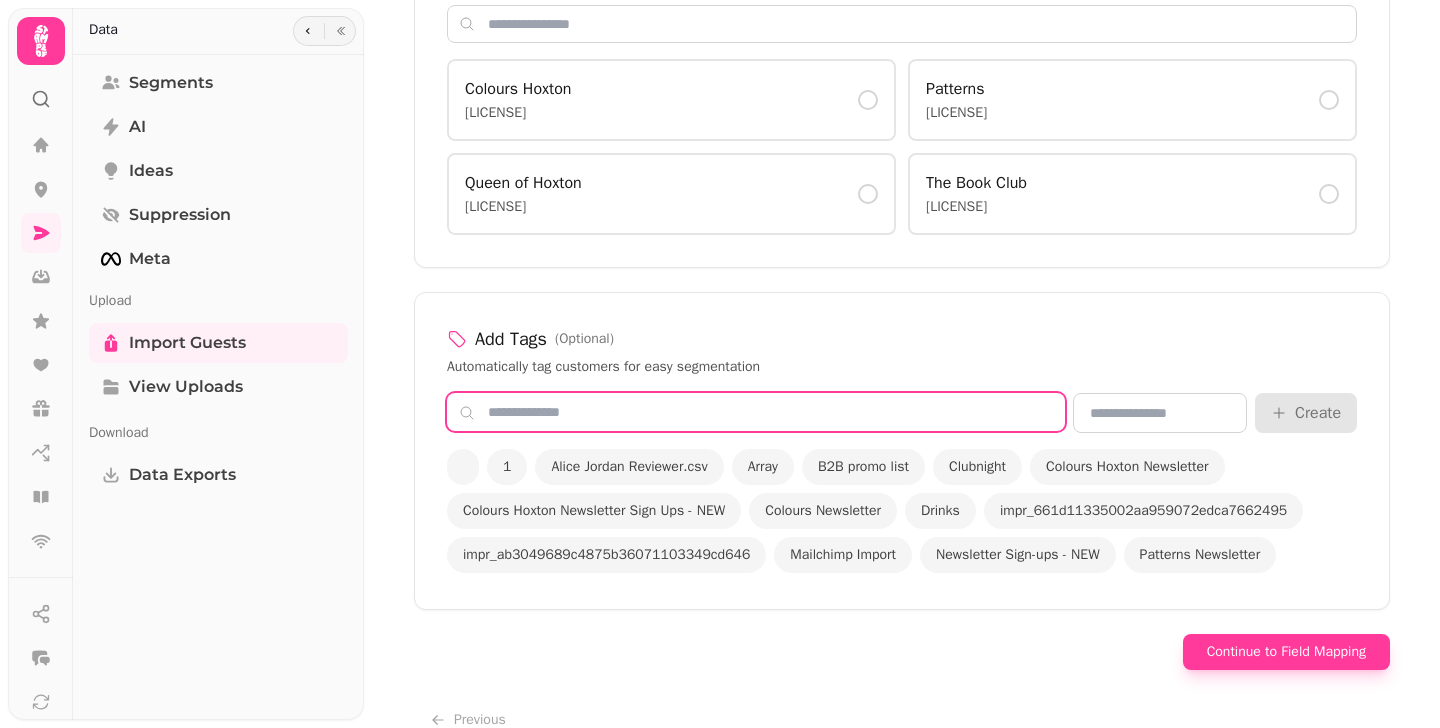 click at bounding box center [756, 412] 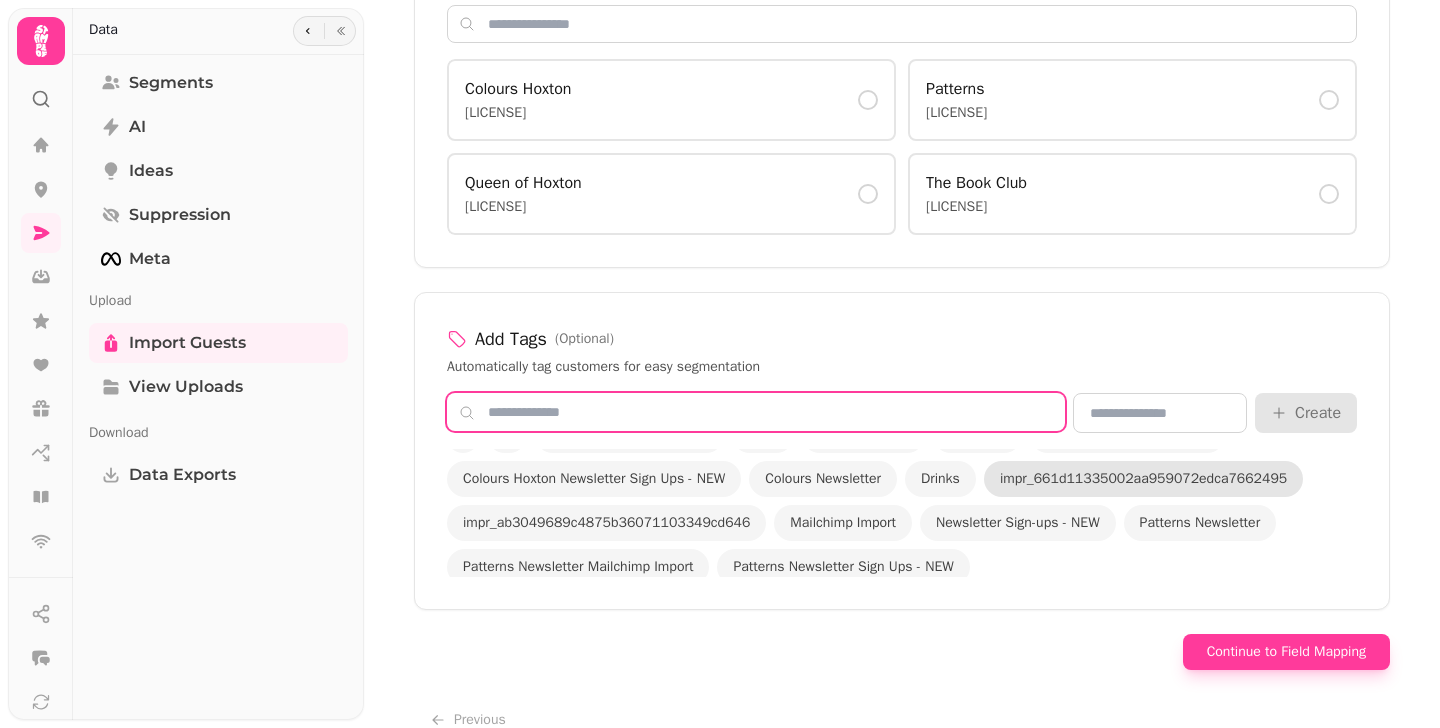 scroll, scrollTop: 34, scrollLeft: 0, axis: vertical 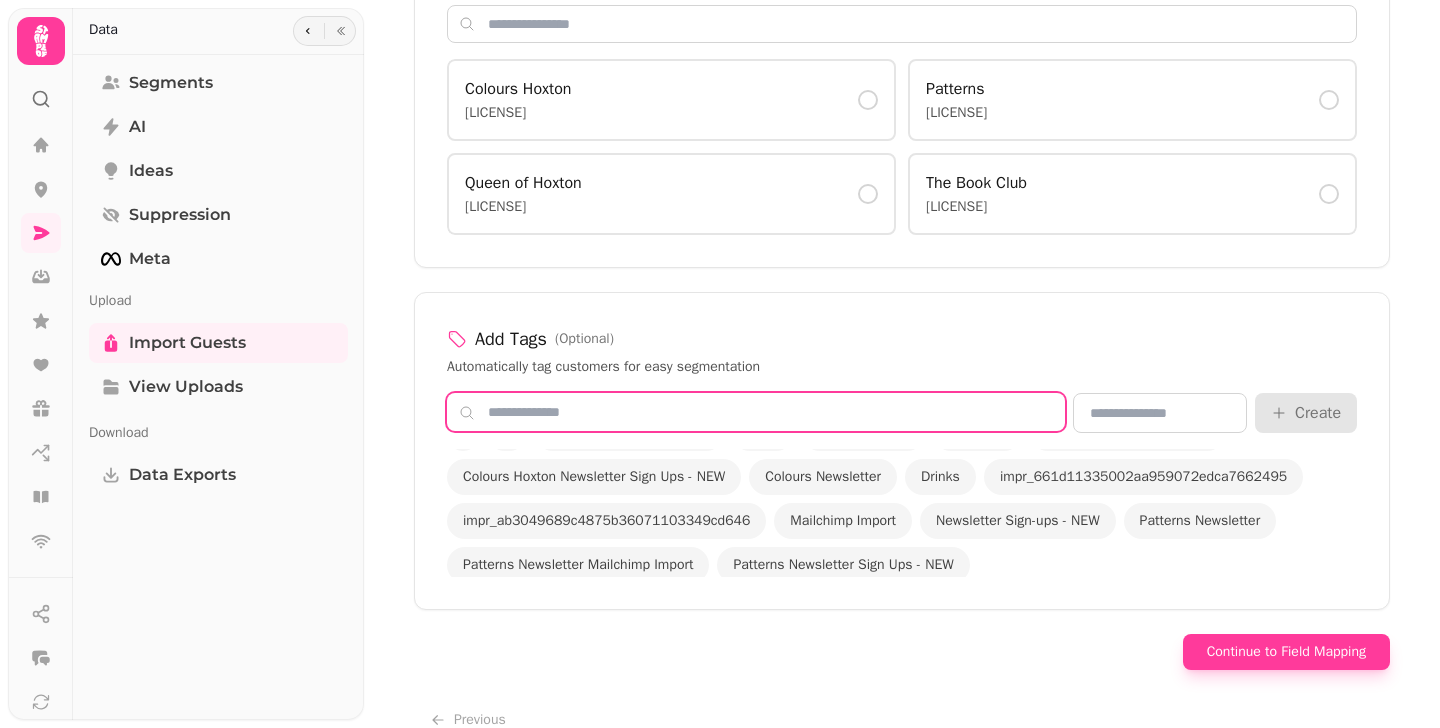 paste on "**********" 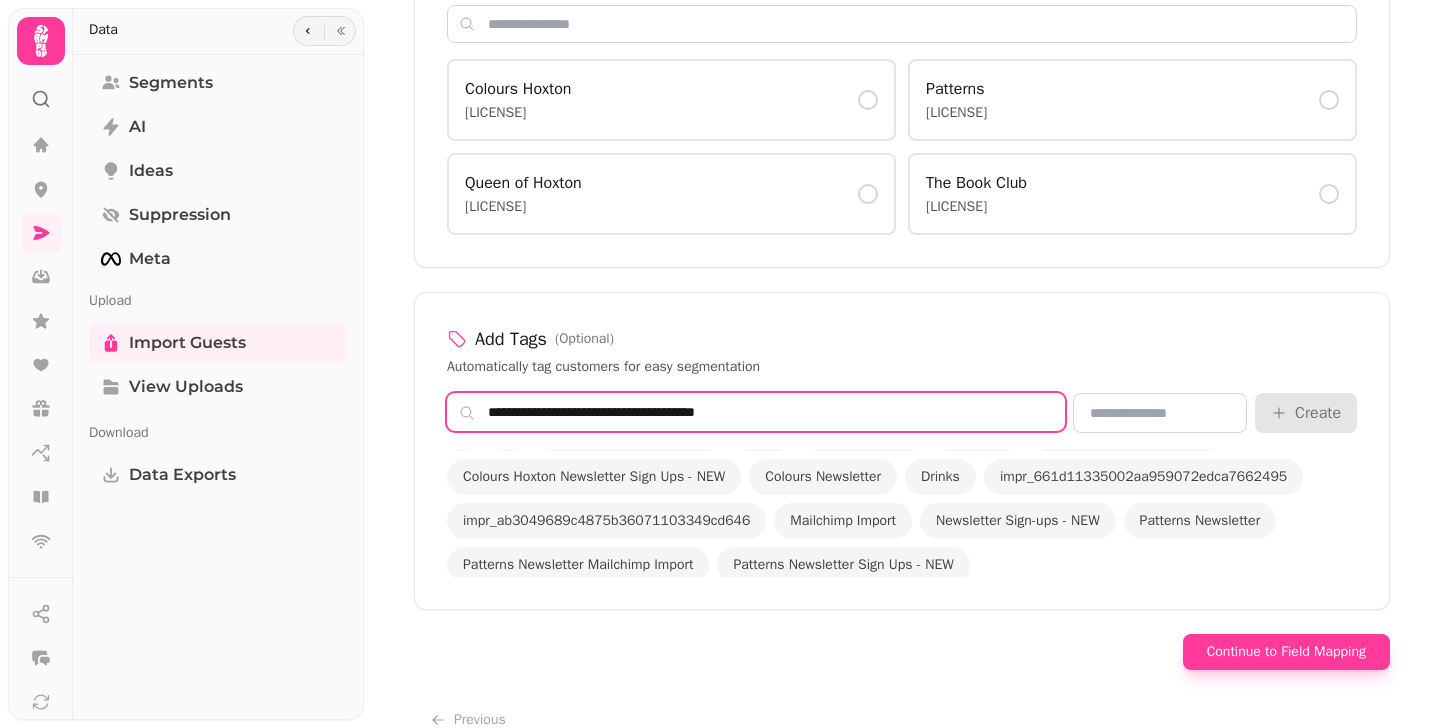 scroll, scrollTop: 0, scrollLeft: 0, axis: both 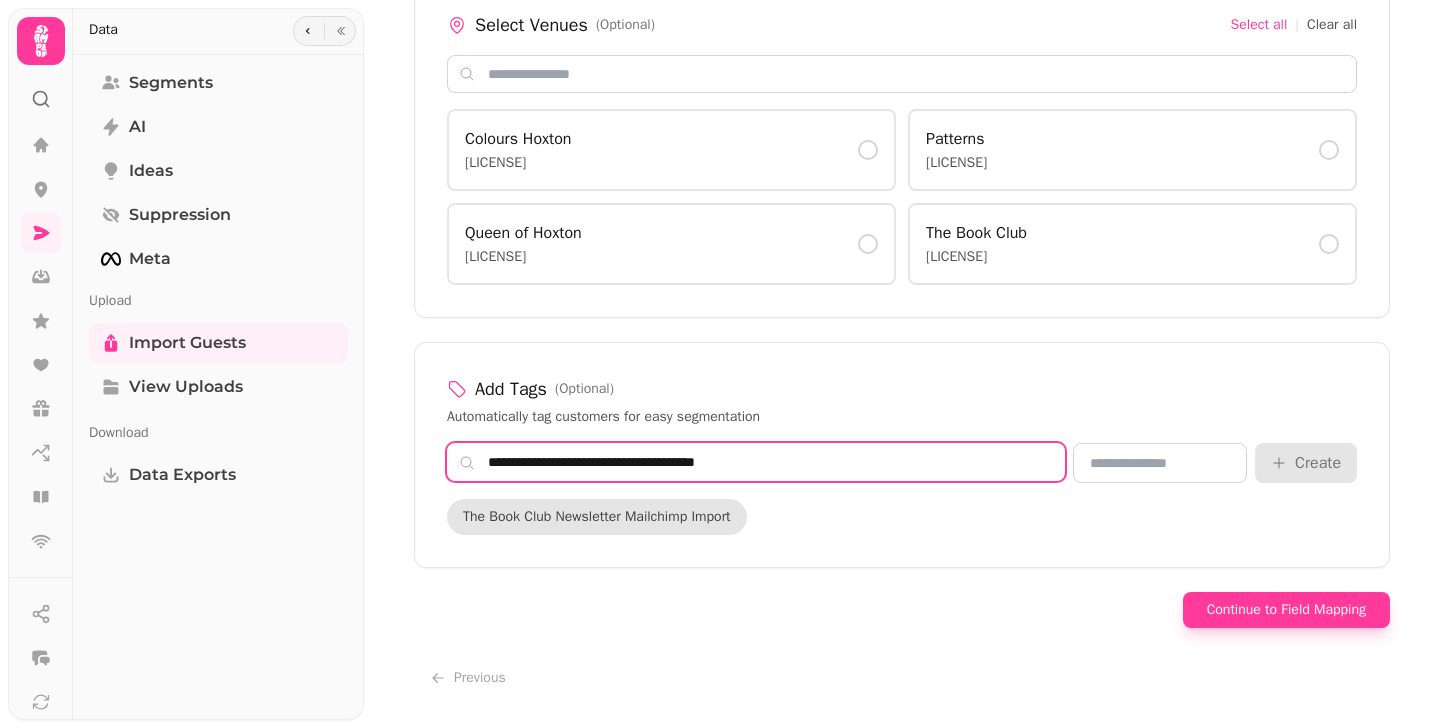 type on "**********" 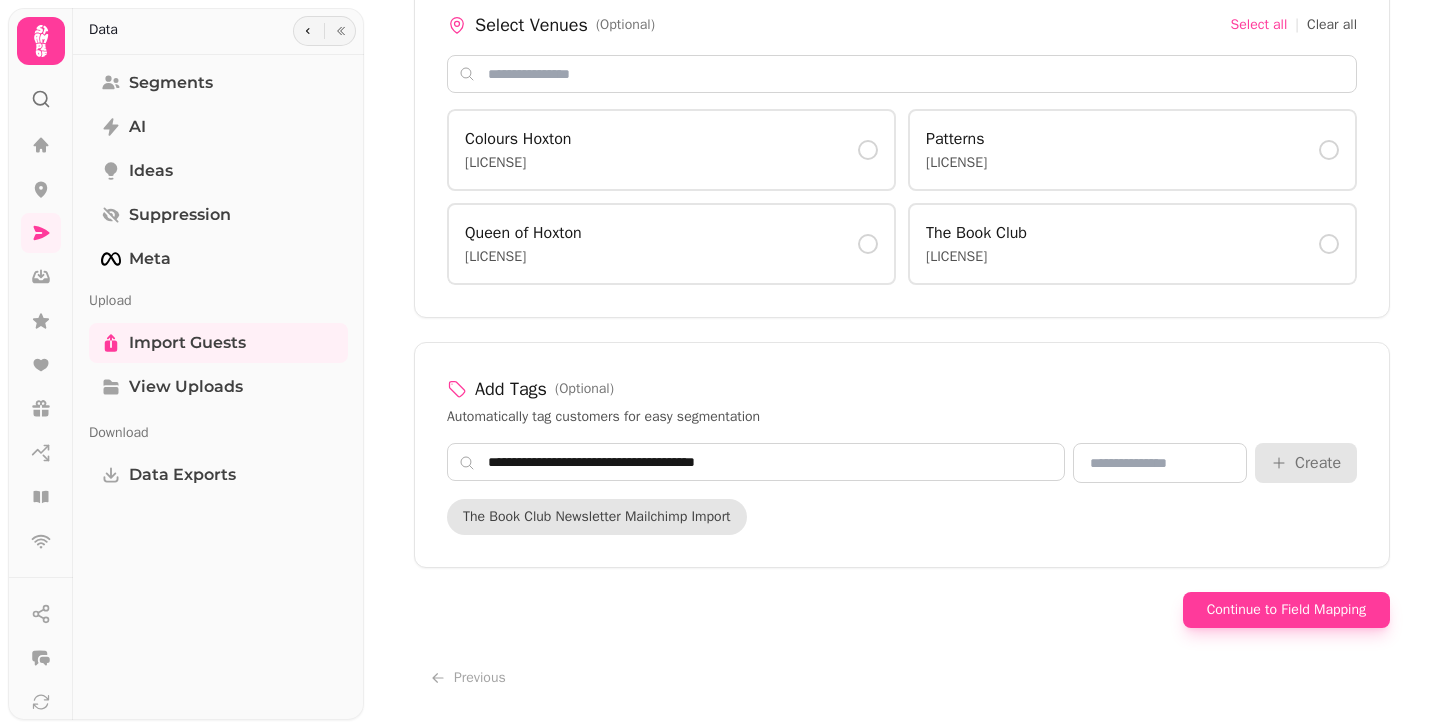 click on "The Book Club Newsletter Mailchimp Import" at bounding box center (597, 517) 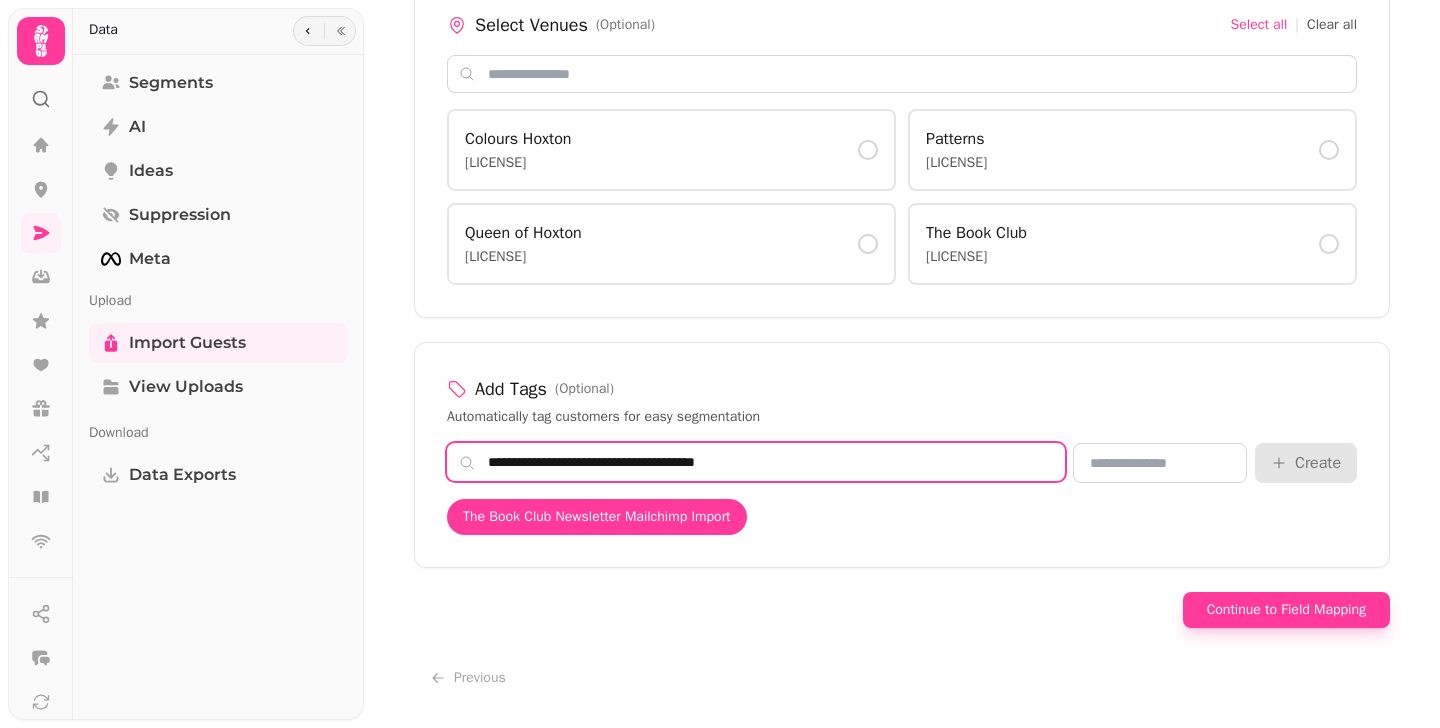 click on "**********" at bounding box center (756, 462) 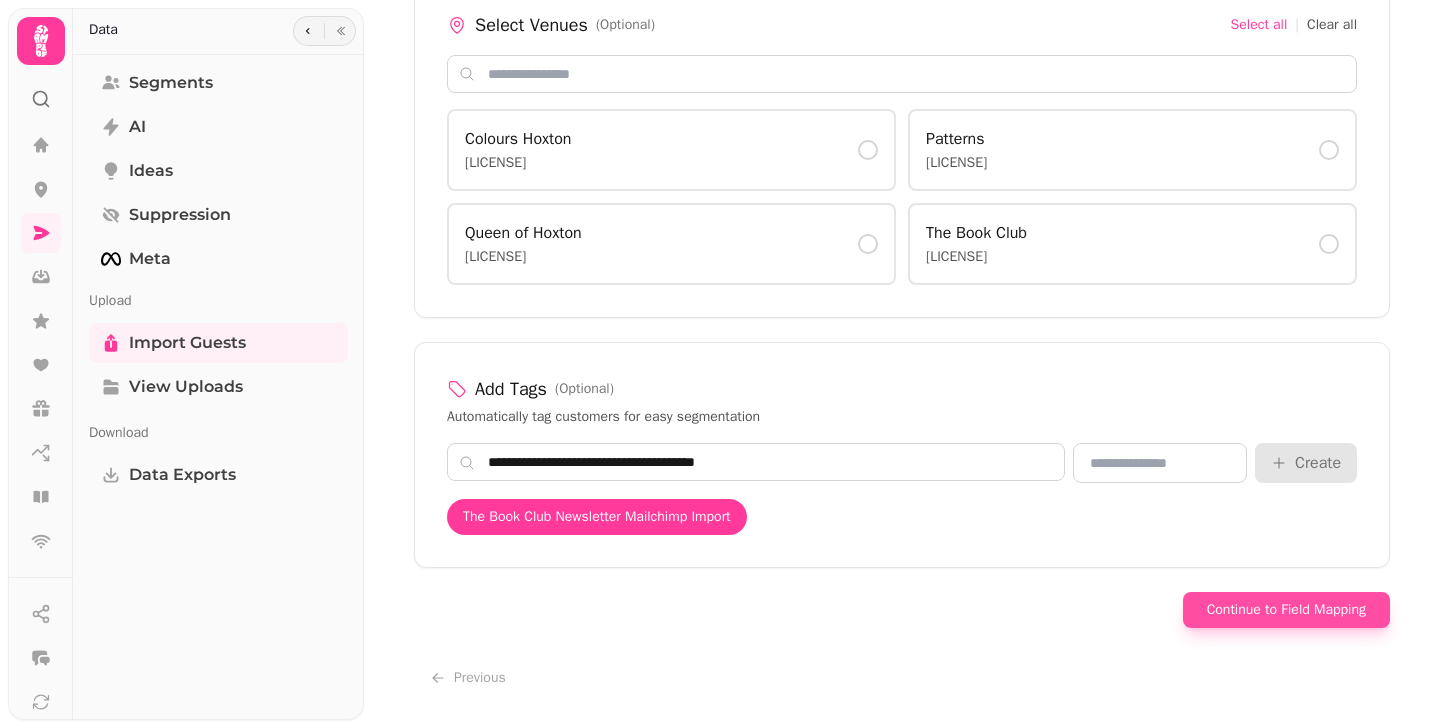 click on "Continue to Field Mapping" at bounding box center [1286, 610] 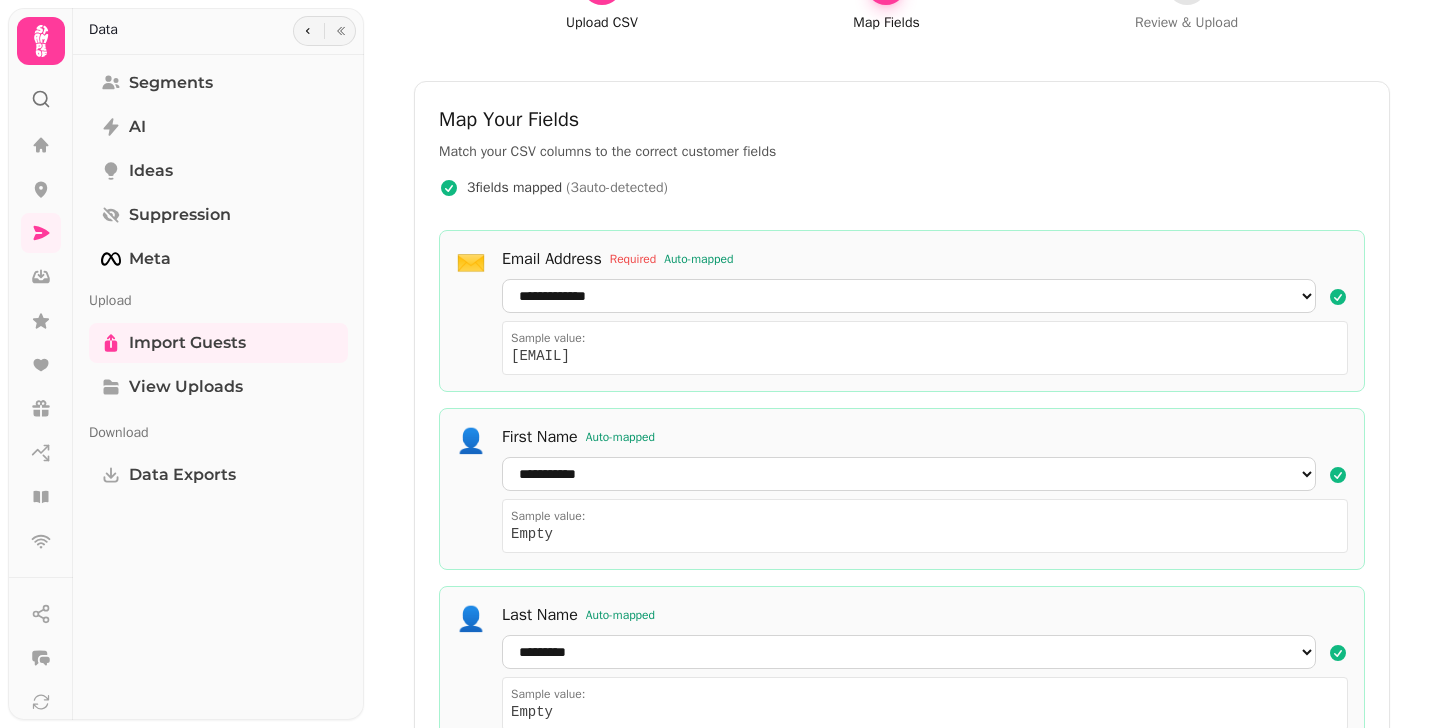 scroll, scrollTop: 200, scrollLeft: 0, axis: vertical 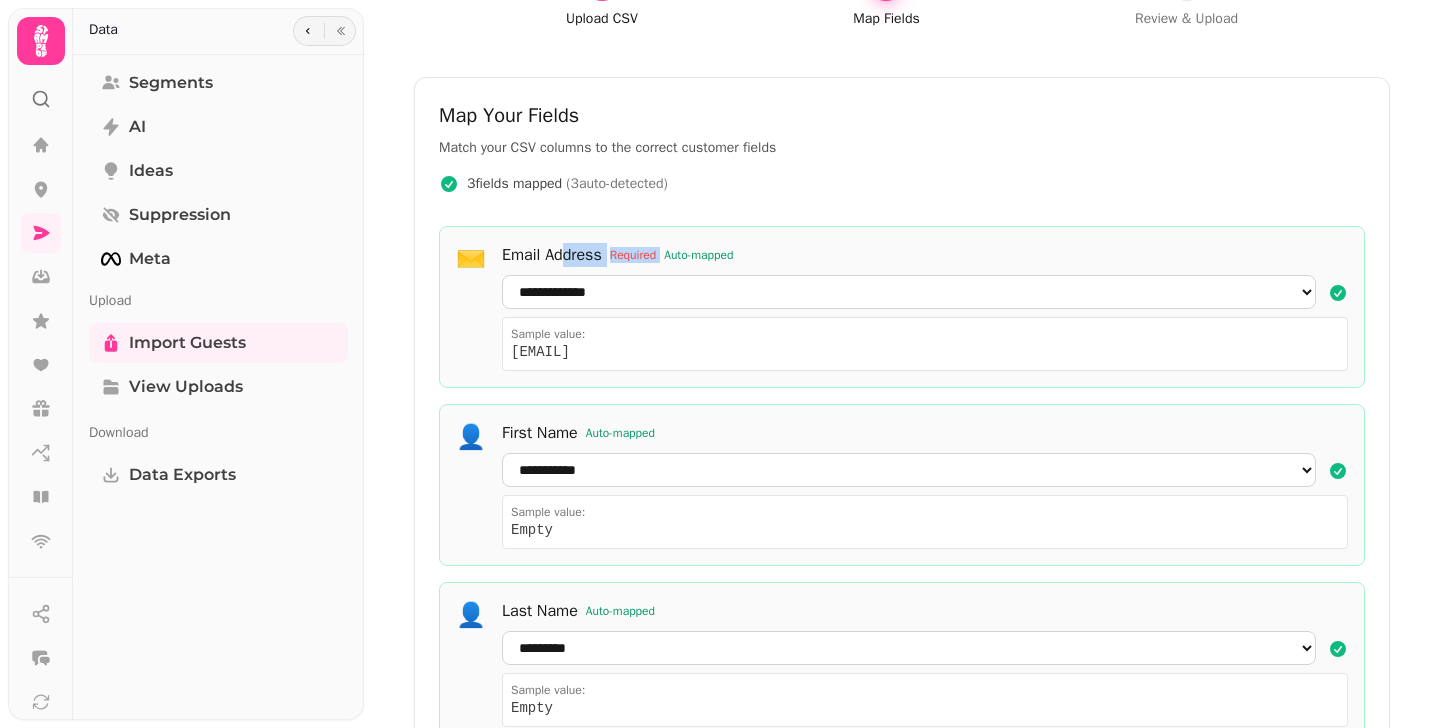 drag, startPoint x: 566, startPoint y: 247, endPoint x: 753, endPoint y: 225, distance: 188.28967 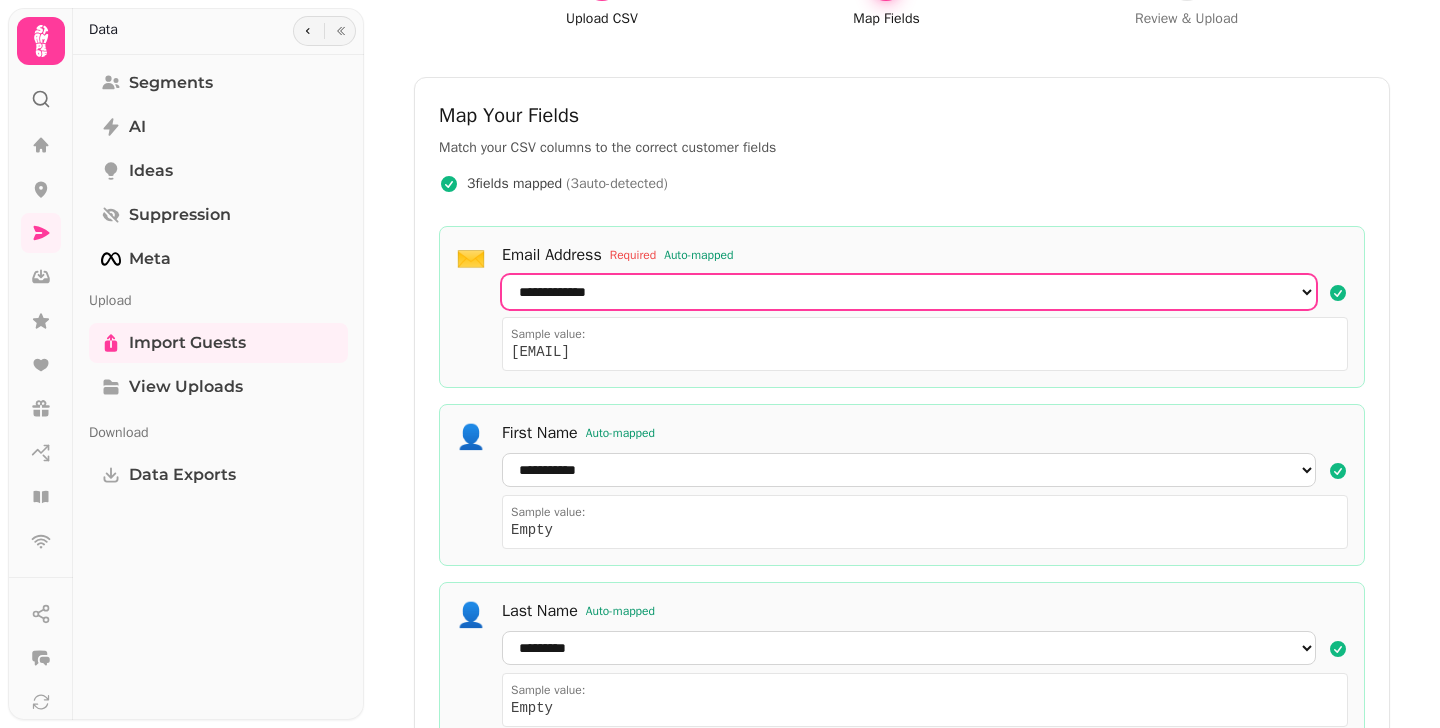 click on "**********" at bounding box center [909, 292] 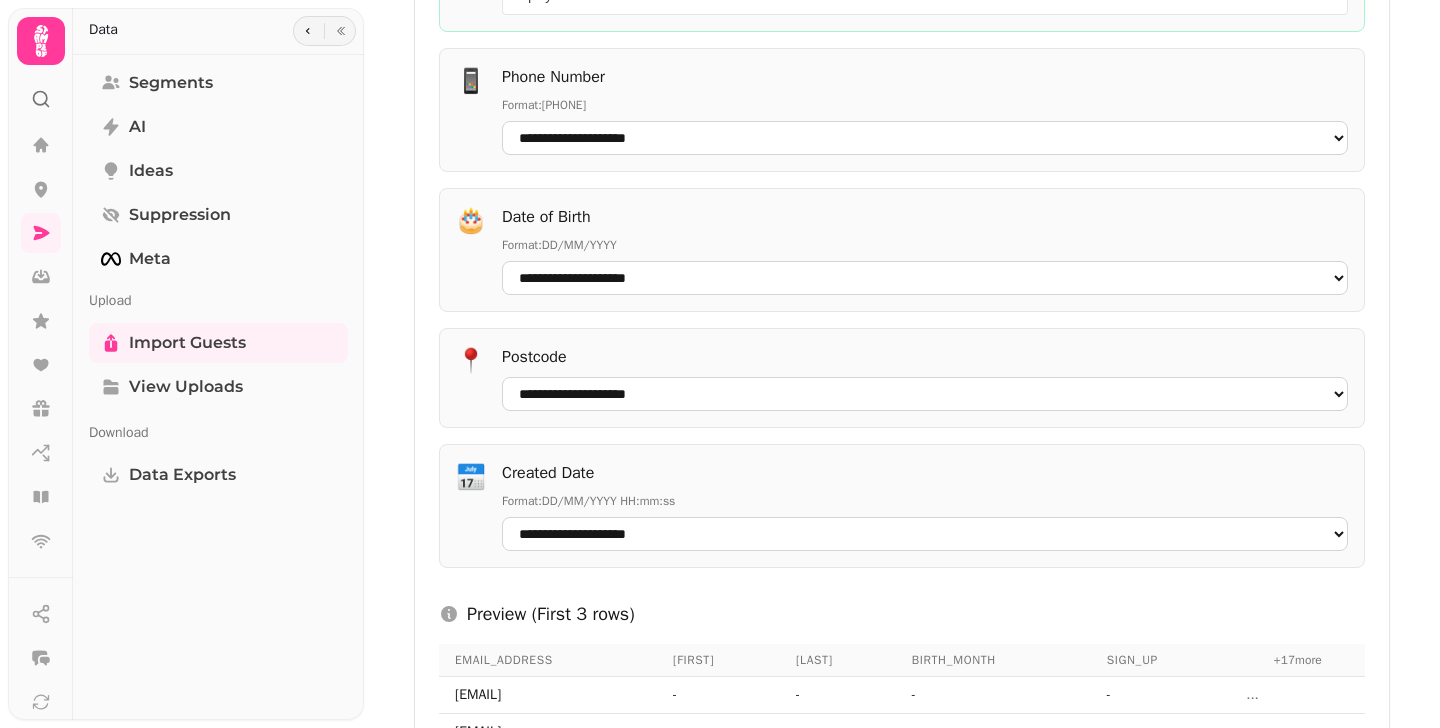 scroll, scrollTop: 1181, scrollLeft: 0, axis: vertical 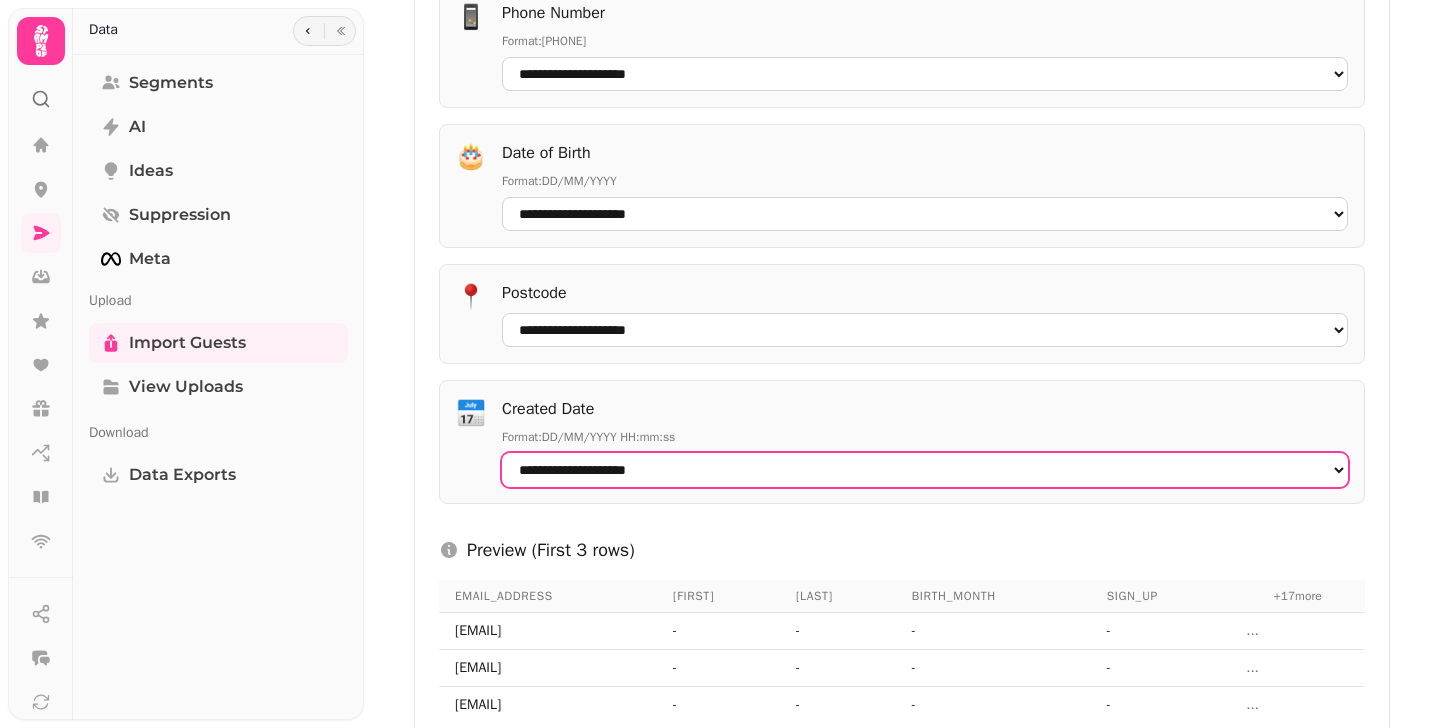click on "**********" at bounding box center [925, 470] 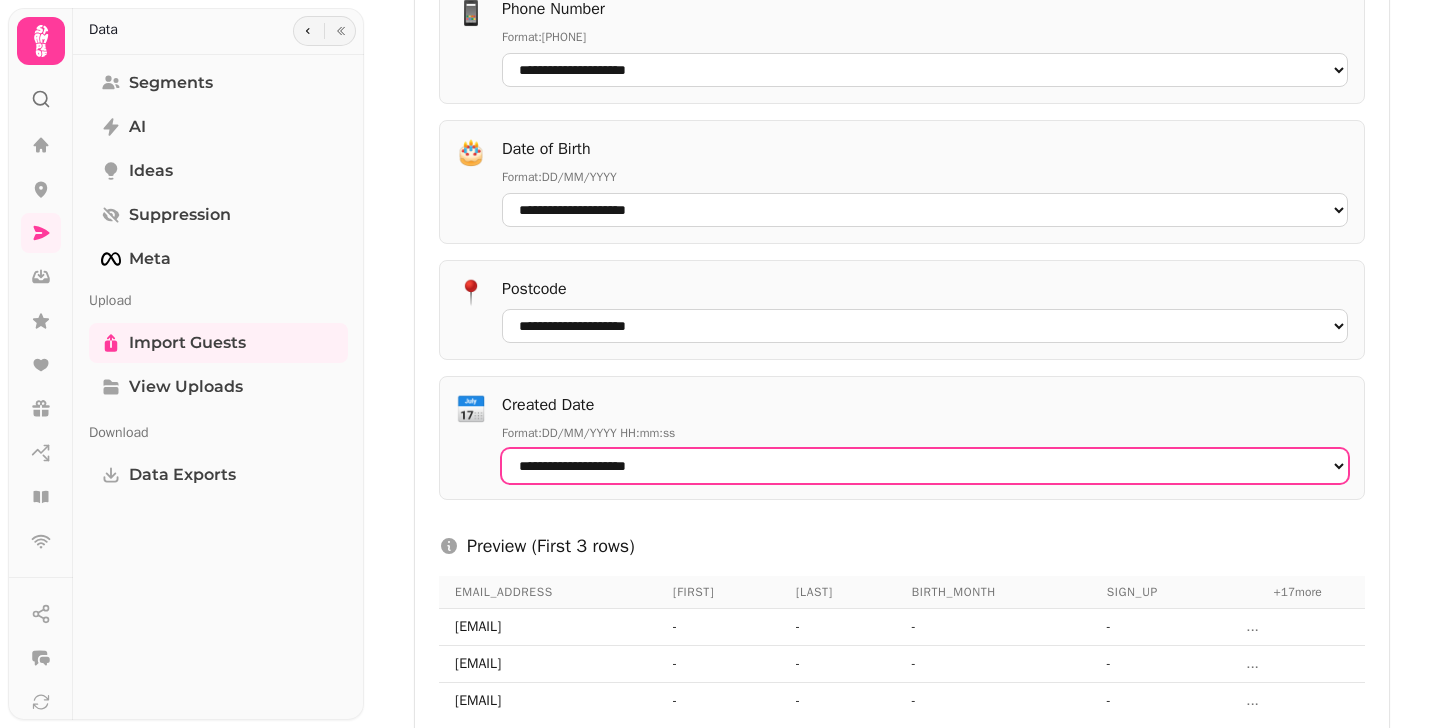 scroll, scrollTop: 980, scrollLeft: 0, axis: vertical 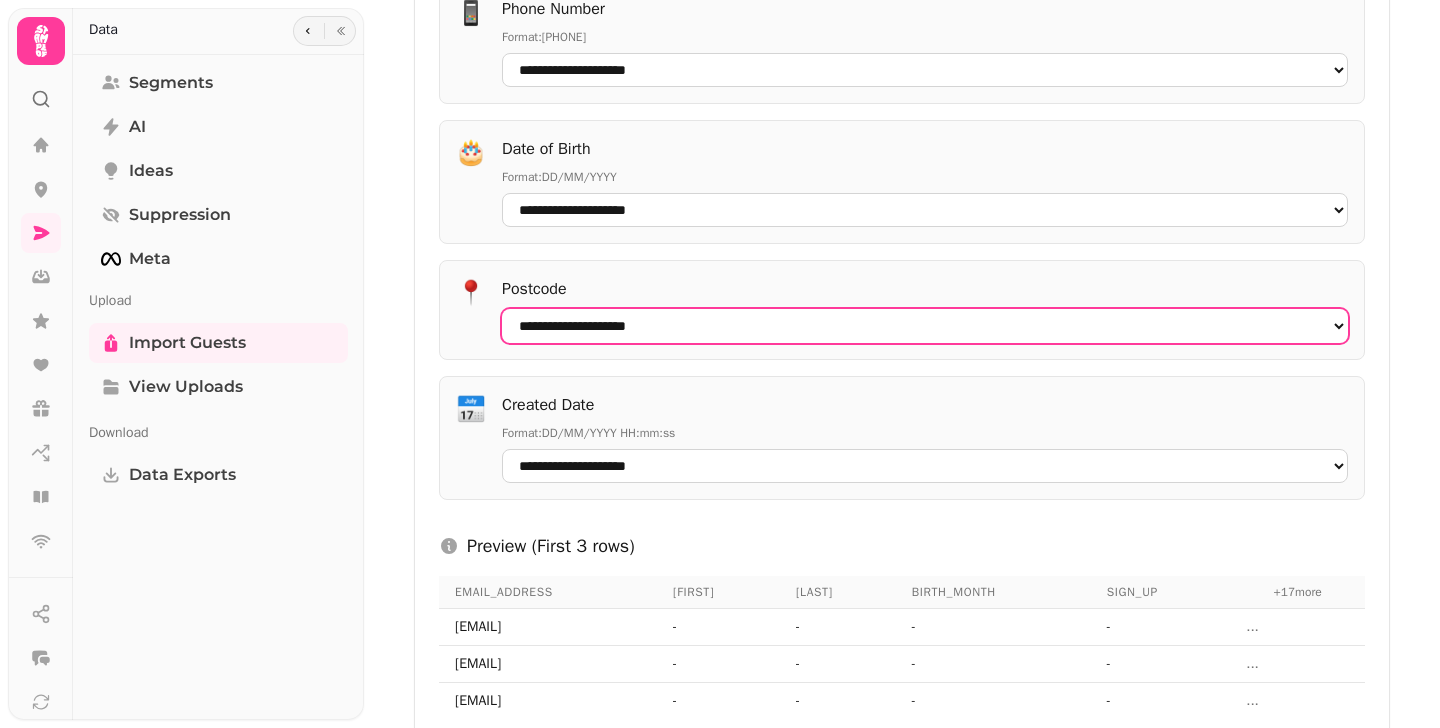click on "**********" at bounding box center (925, 326) 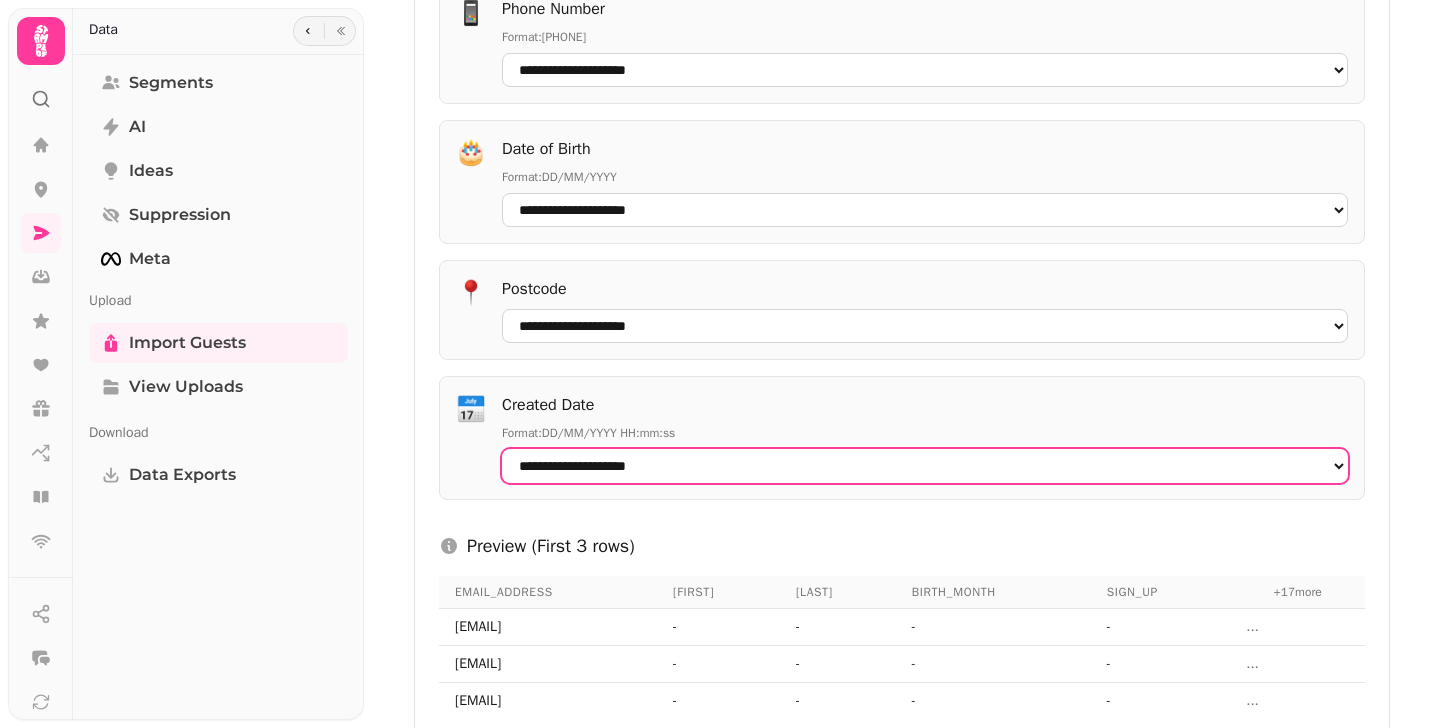 click on "**********" at bounding box center [925, 466] 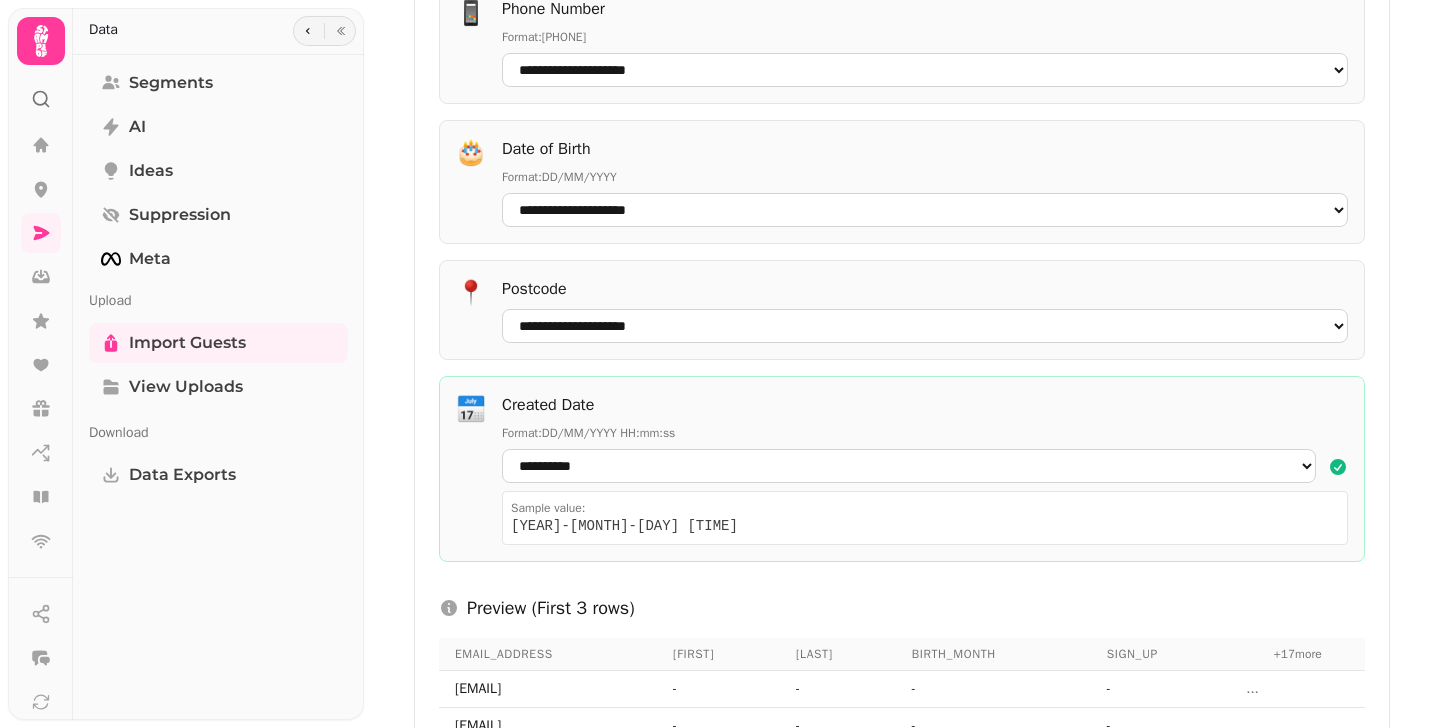 click on "**********" at bounding box center [902, 61] 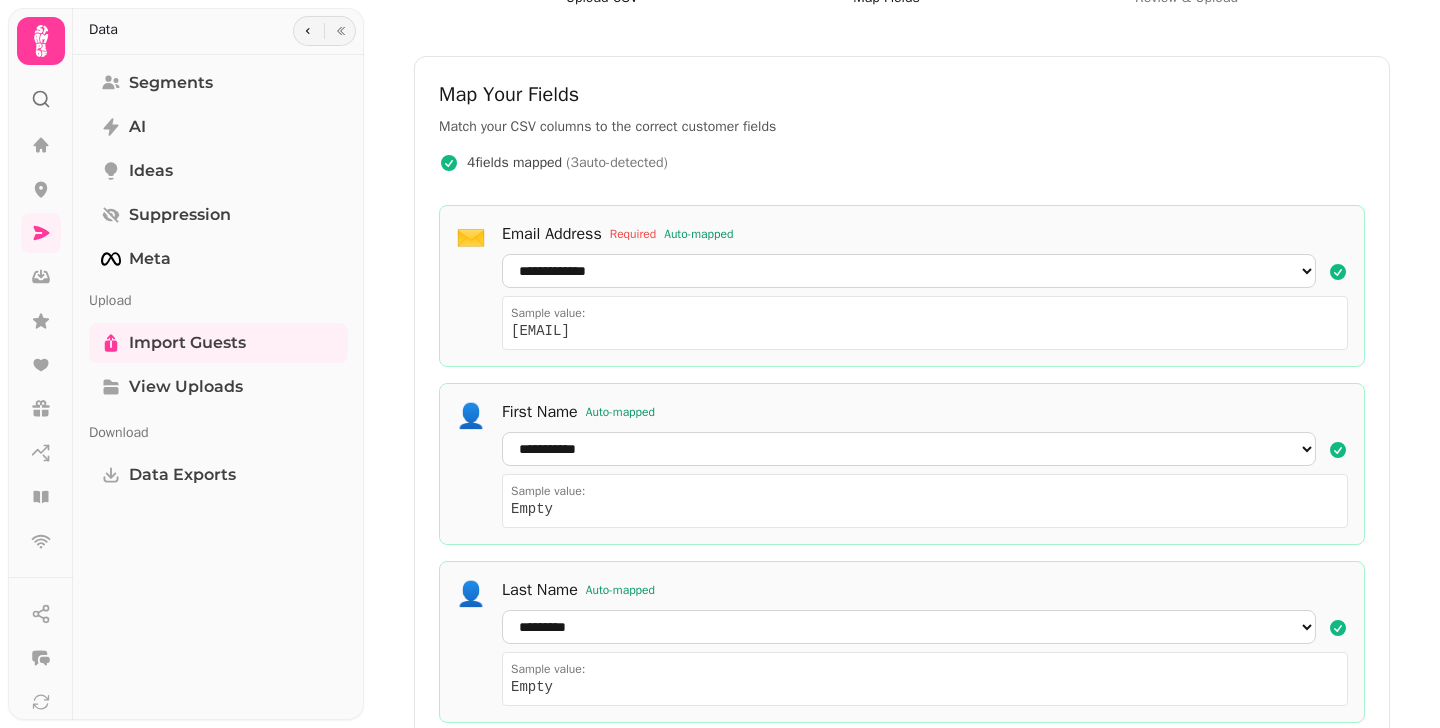 scroll, scrollTop: 111, scrollLeft: 0, axis: vertical 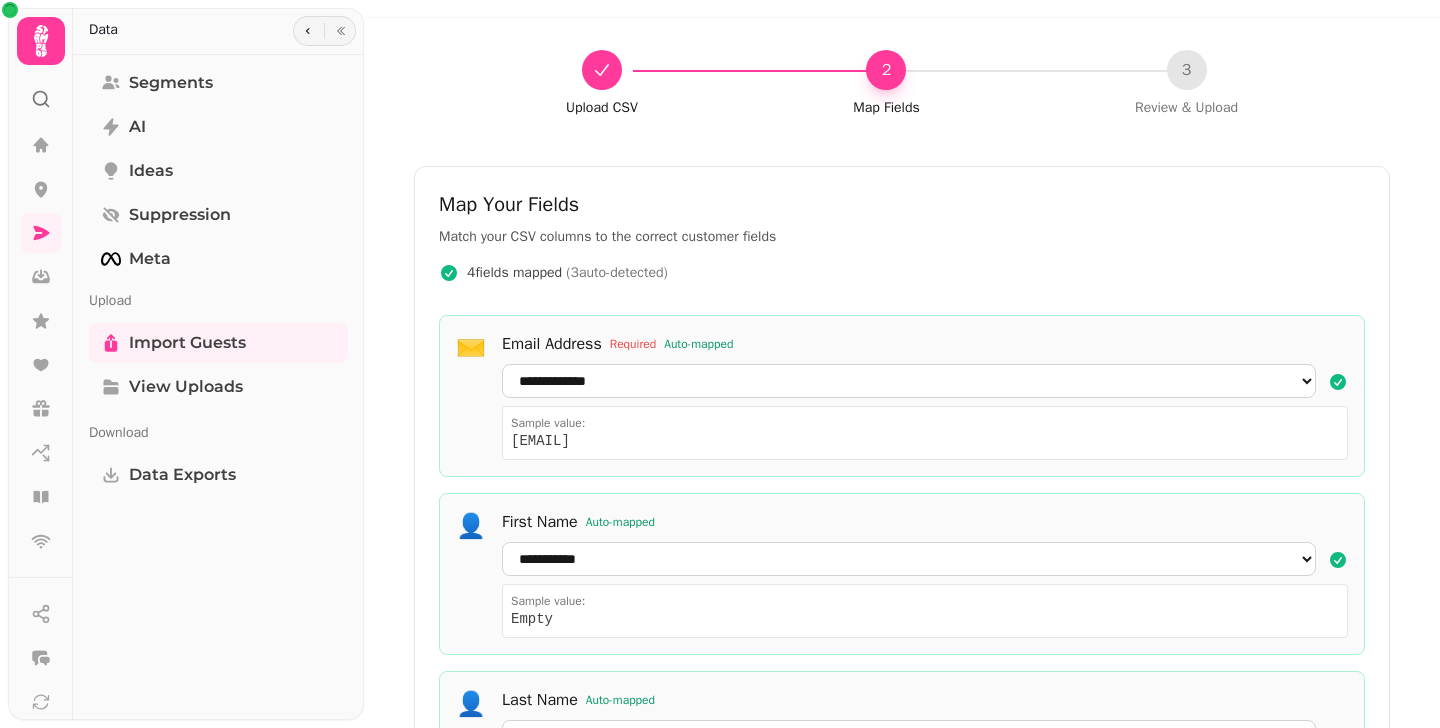 click on "crmtl2008@gmail.com" at bounding box center (925, 441) 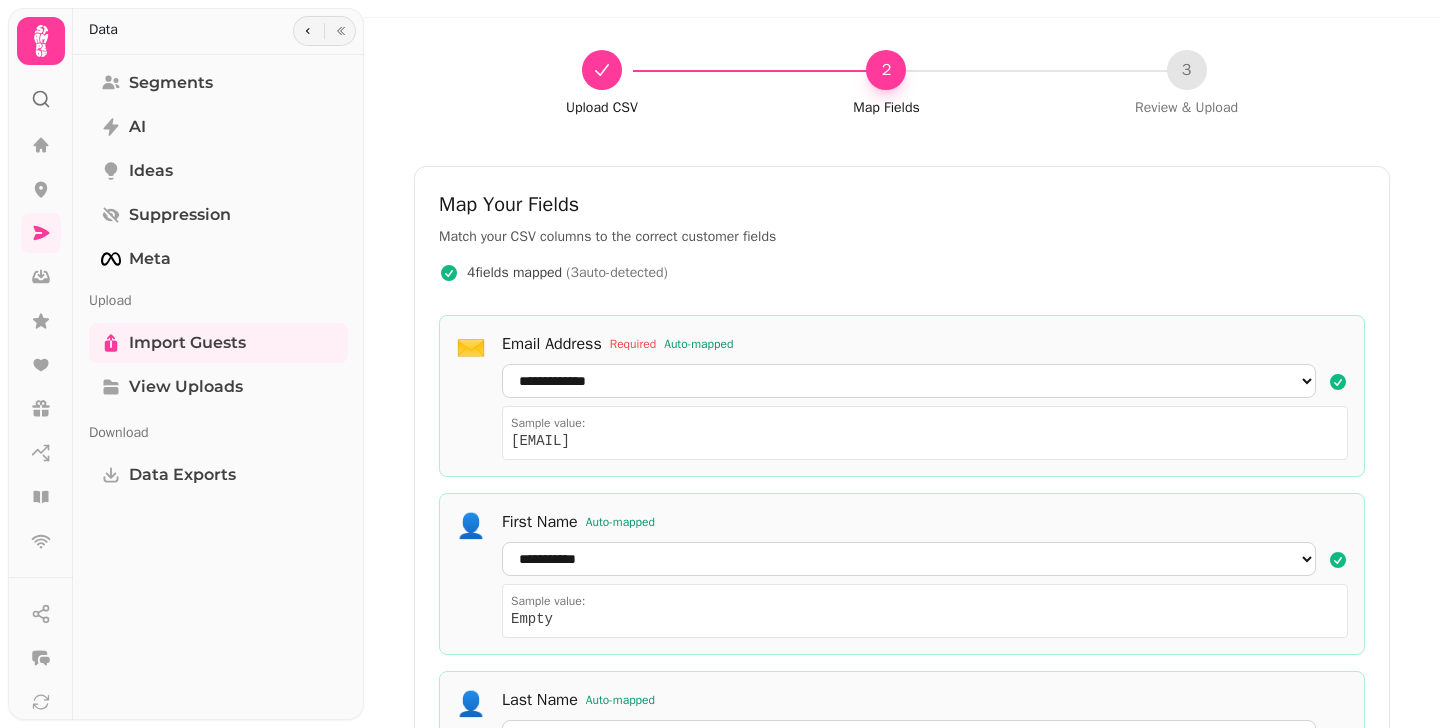 click on "crmtl2008@gmail.com" at bounding box center (925, 441) 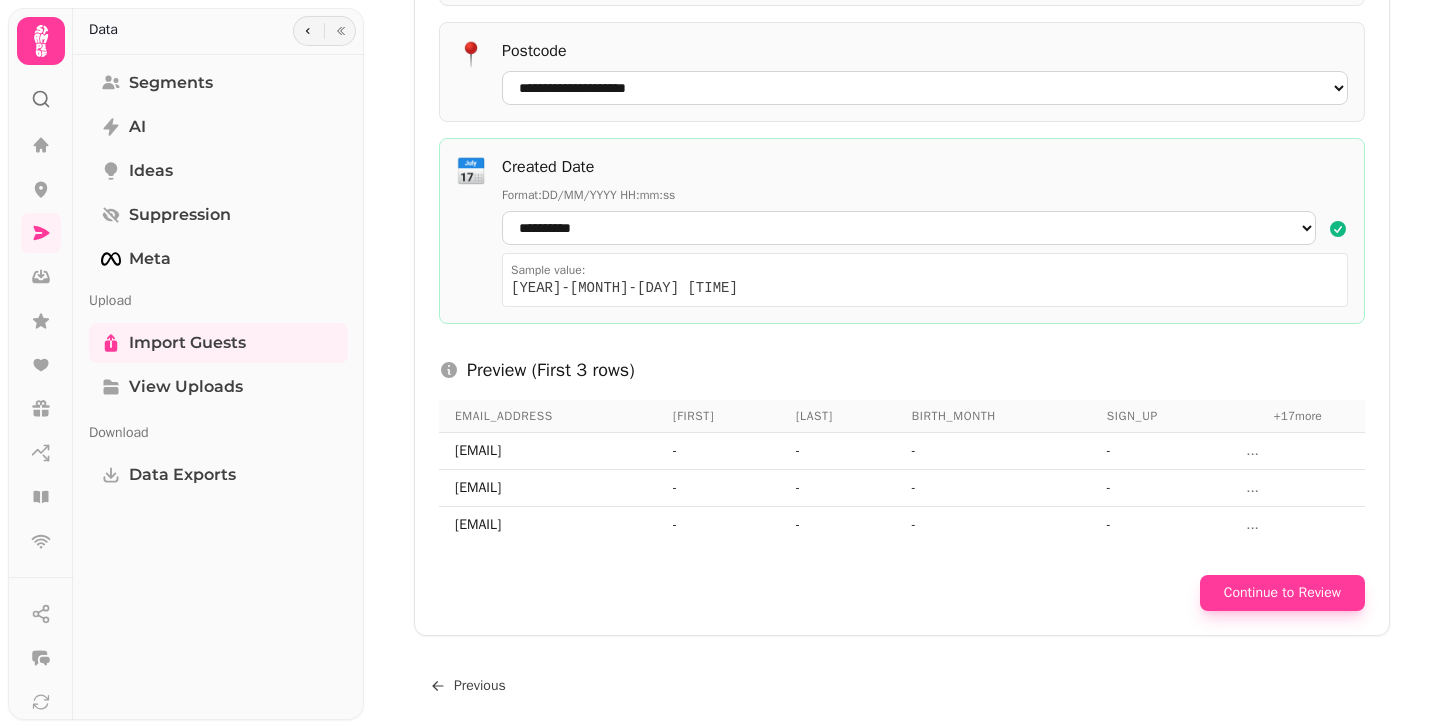 scroll, scrollTop: 1243, scrollLeft: 0, axis: vertical 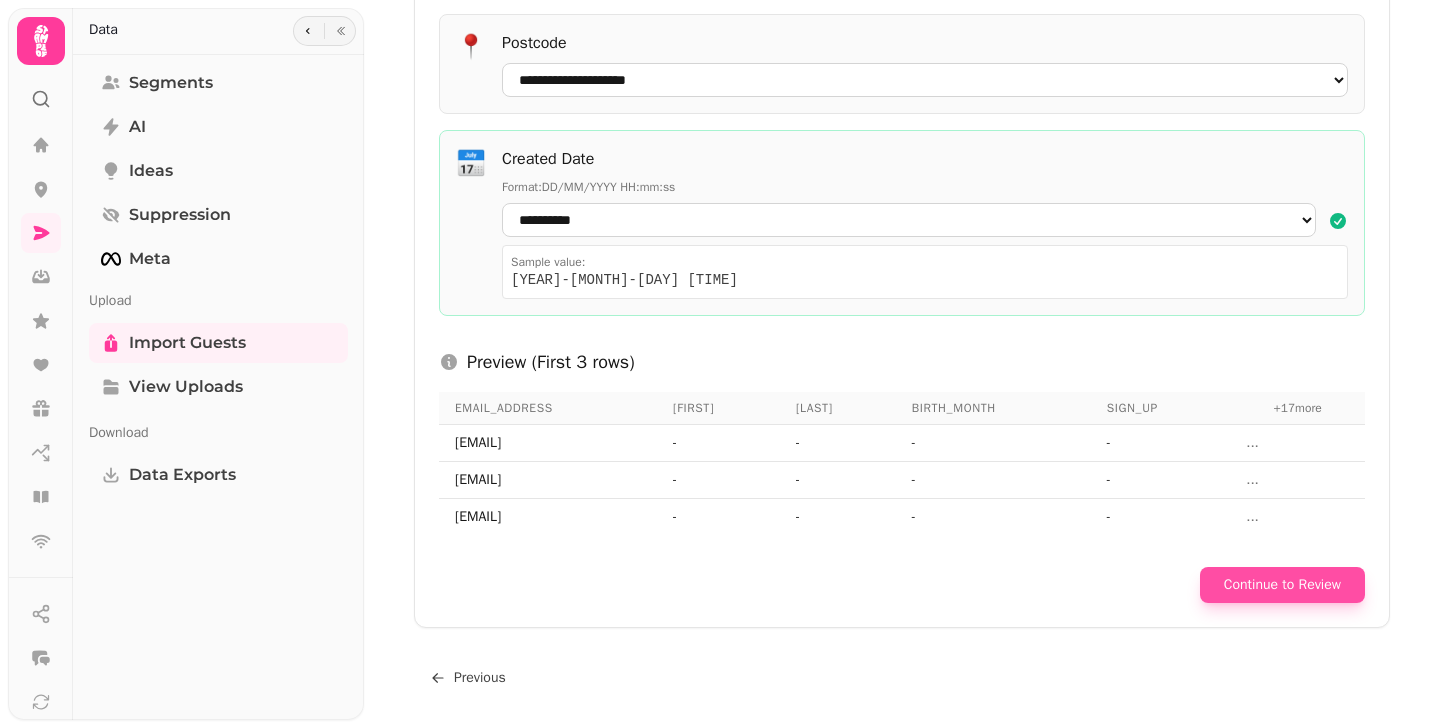 click on "Continue to Review" at bounding box center [1282, 585] 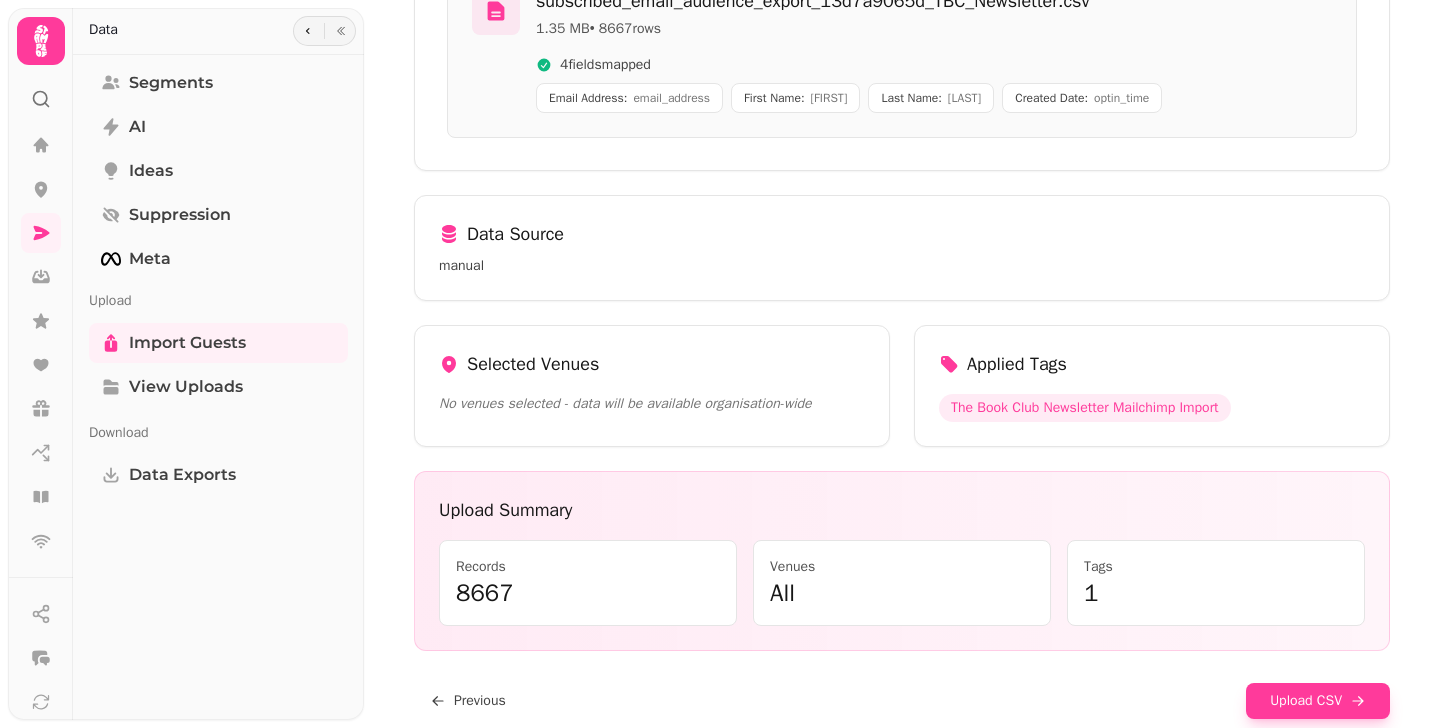 scroll, scrollTop: 423, scrollLeft: 0, axis: vertical 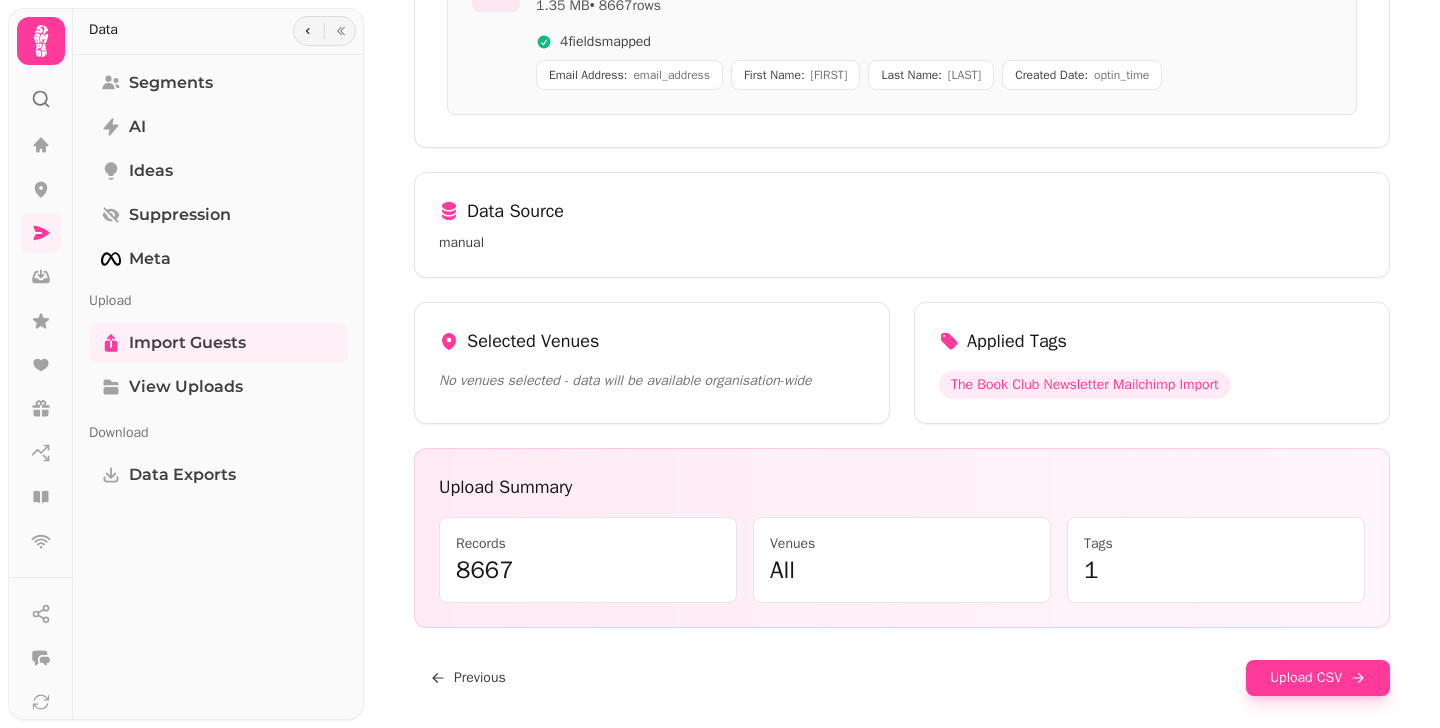 click on "Venues" at bounding box center (902, 544) 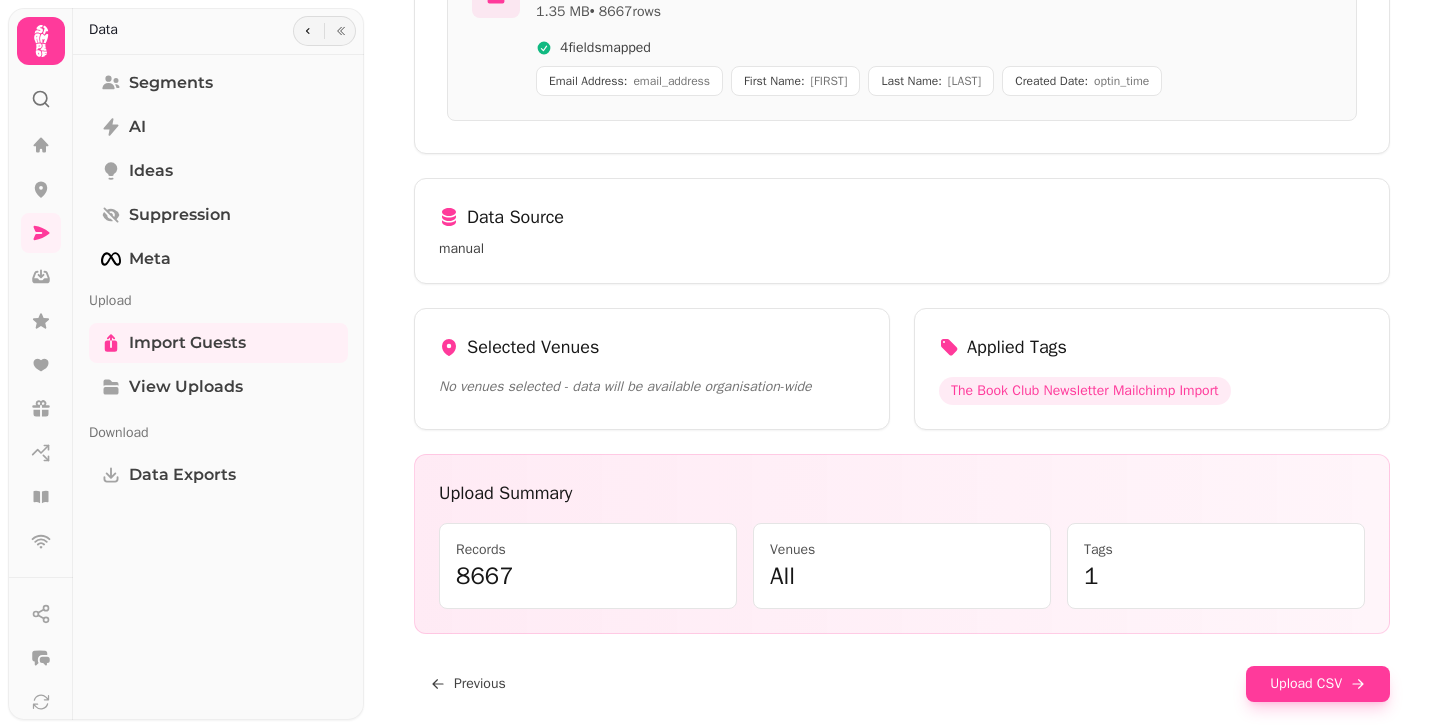 scroll, scrollTop: 423, scrollLeft: 0, axis: vertical 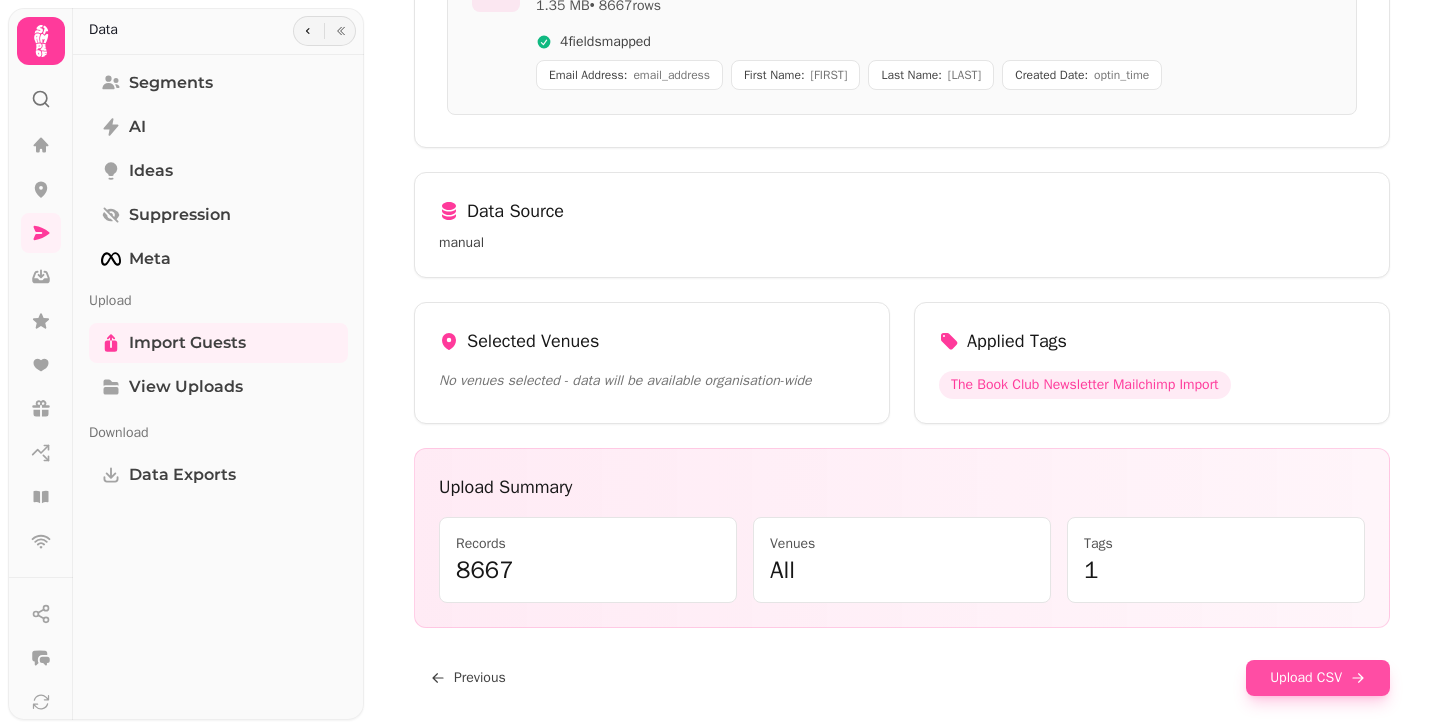click on "Upload CSV" at bounding box center [1318, 678] 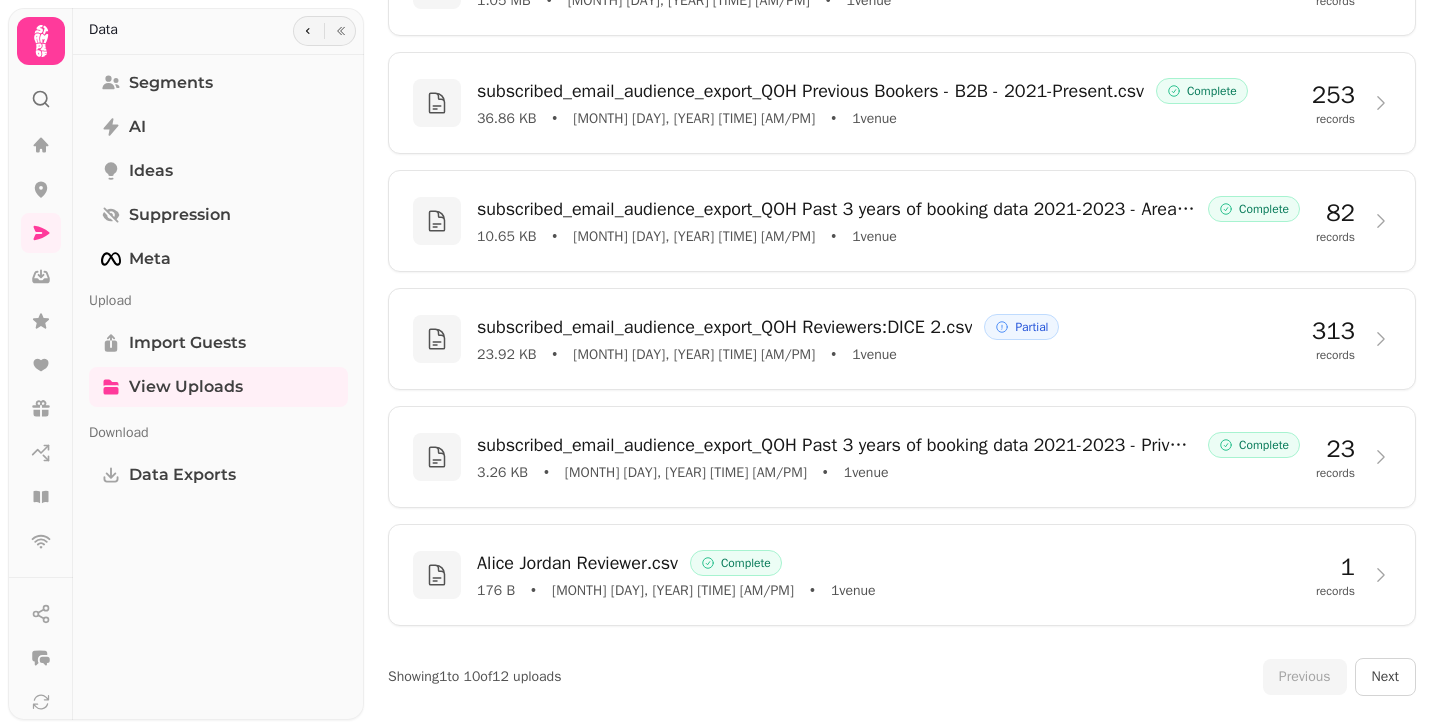 scroll, scrollTop: 0, scrollLeft: 0, axis: both 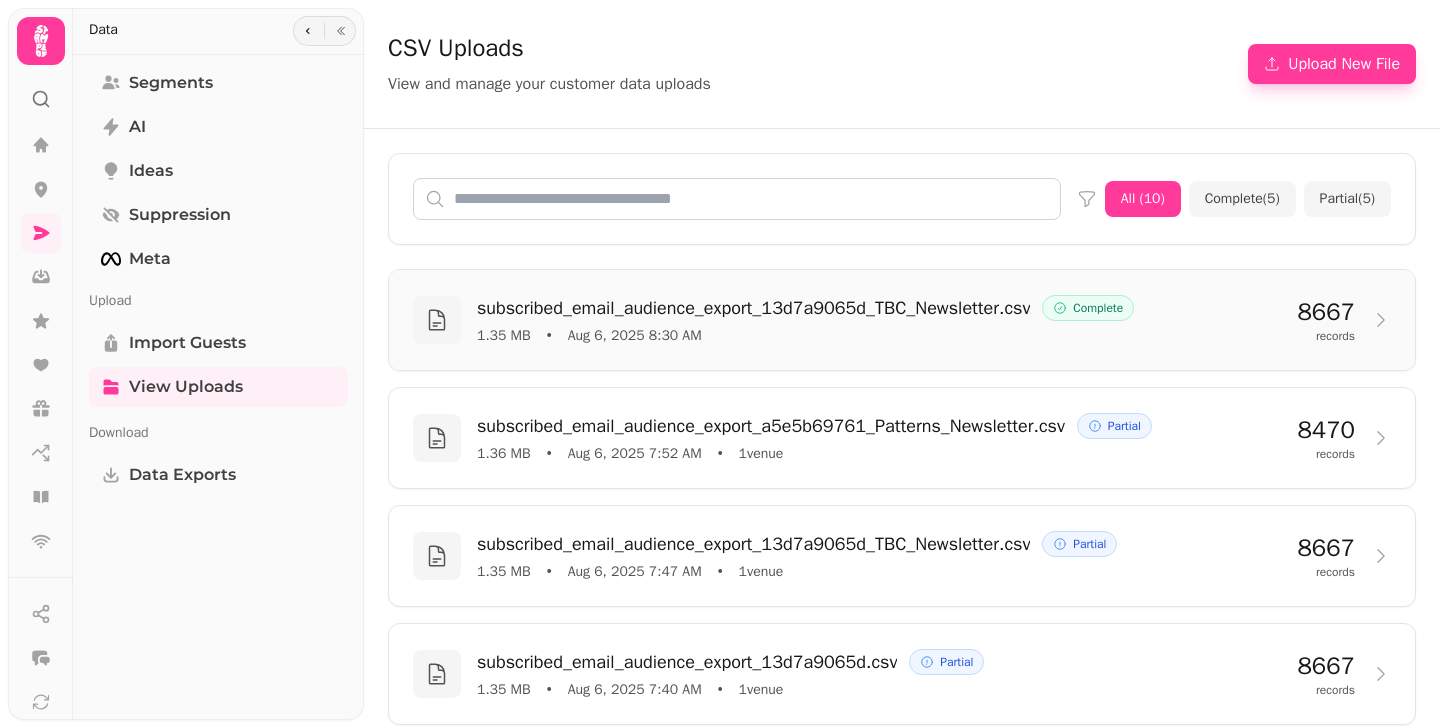 click 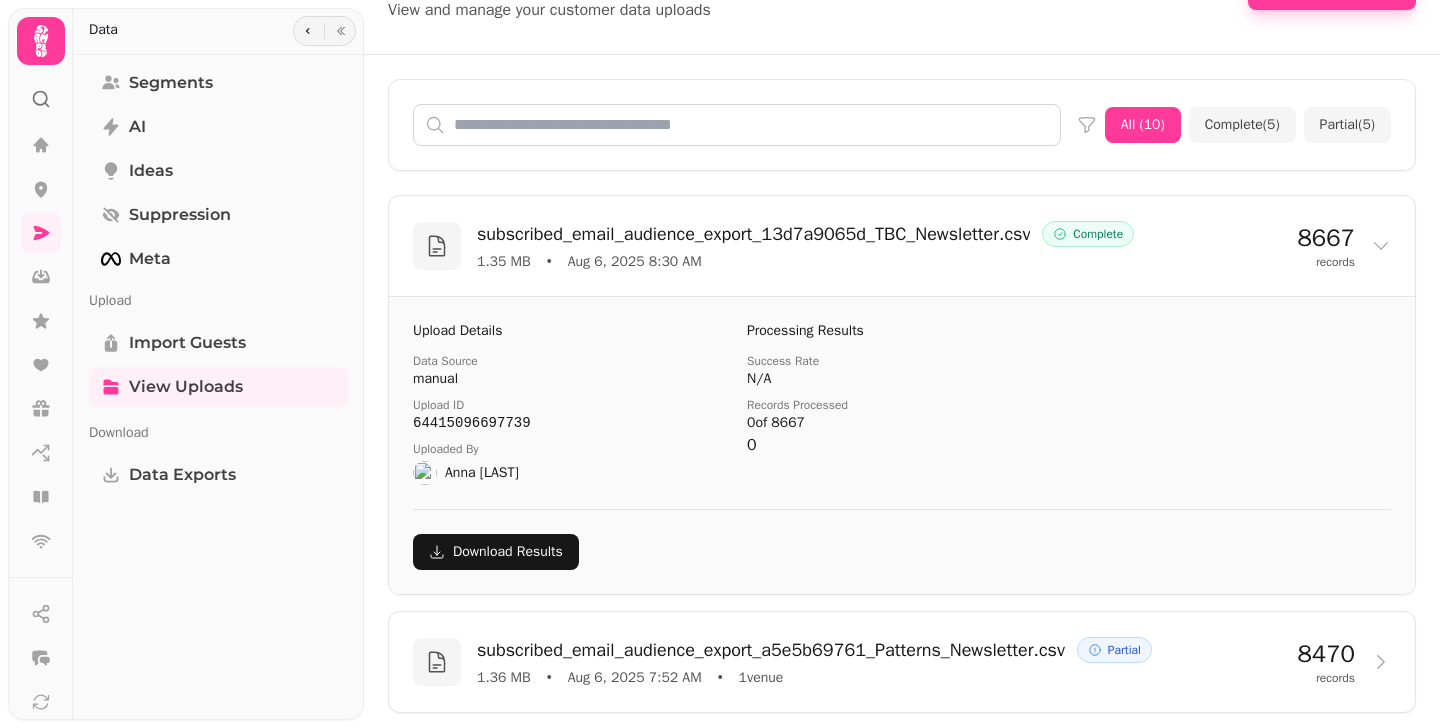 scroll, scrollTop: 0, scrollLeft: 0, axis: both 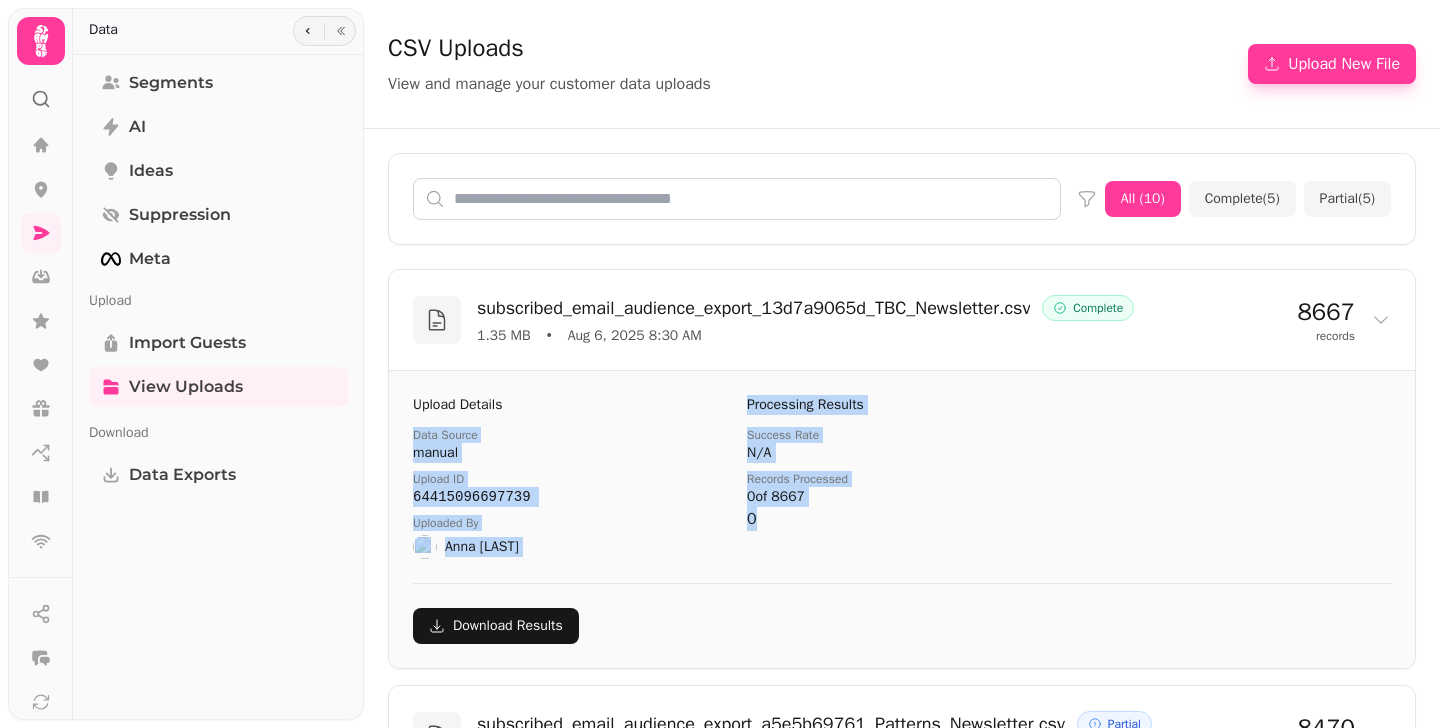 drag, startPoint x: 745, startPoint y: 408, endPoint x: 988, endPoint y: 523, distance: 268.83823 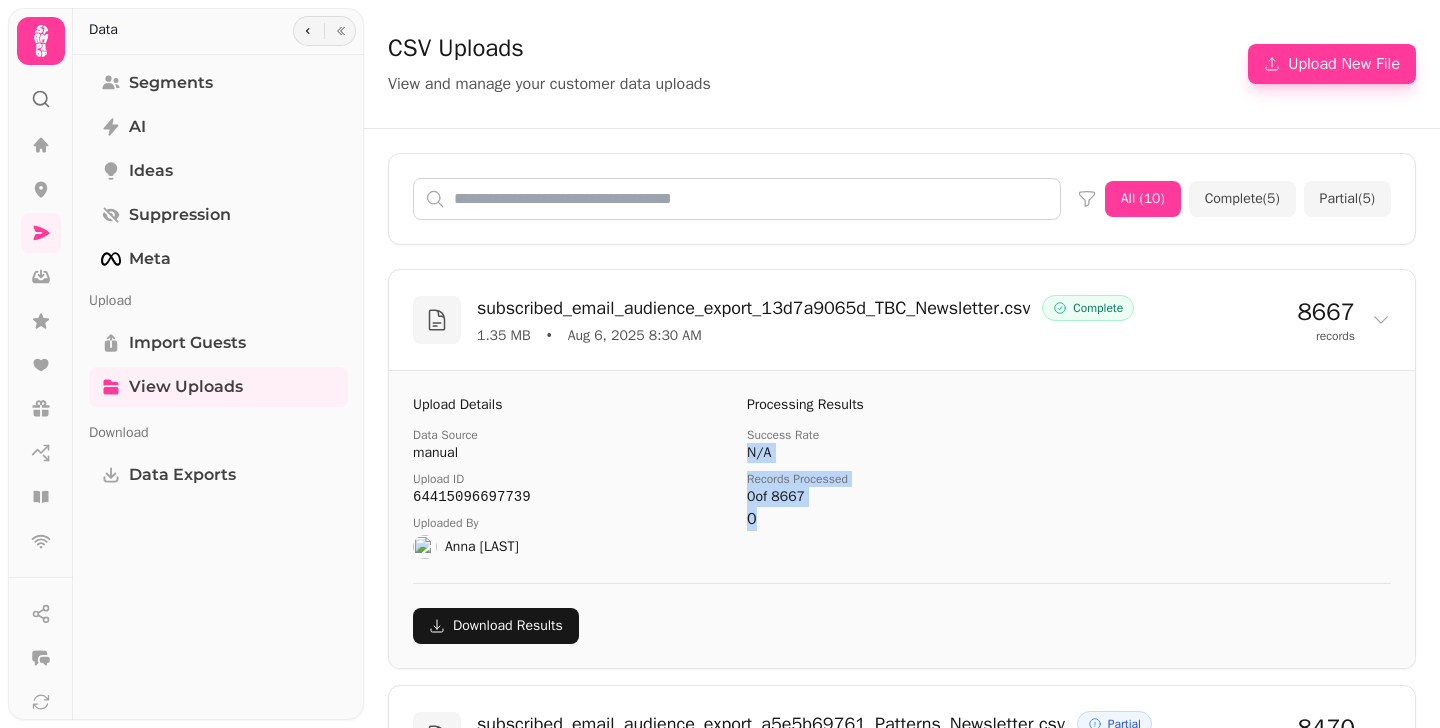 drag, startPoint x: 988, startPoint y: 523, endPoint x: 946, endPoint y: 424, distance: 107.54069 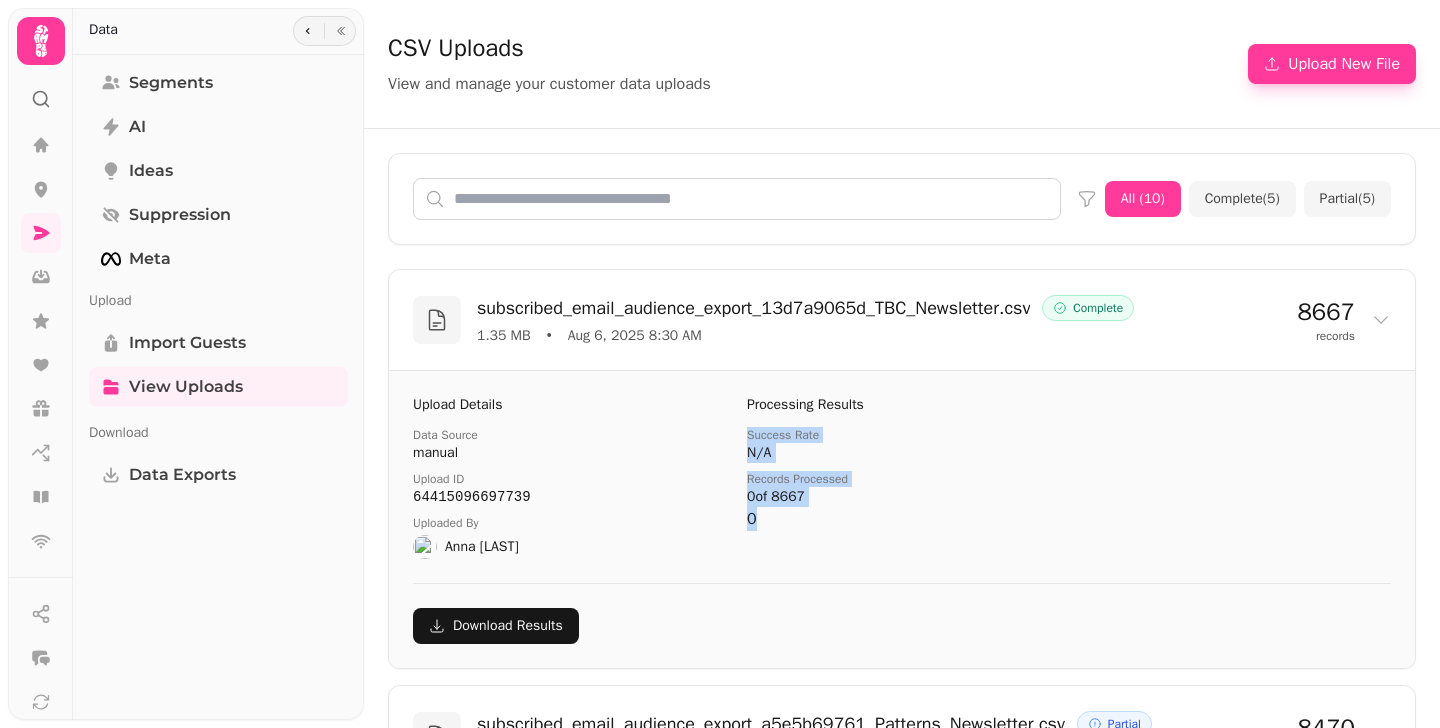 click on "Processing Results Success Rate N/A Records Processed 0  of   8667 0" at bounding box center (902, 477) 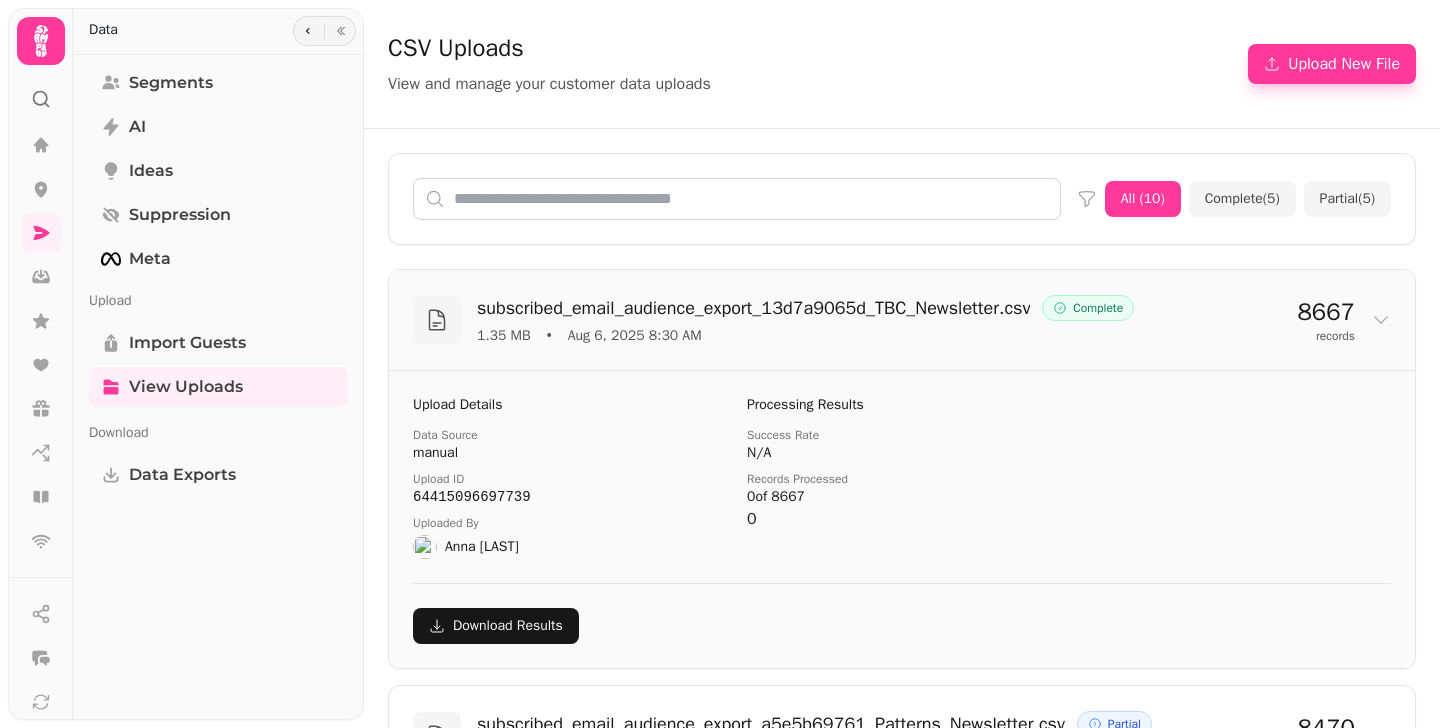 click on "1.35   MB • Aug 6, 2025 8:30 AM" at bounding box center (879, 336) 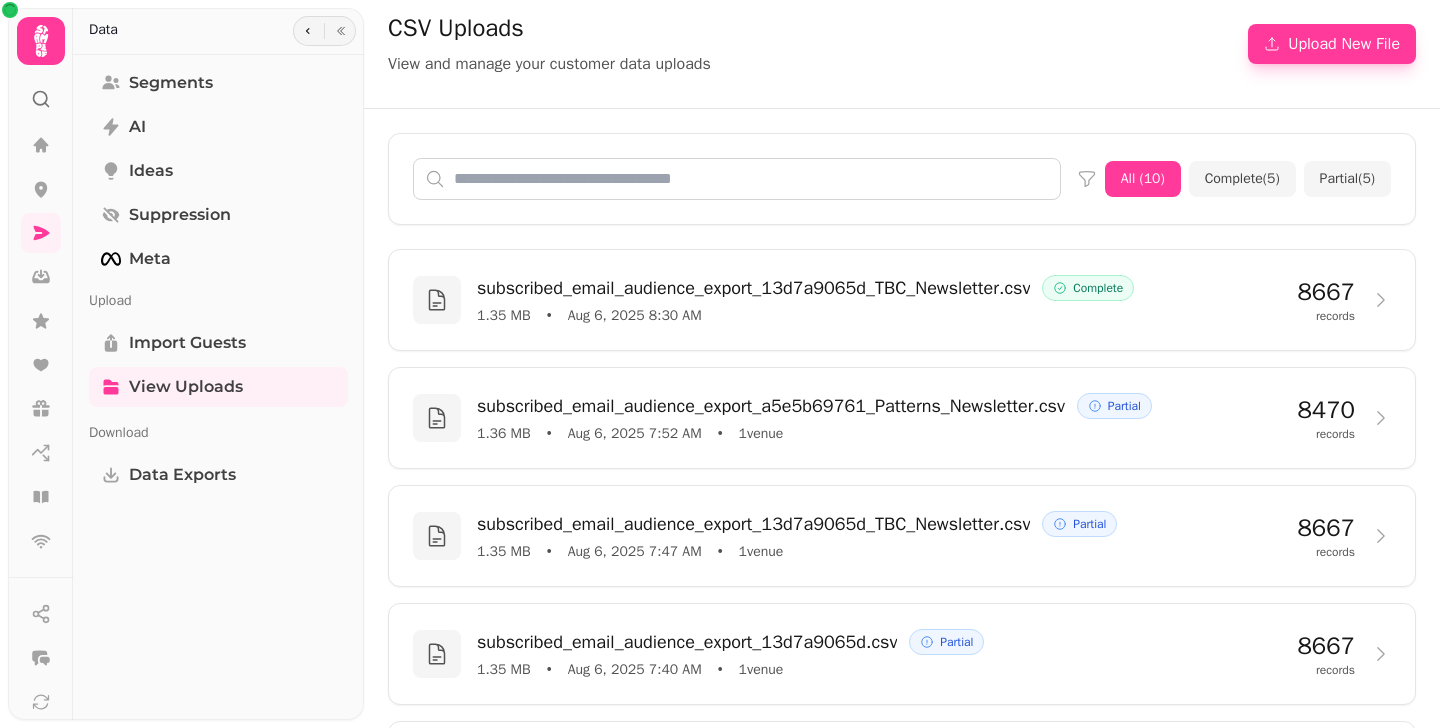 scroll, scrollTop: 21, scrollLeft: 0, axis: vertical 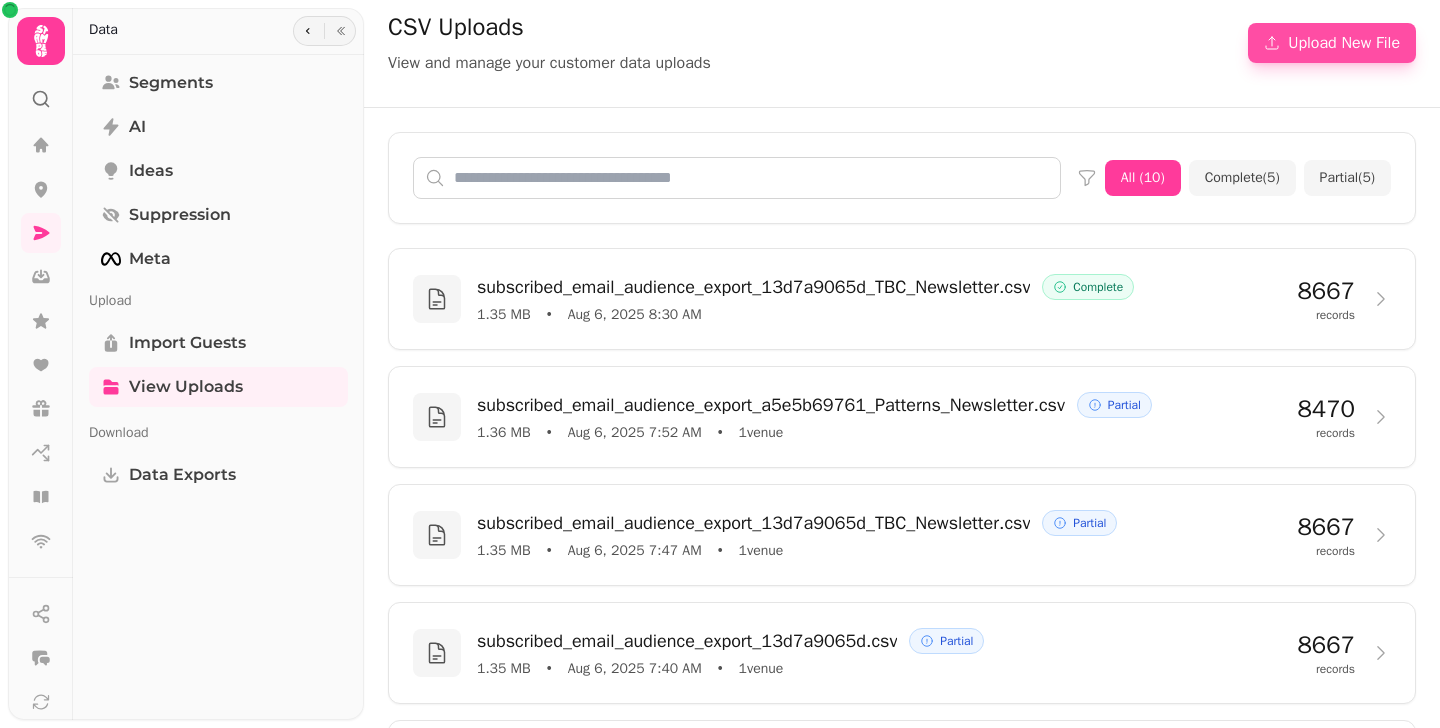 click on "Upload New File" at bounding box center [1332, 43] 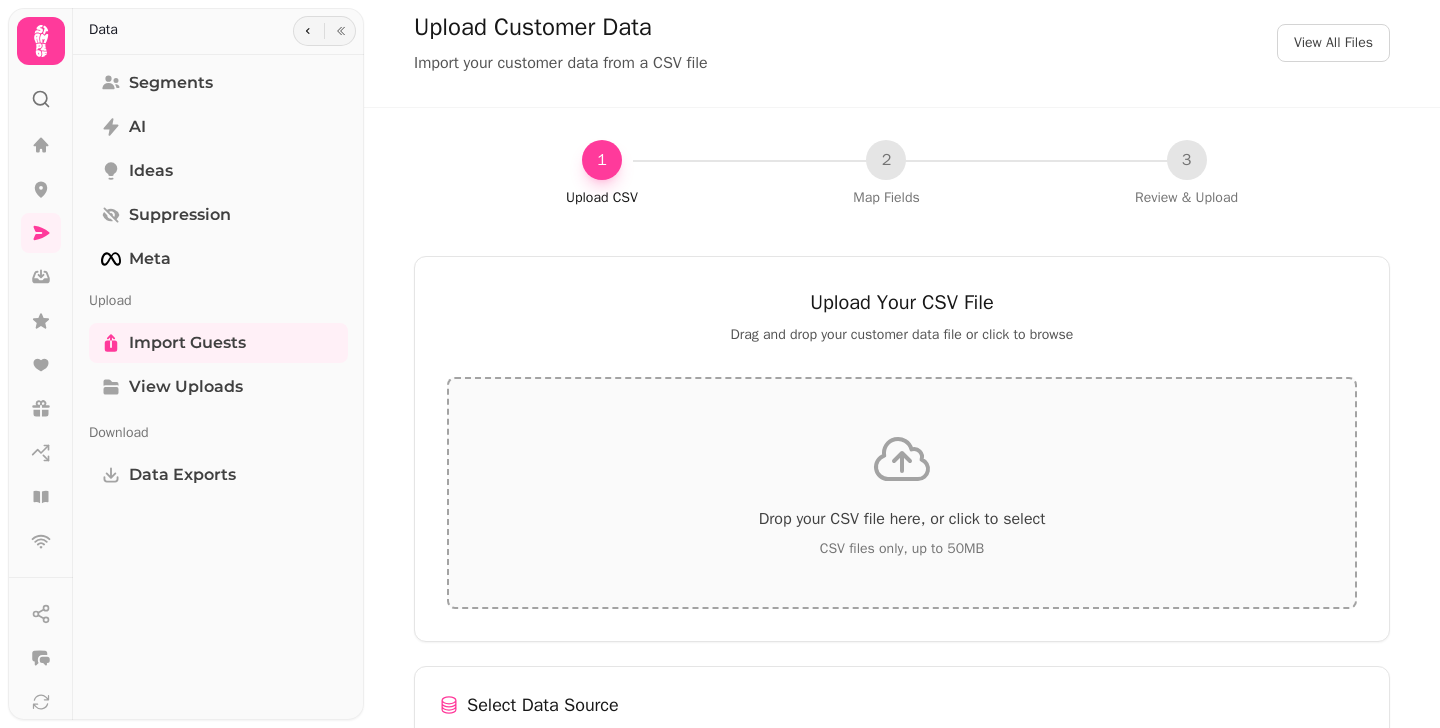 click 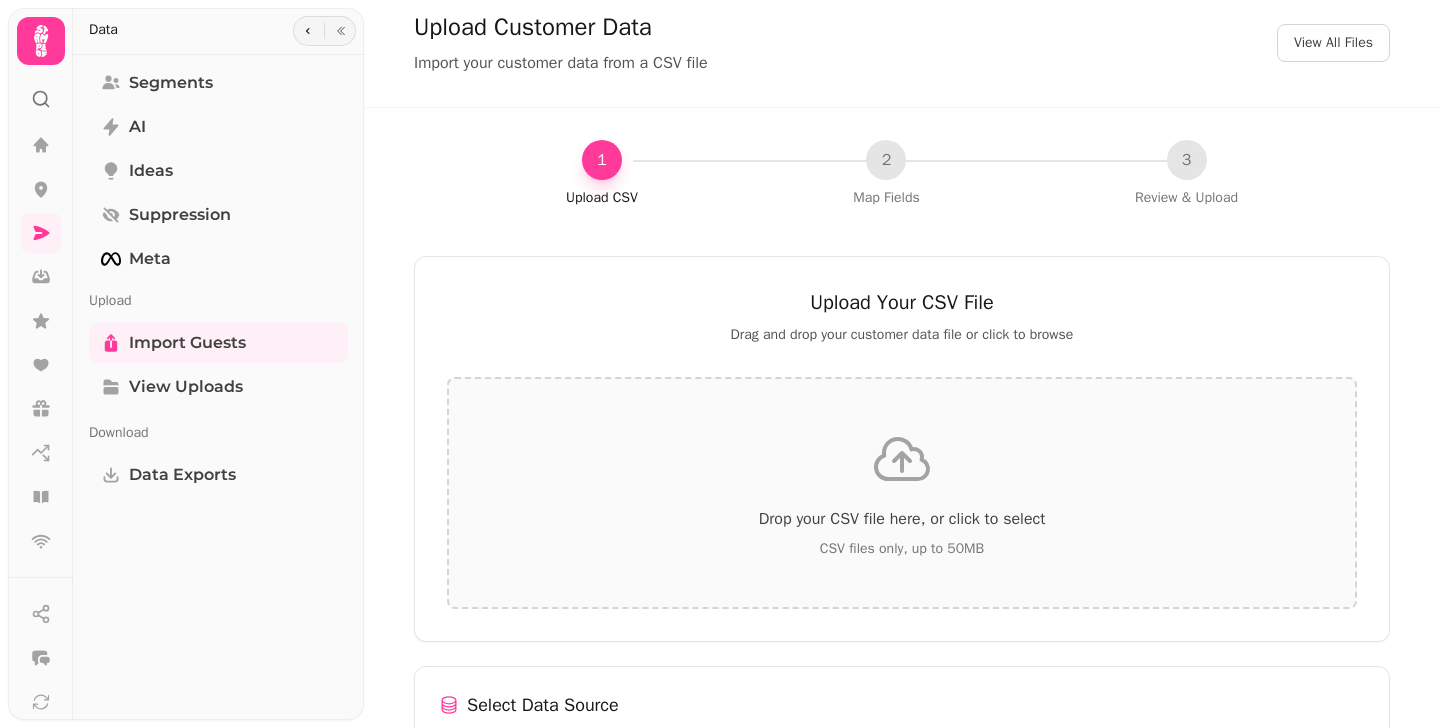 type on "**********" 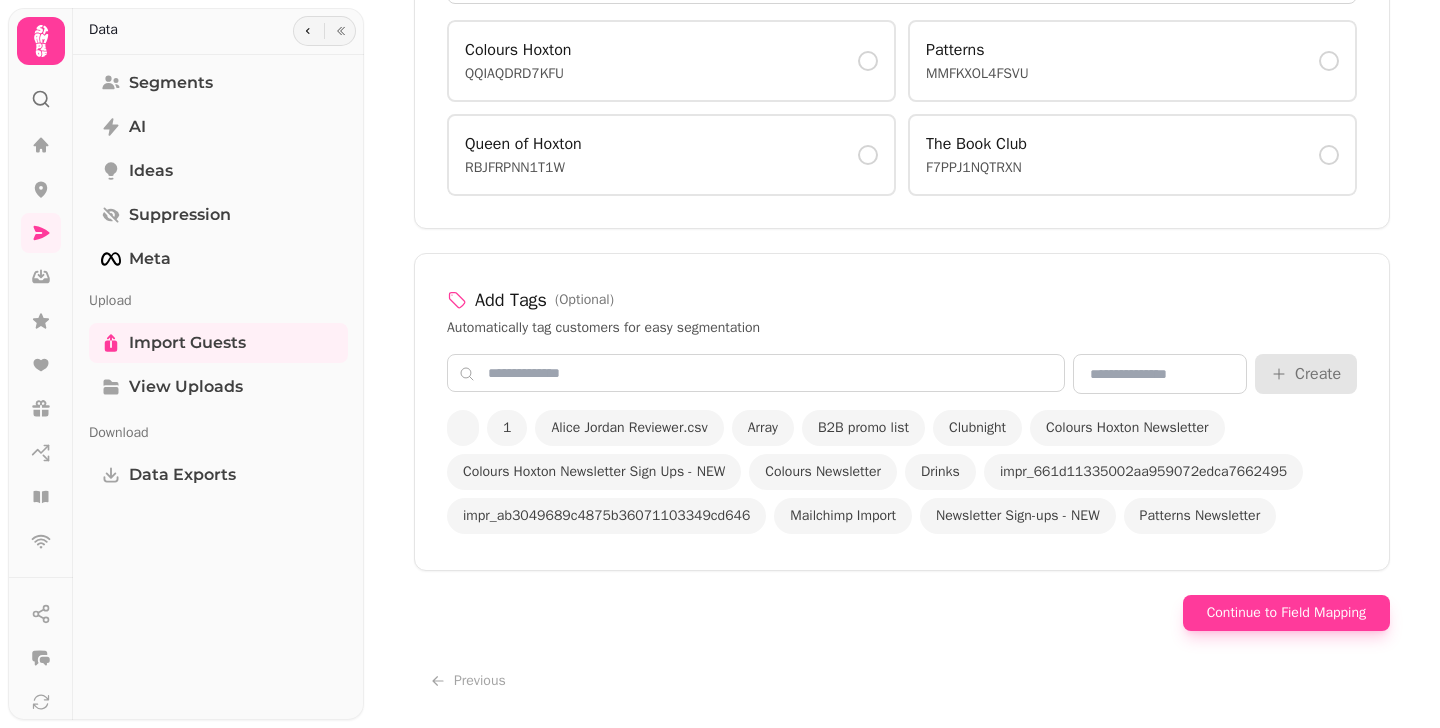 scroll, scrollTop: 1504, scrollLeft: 0, axis: vertical 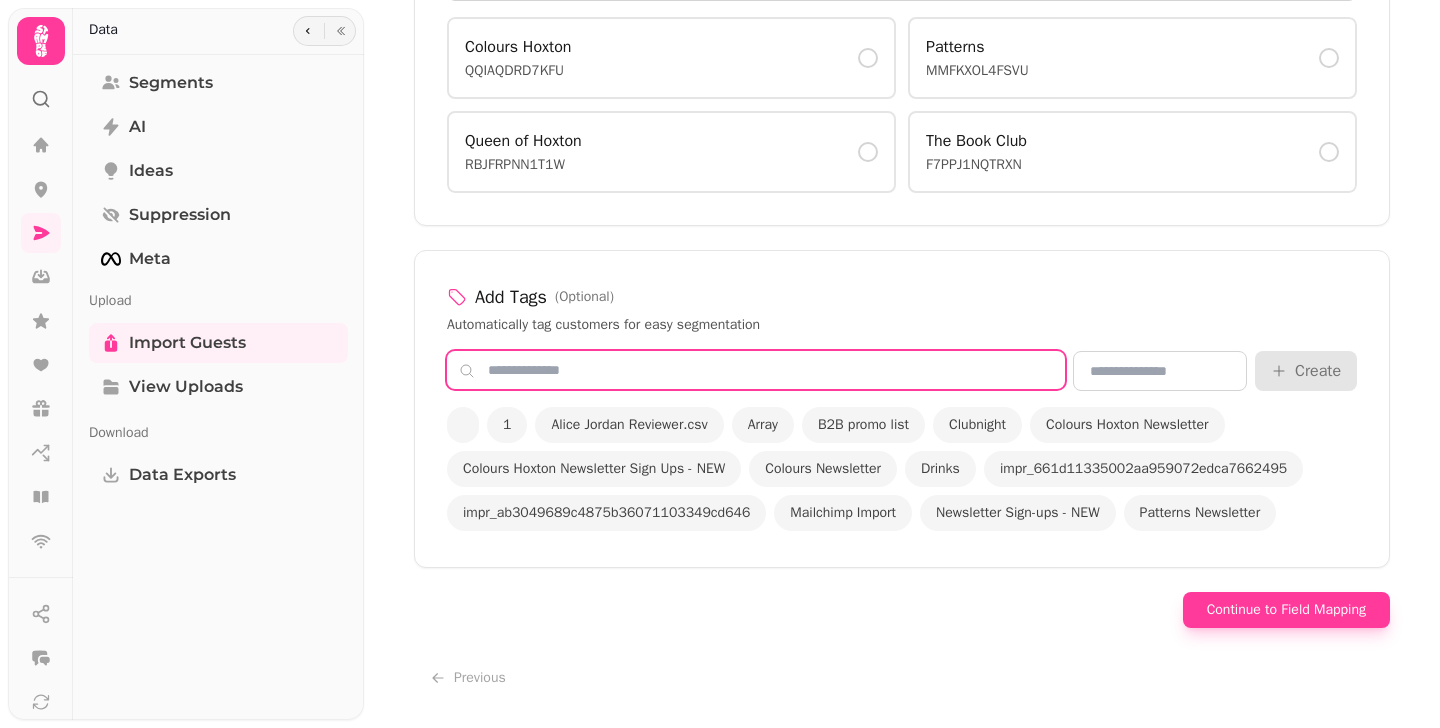 click at bounding box center (756, 370) 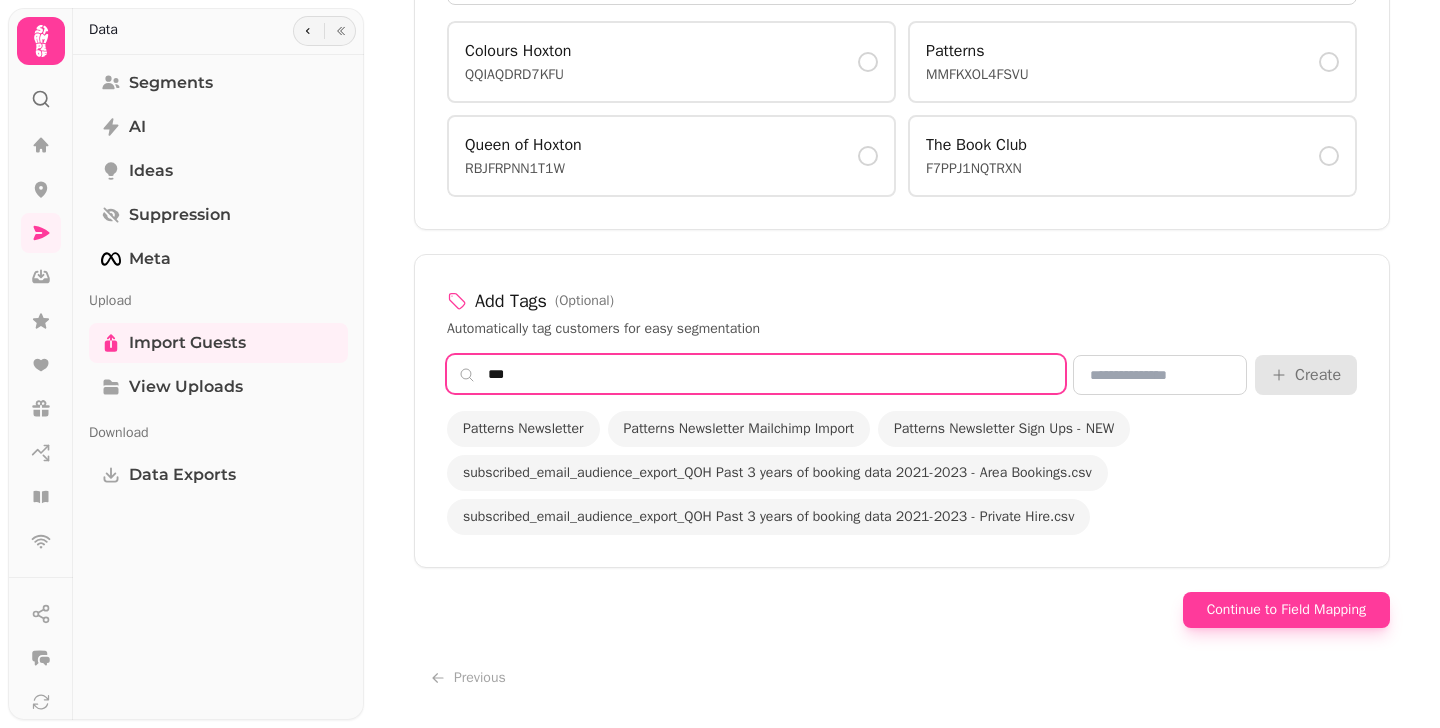 scroll, scrollTop: 1412, scrollLeft: 0, axis: vertical 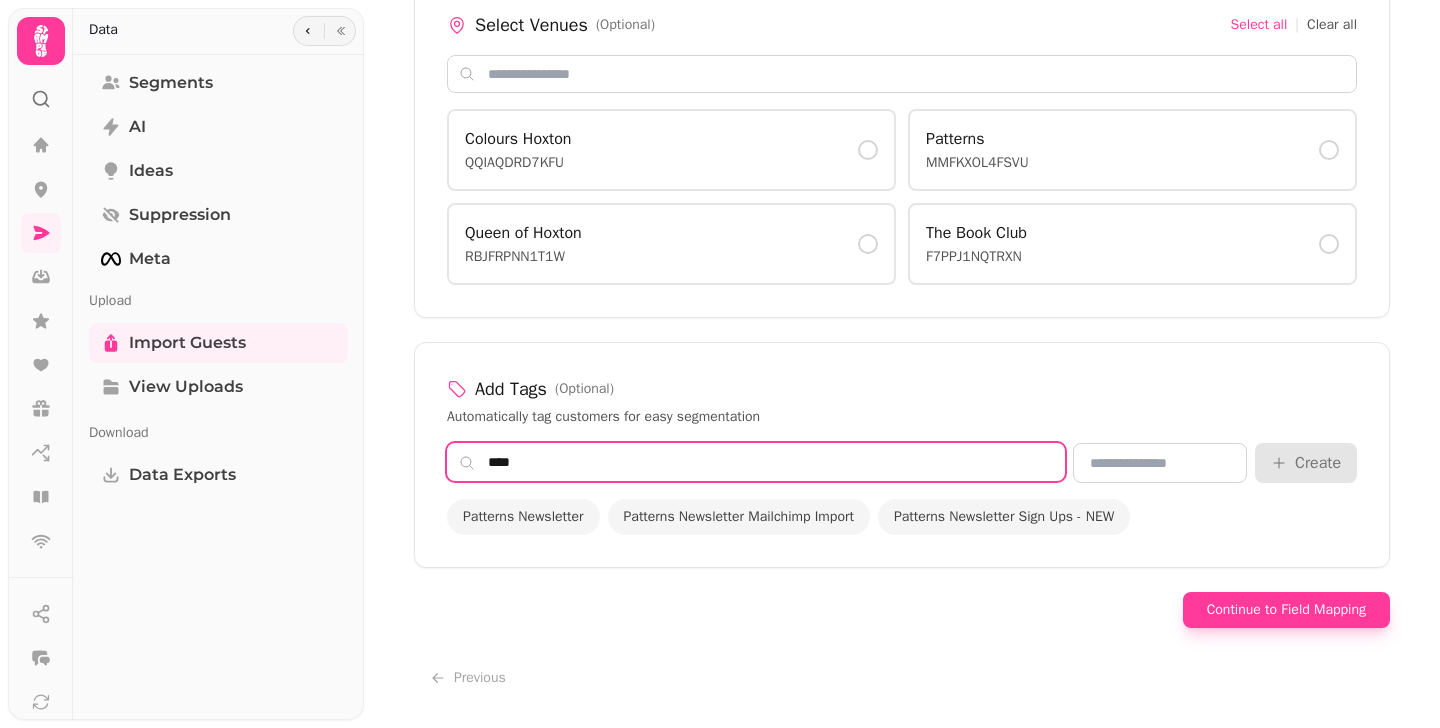 click on "****" at bounding box center [756, 462] 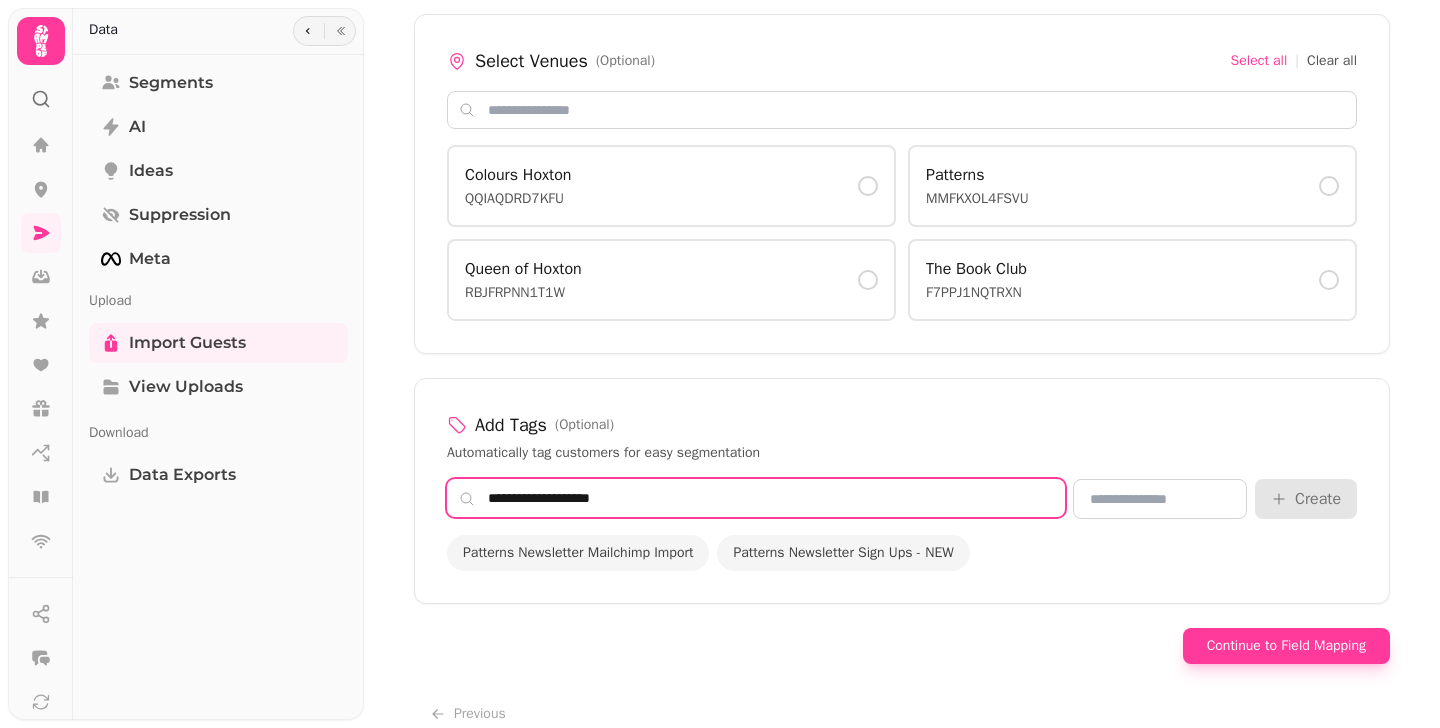 scroll, scrollTop: 1412, scrollLeft: 0, axis: vertical 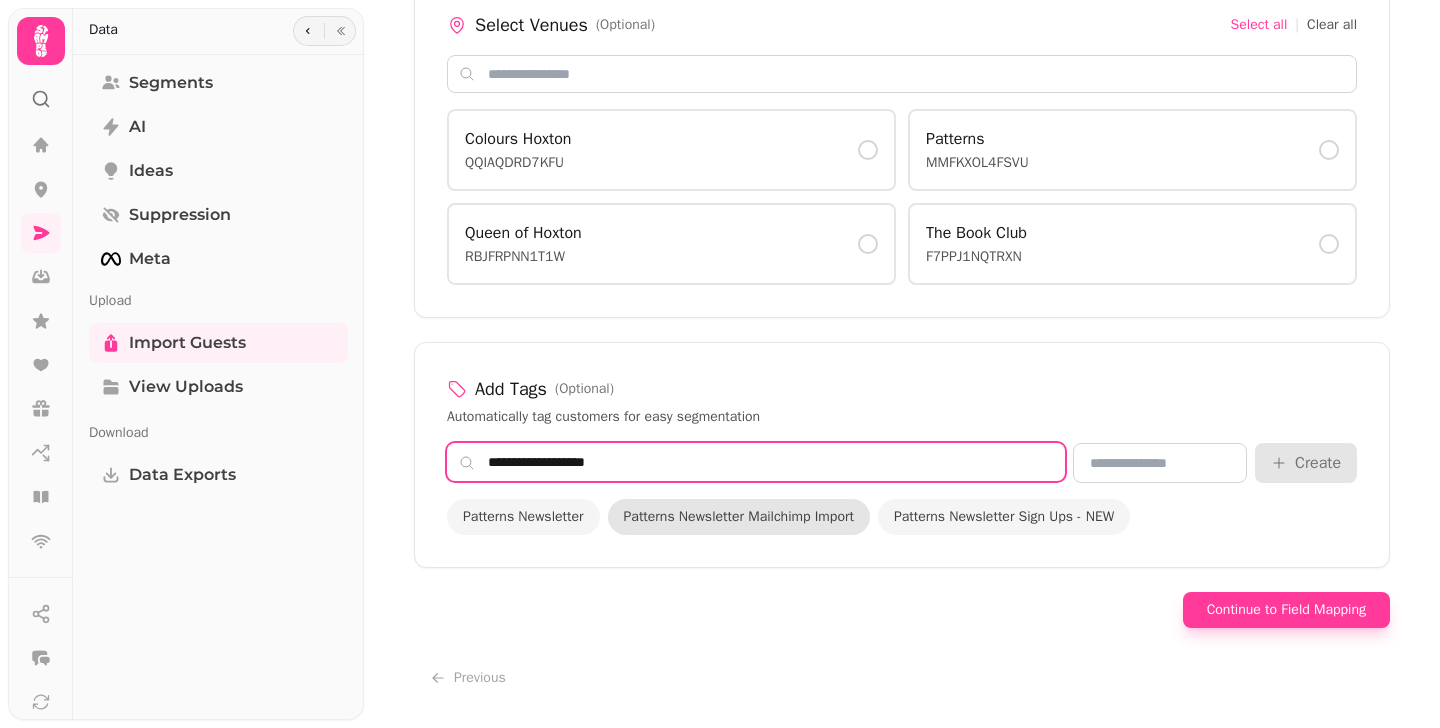 type on "**********" 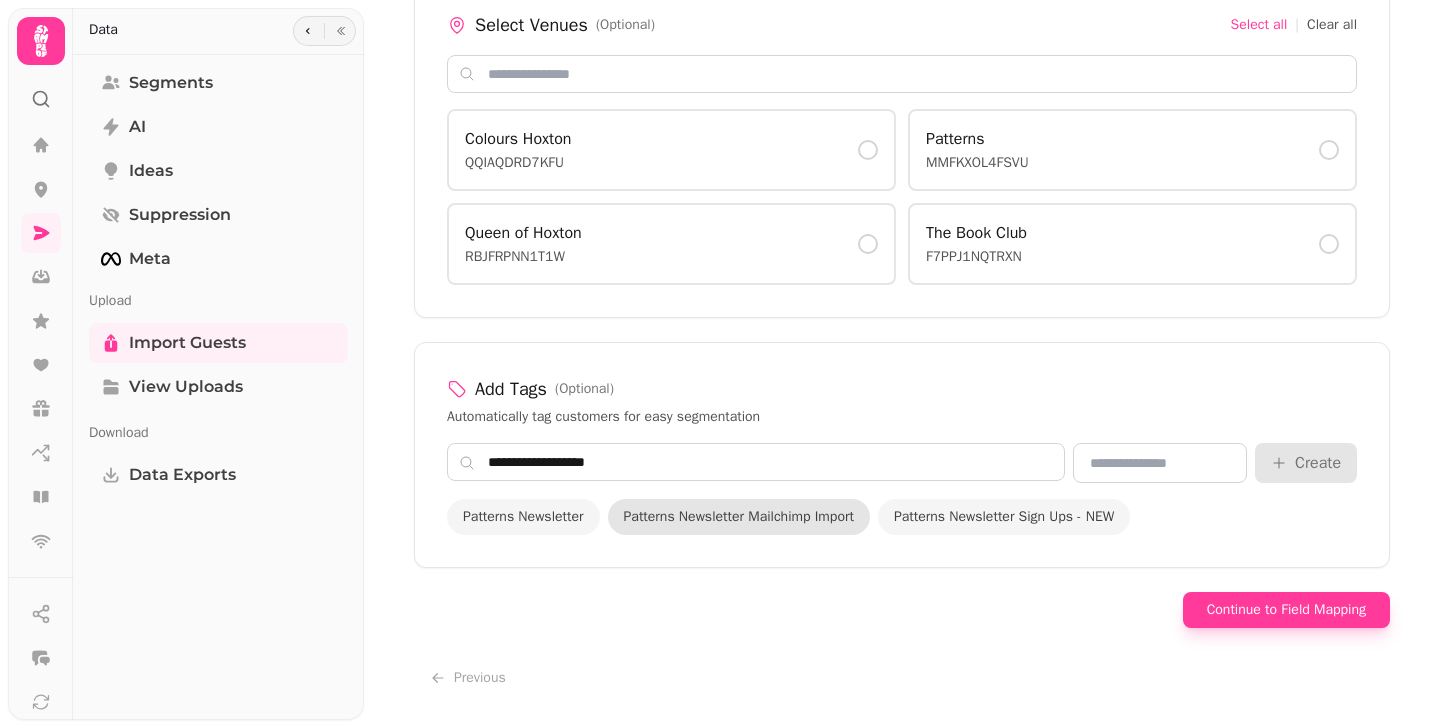 click on "Patterns Newsletter Mailchimp Import" at bounding box center (739, 517) 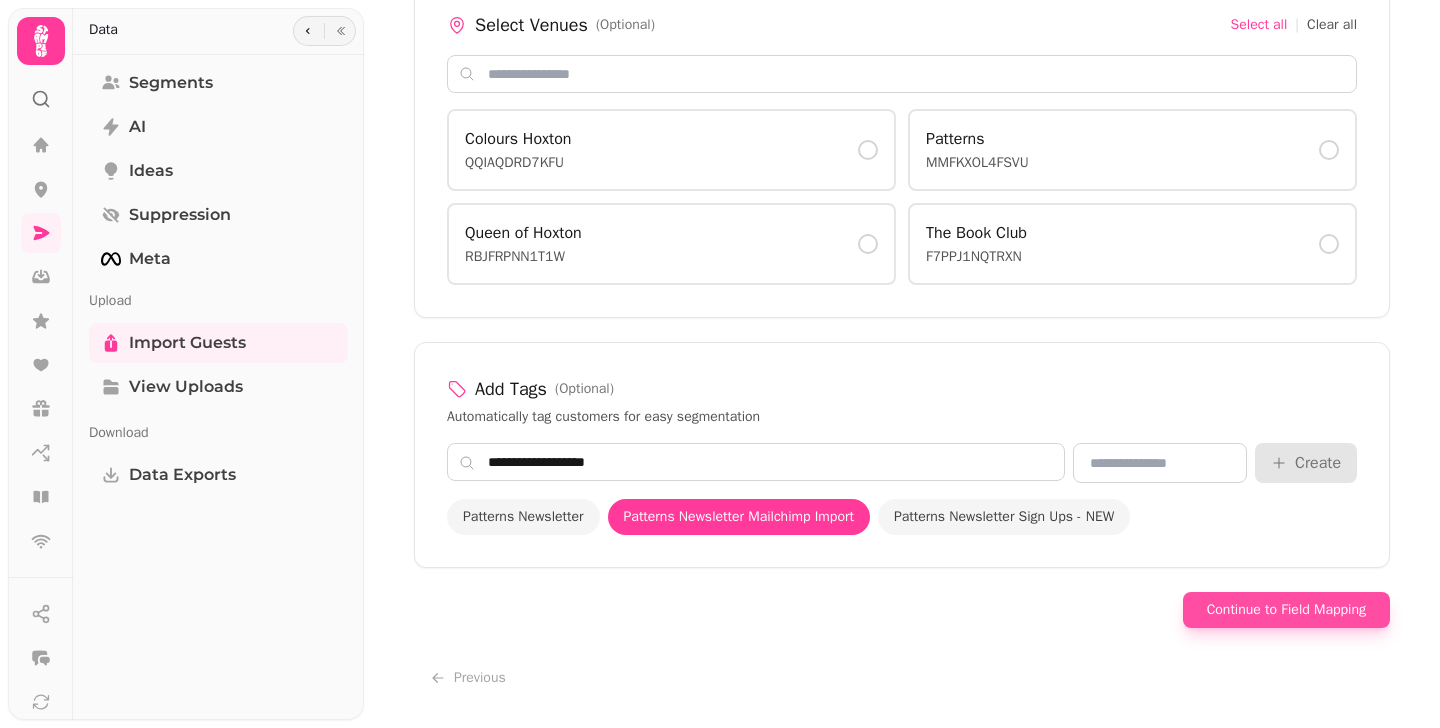 click on "Continue to Field Mapping" at bounding box center (1286, 610) 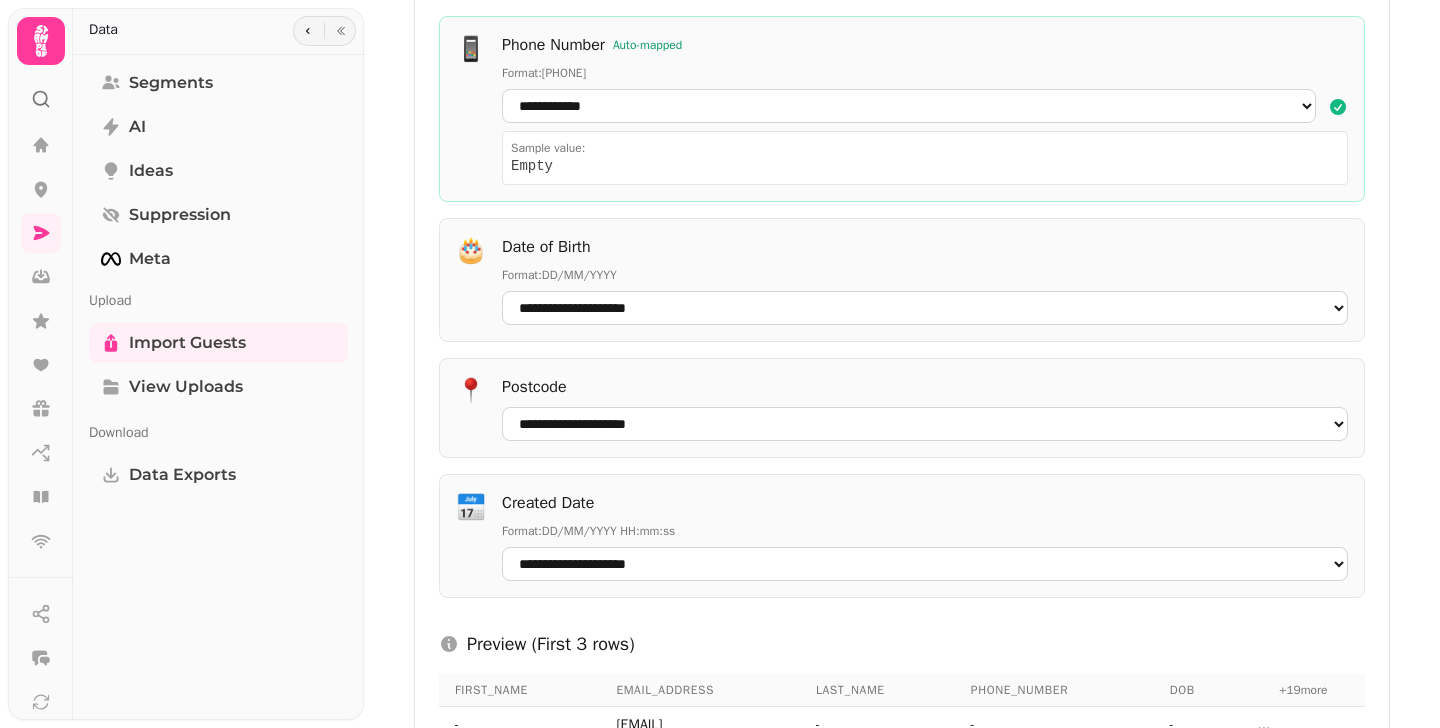 scroll, scrollTop: 1021, scrollLeft: 0, axis: vertical 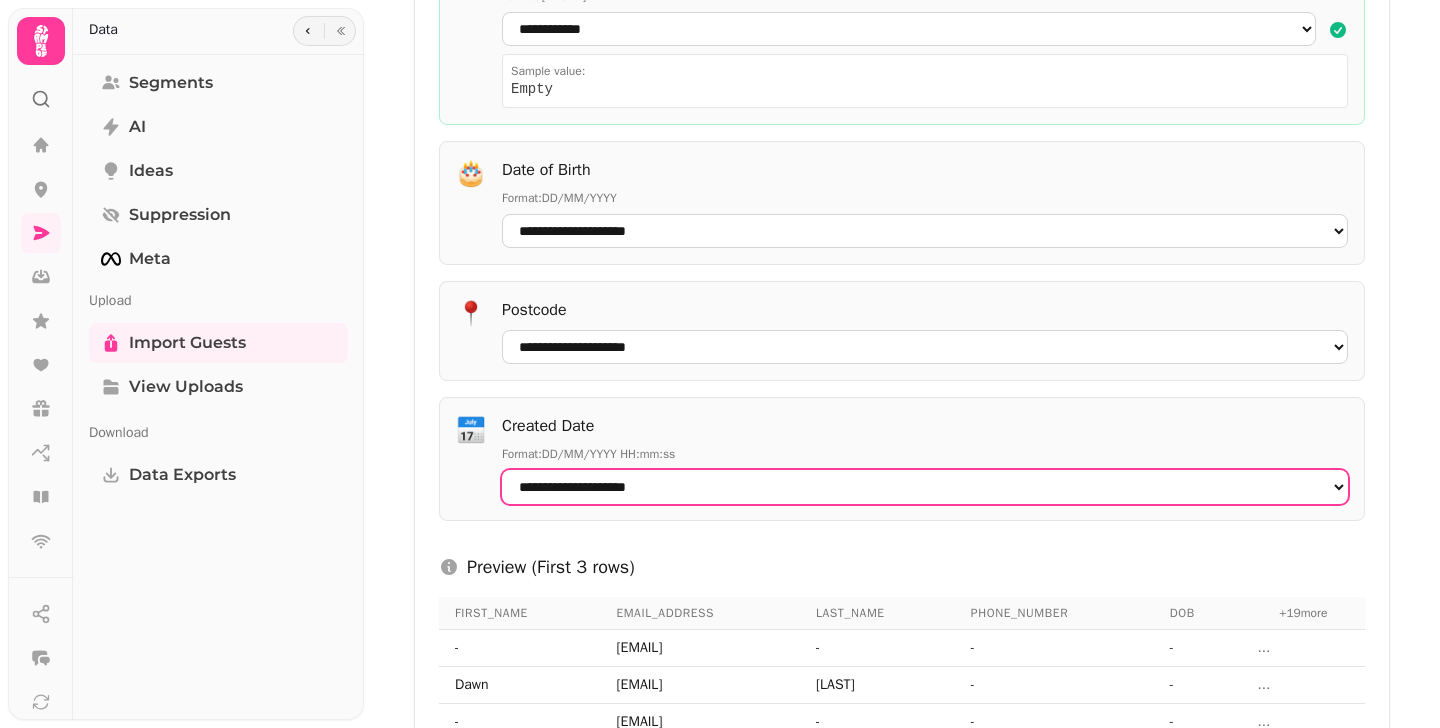 click on "**********" at bounding box center [925, 487] 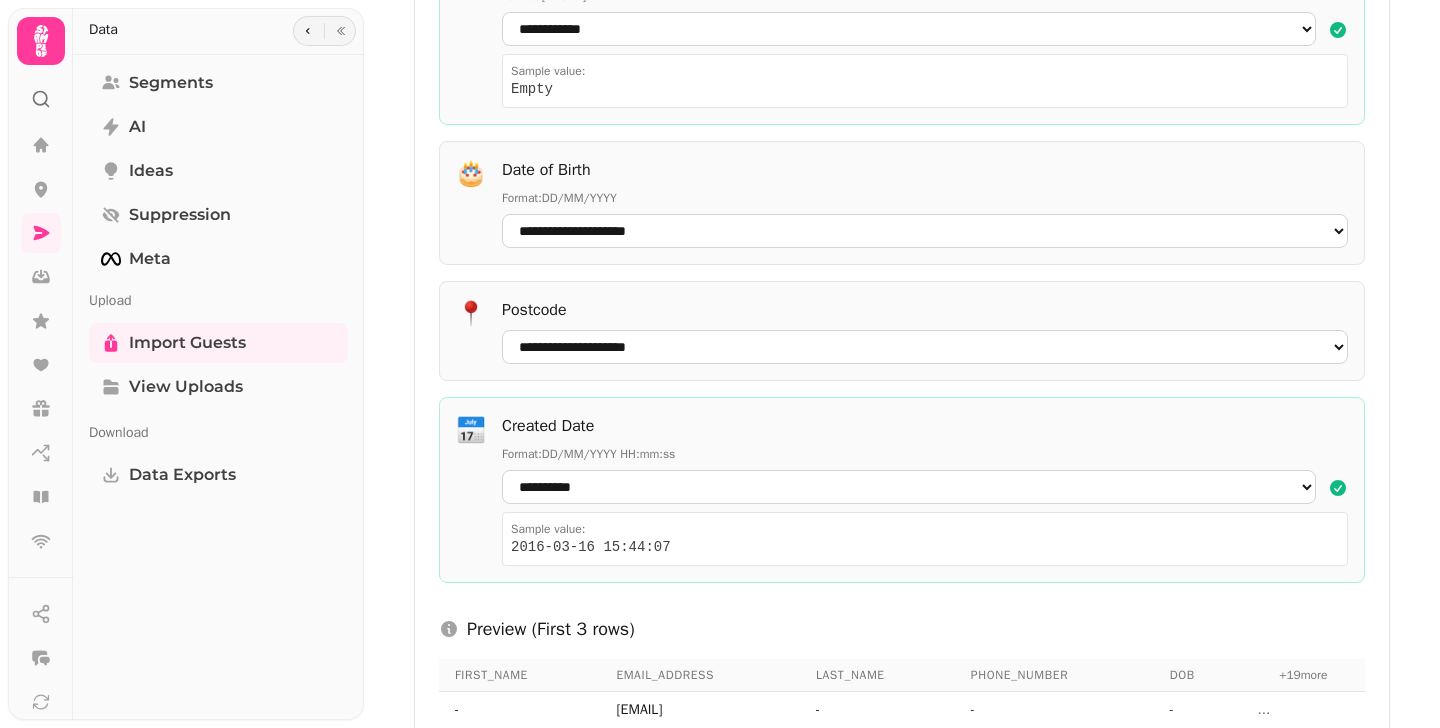 click on "**********" at bounding box center (902, 75) 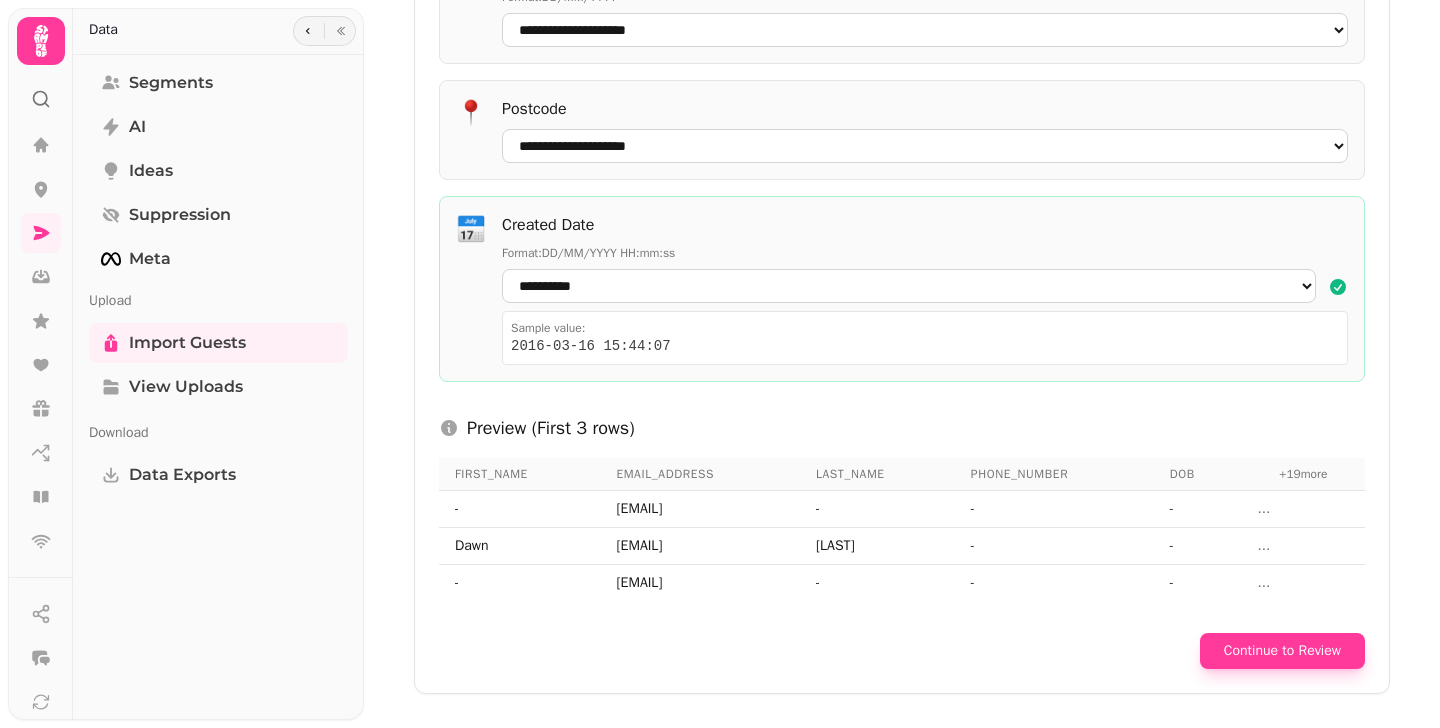 scroll, scrollTop: 1305, scrollLeft: 0, axis: vertical 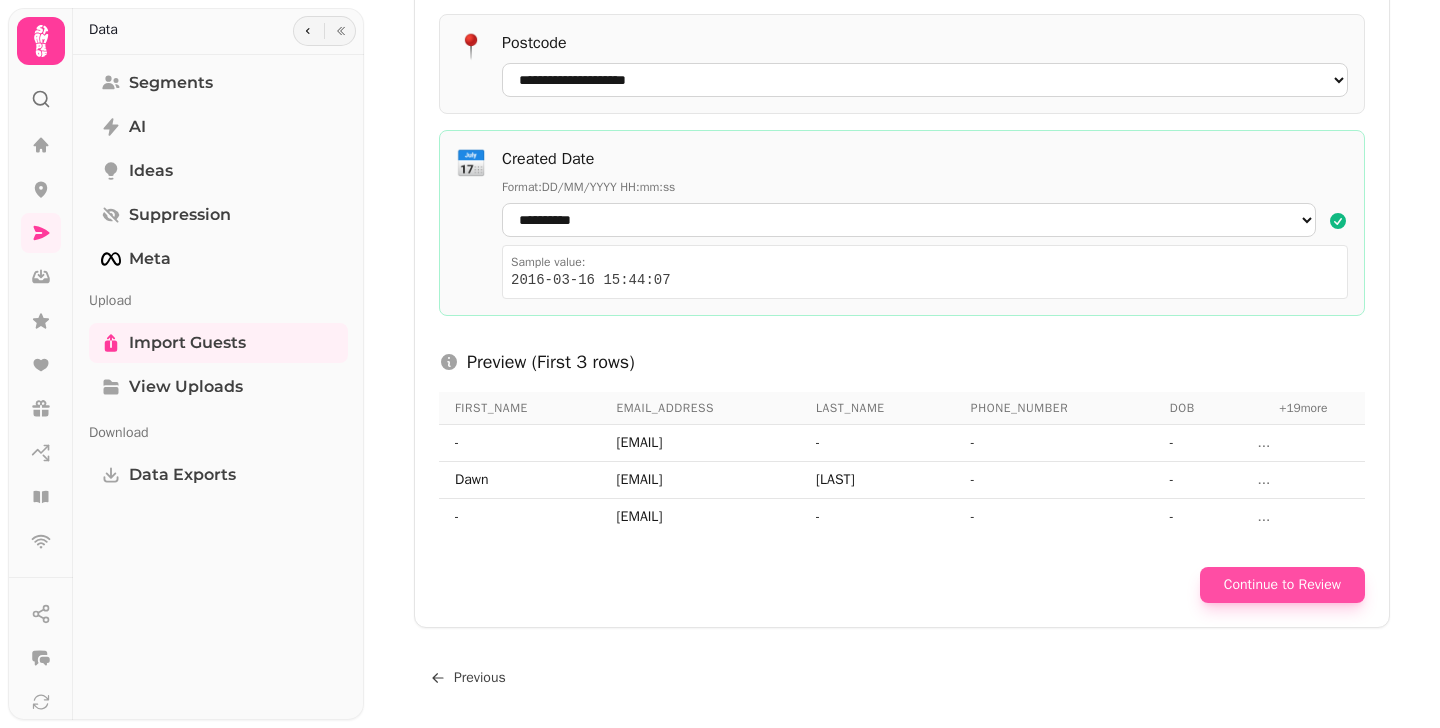click on "Continue to Review" at bounding box center (1282, 585) 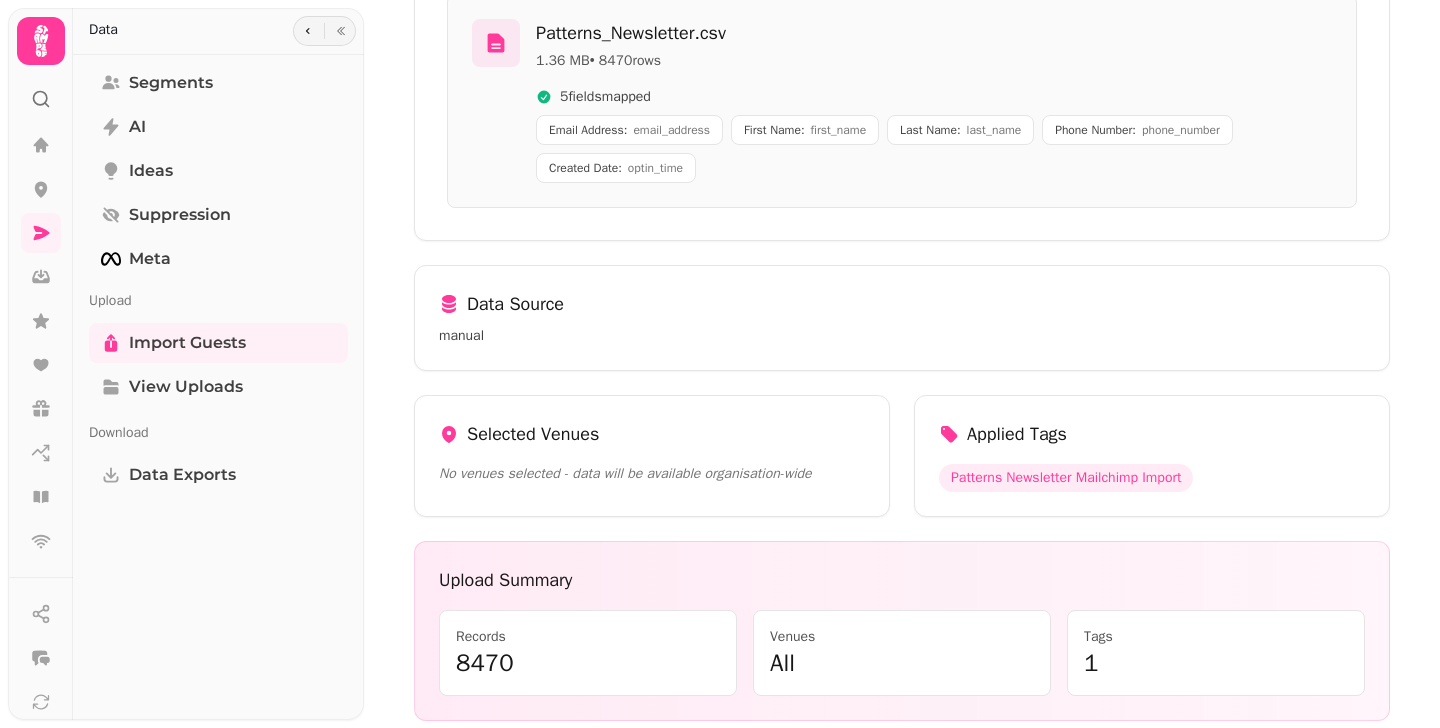scroll, scrollTop: 461, scrollLeft: 0, axis: vertical 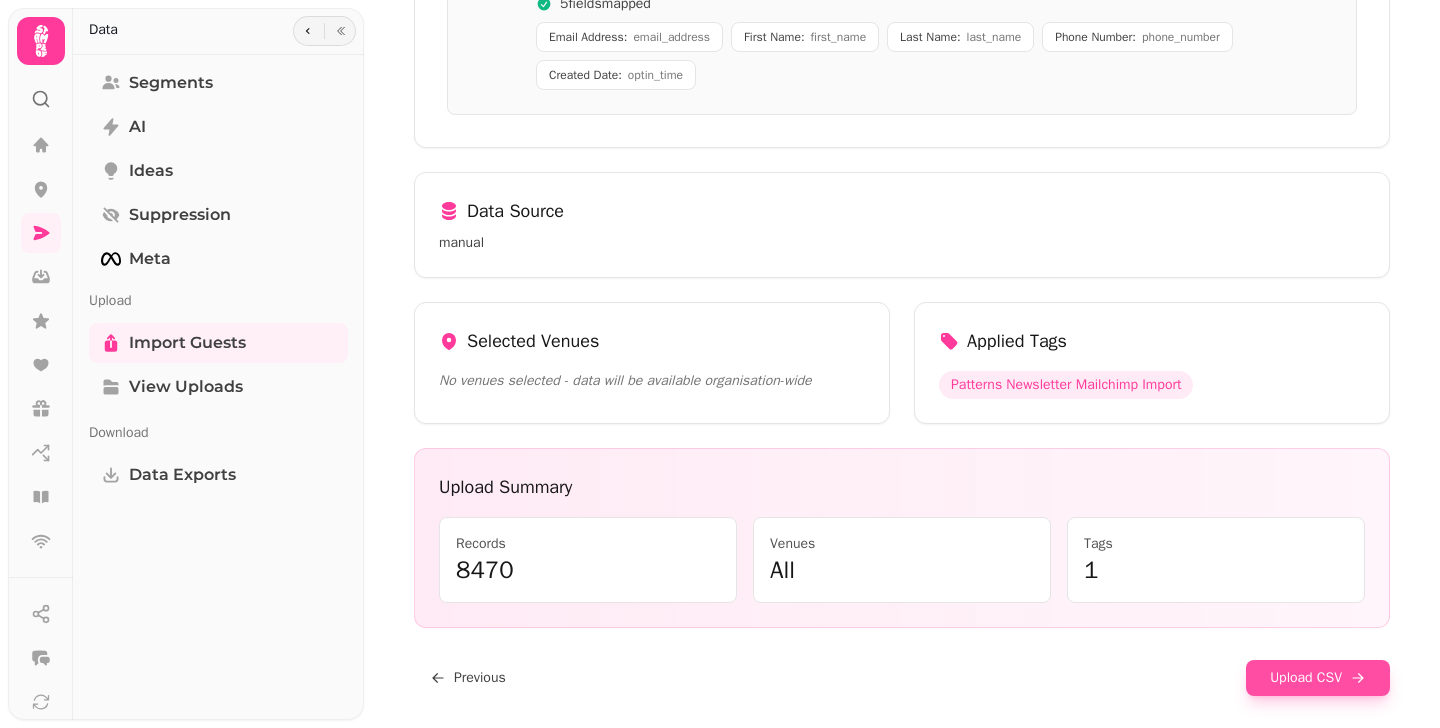 click 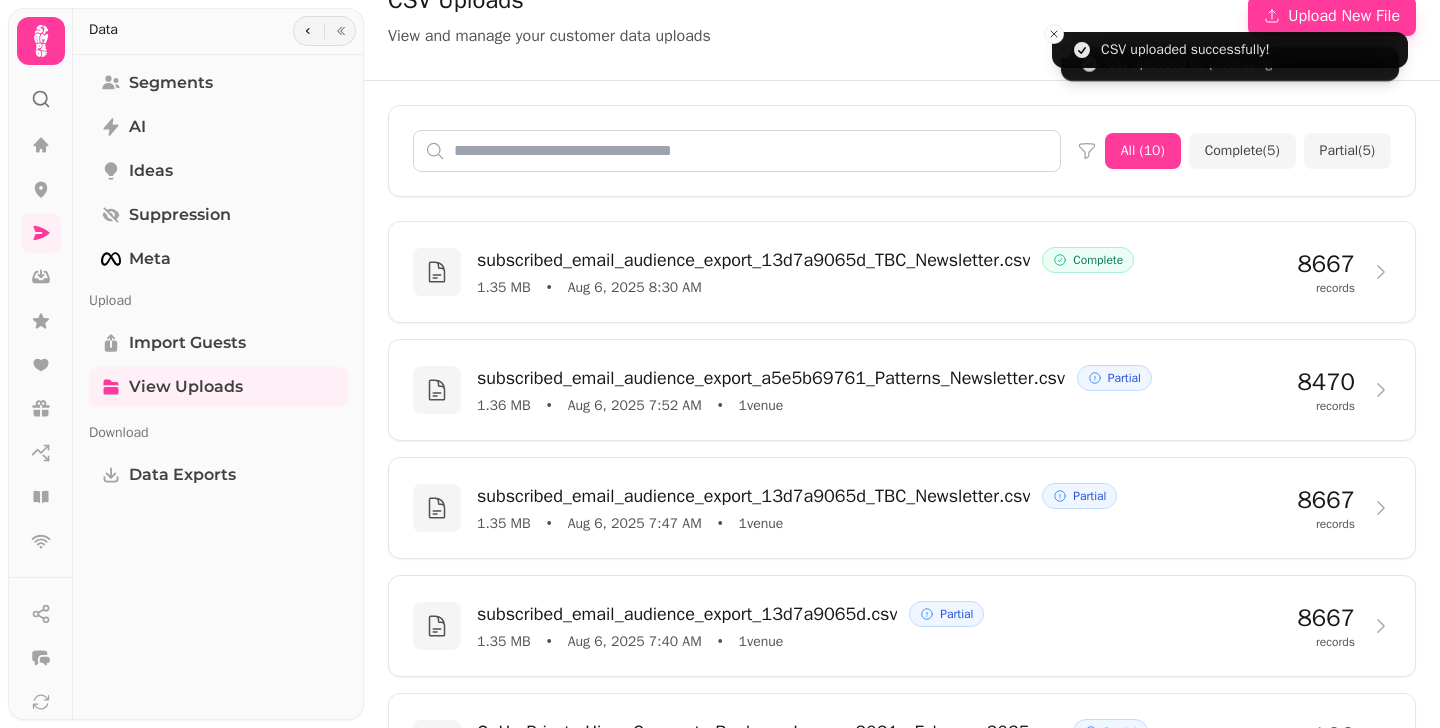 scroll, scrollTop: 0, scrollLeft: 0, axis: both 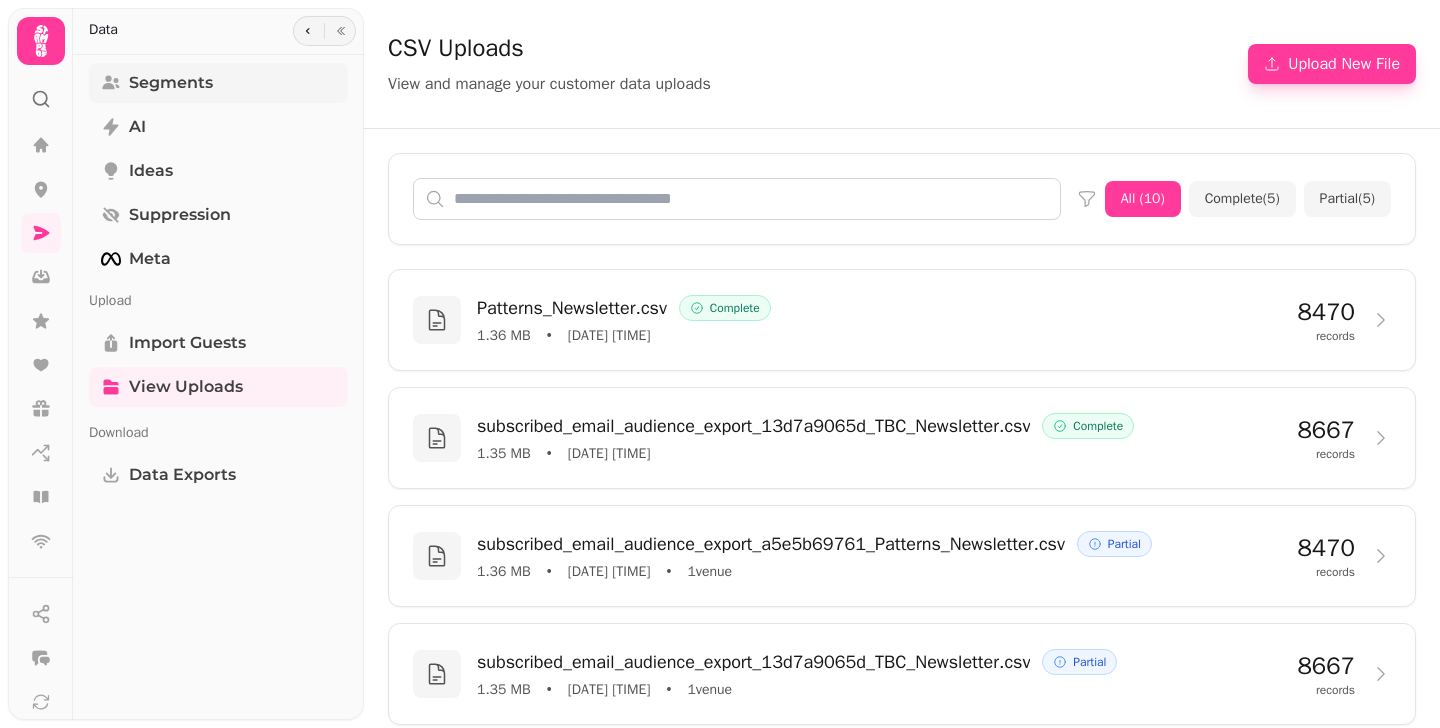click on "Segments" at bounding box center [171, 83] 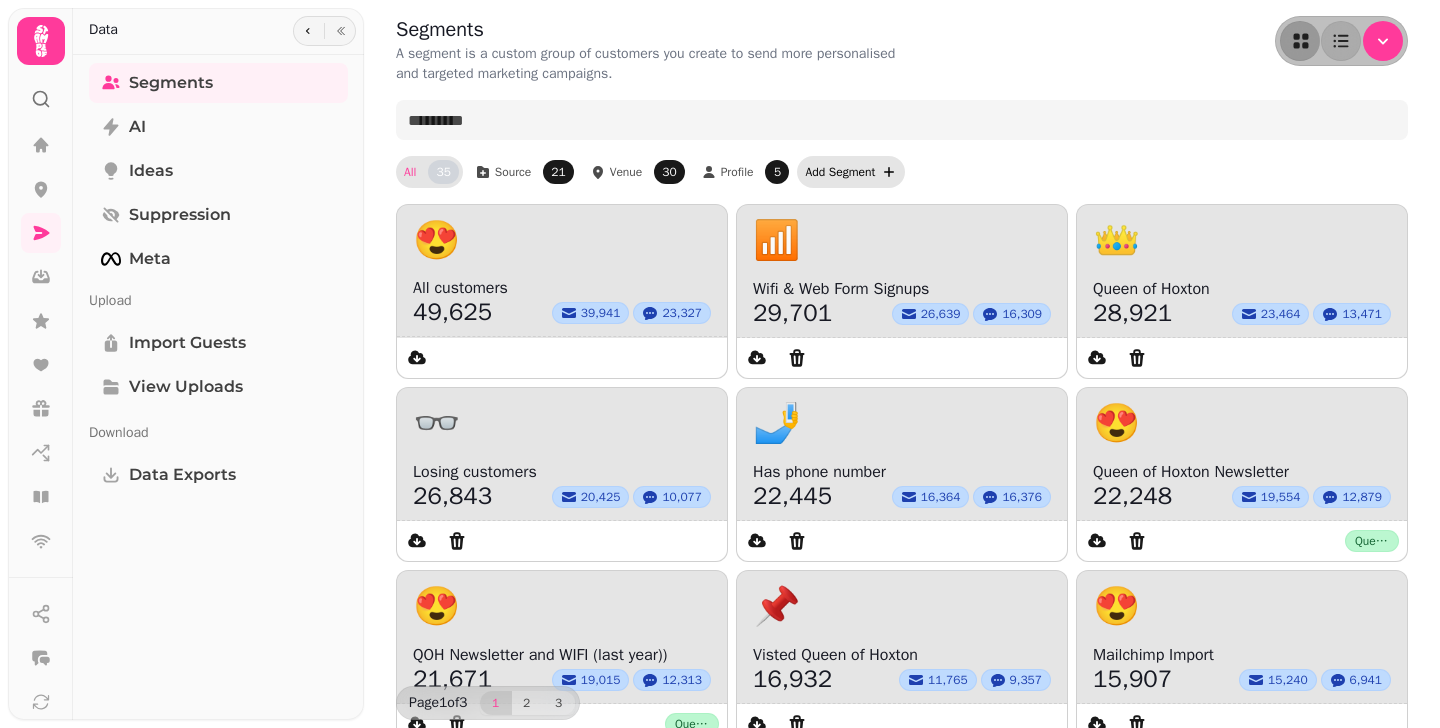 click on "Add Segment" at bounding box center [840, 172] 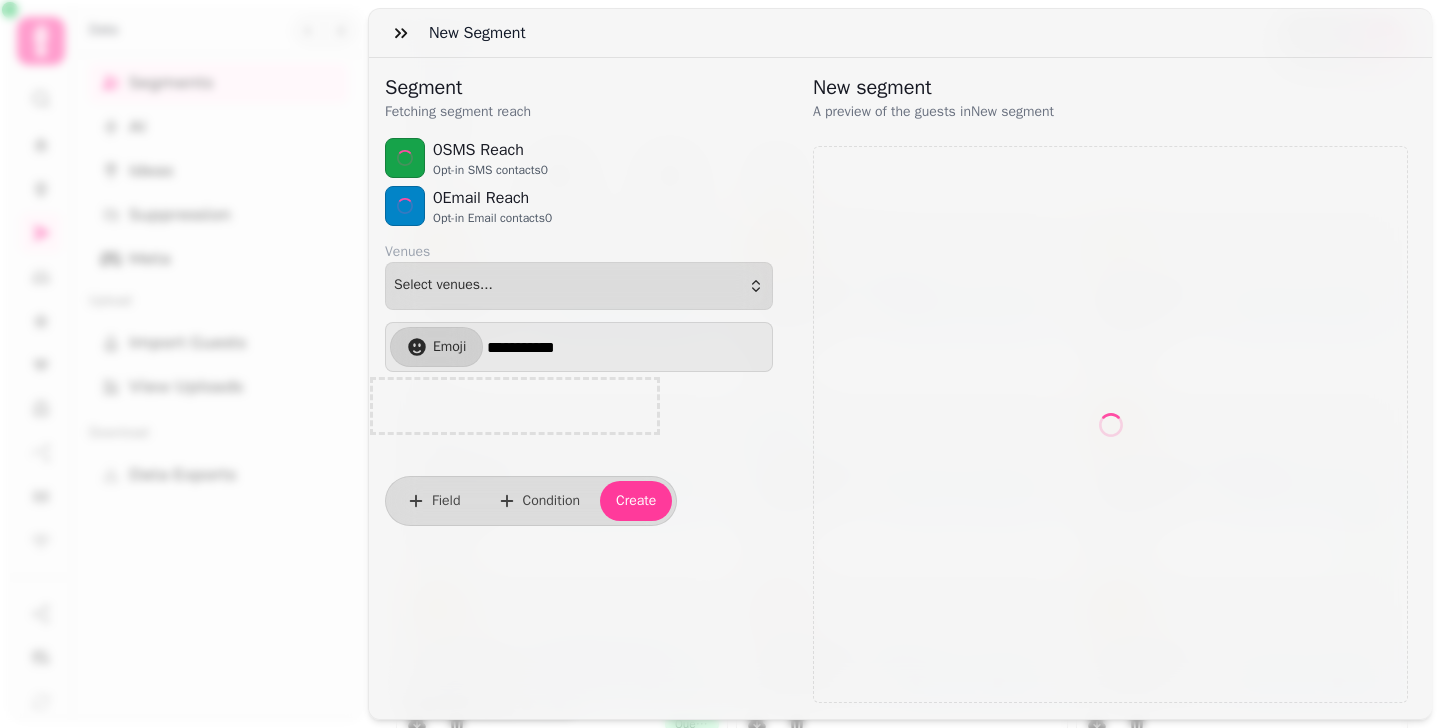 select on "**" 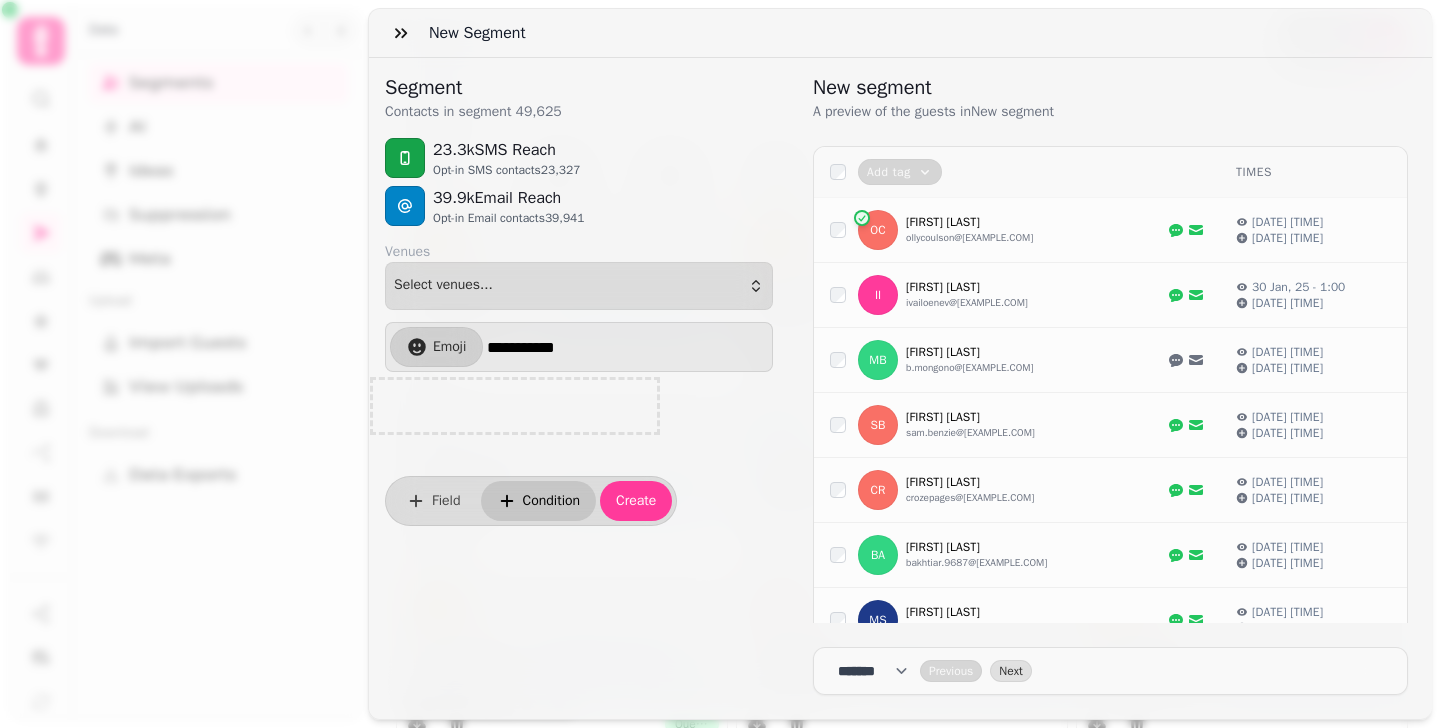 click on "Field" at bounding box center (446, 501) 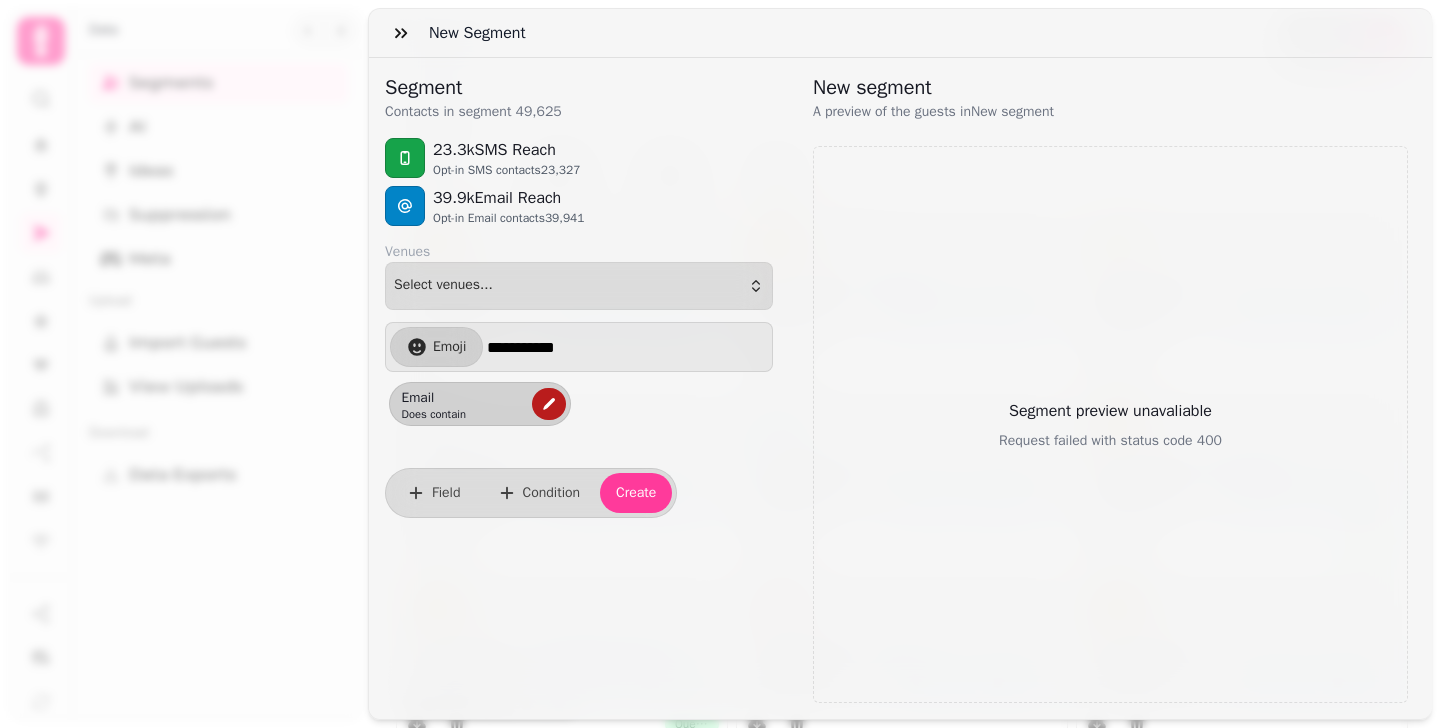 click 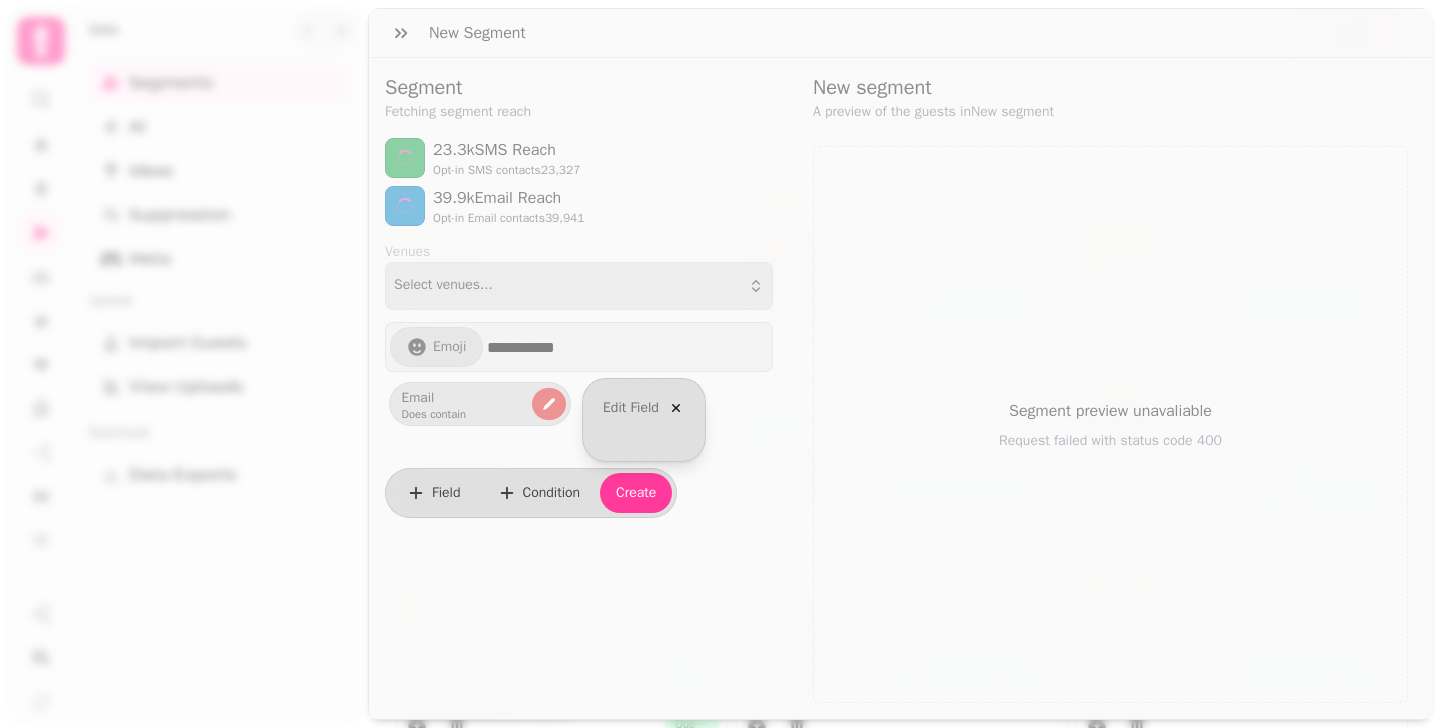 select on "*****" 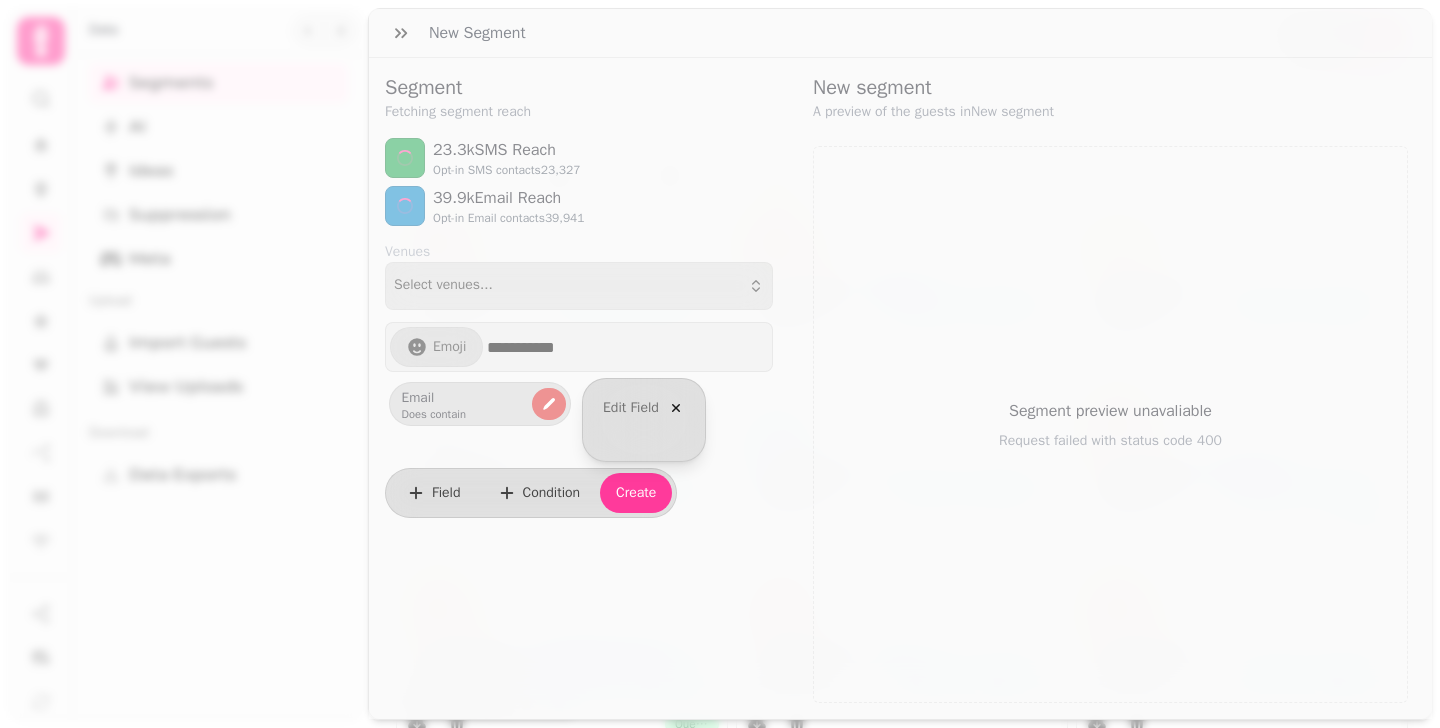 select on "****" 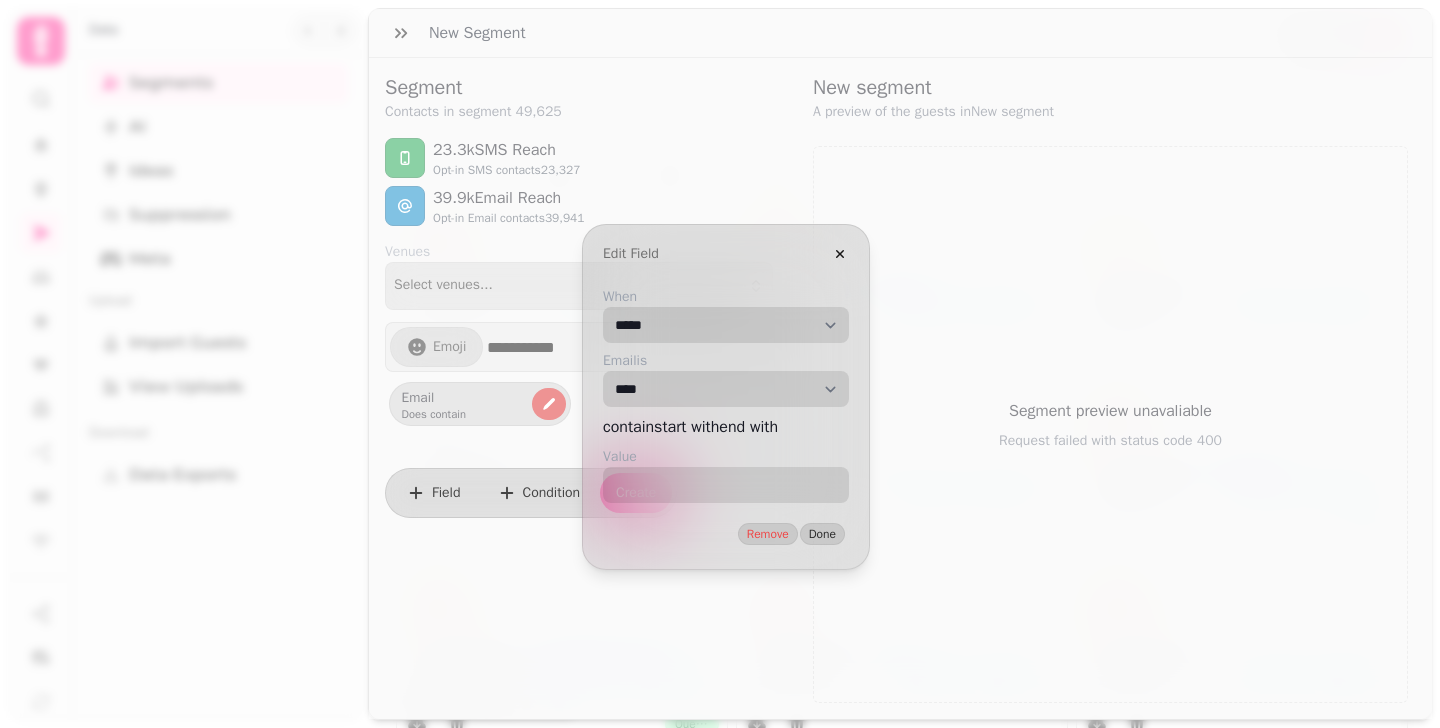 click on "**********" at bounding box center [726, 325] 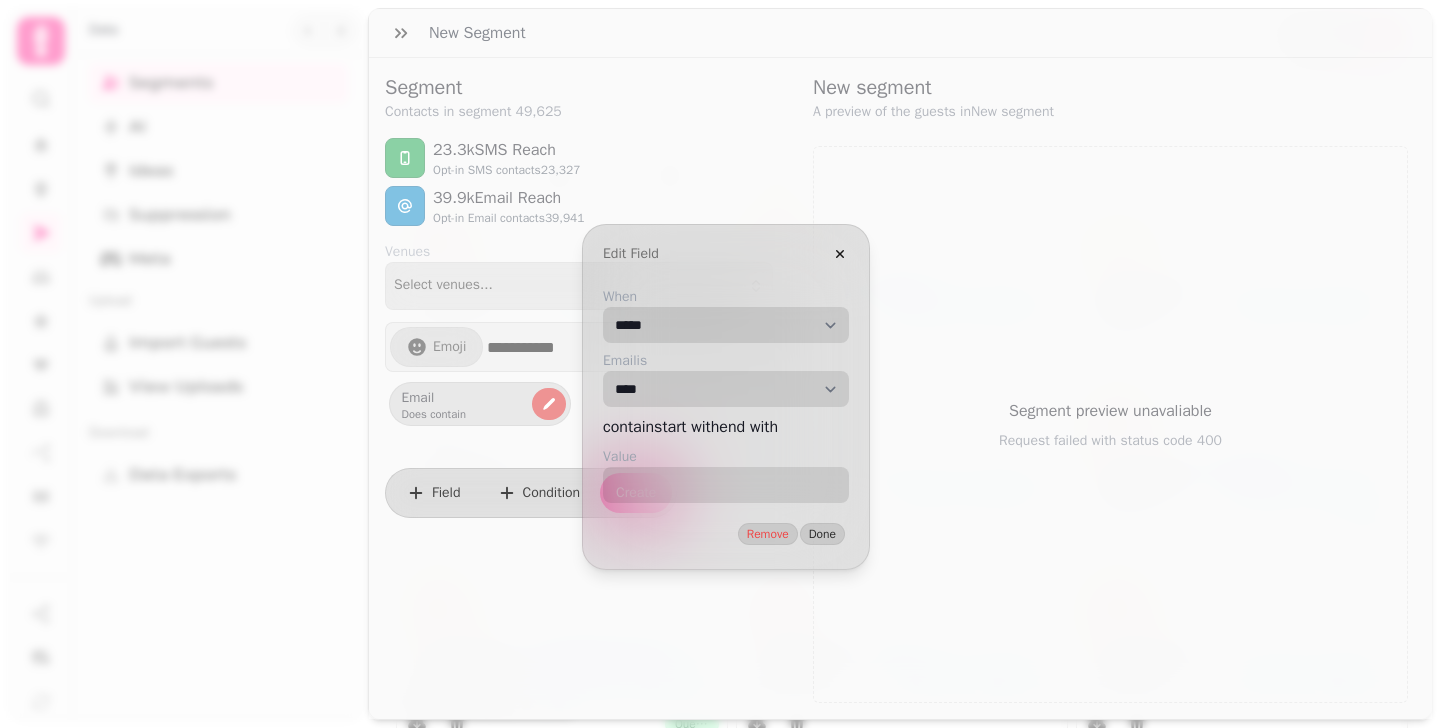 select on "*****" 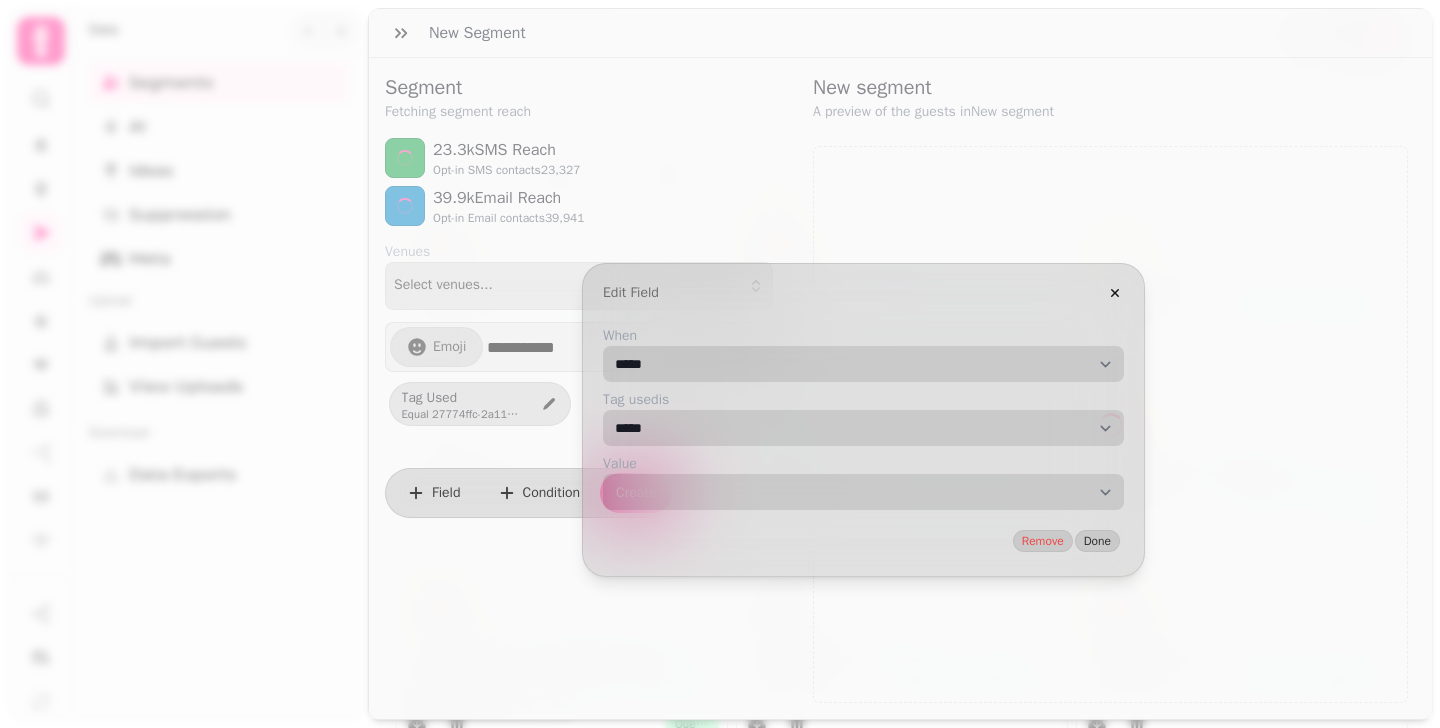click on "**********" at bounding box center [863, 492] 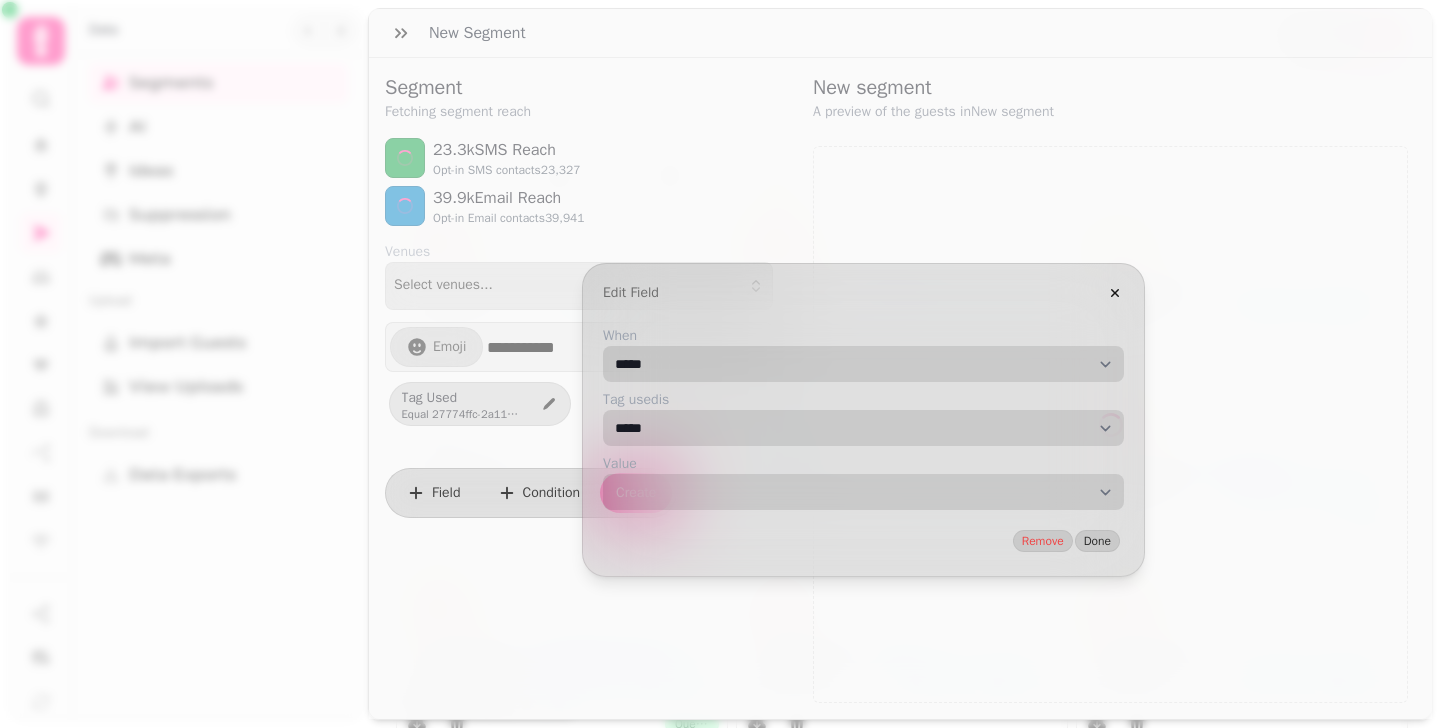 select on "**" 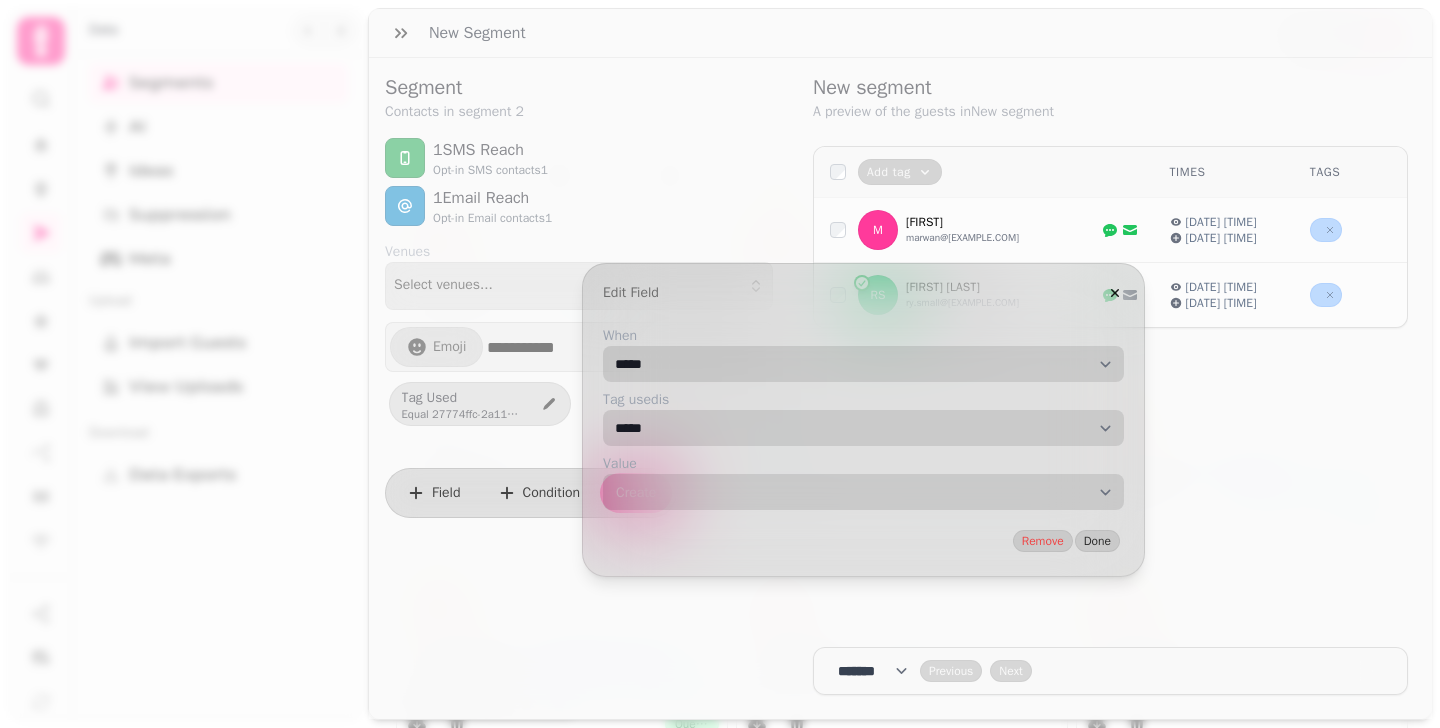 select on "**********" 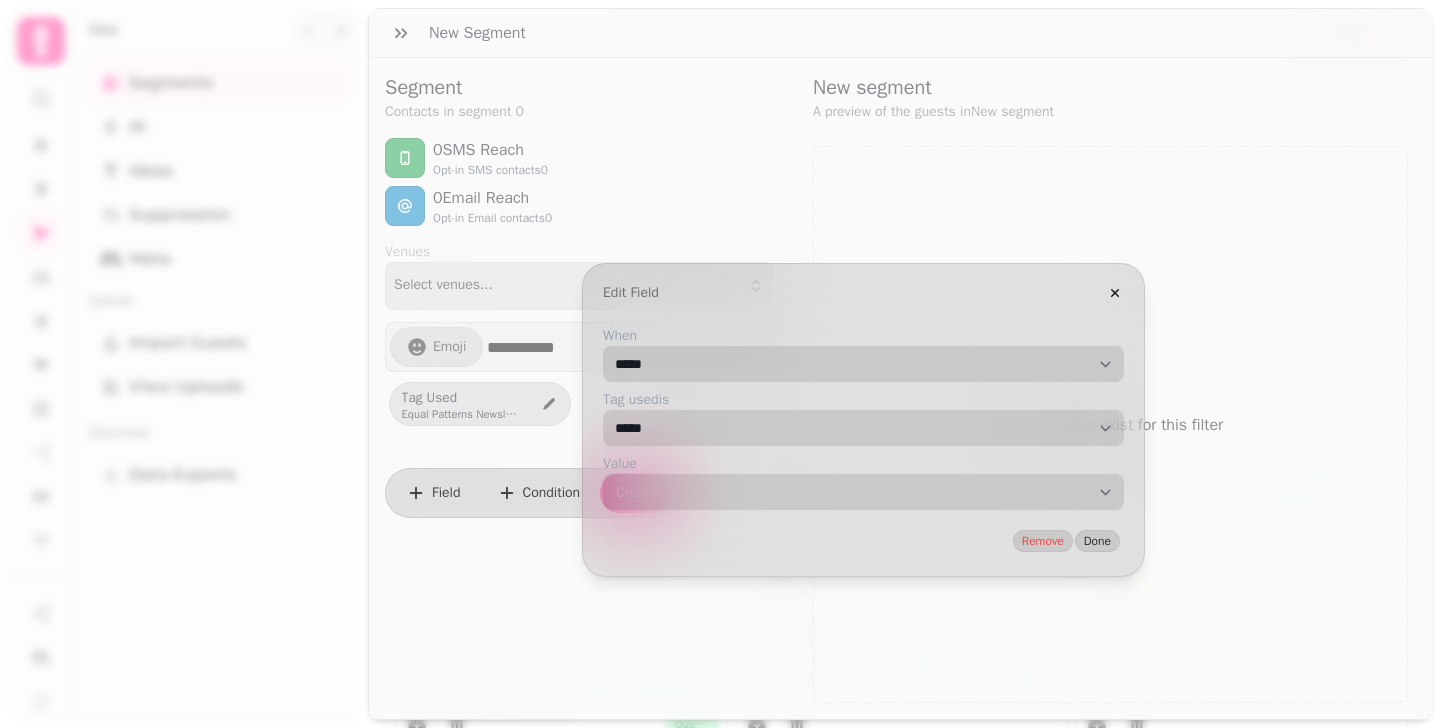 click on "Edit Field" at bounding box center (863, 289) 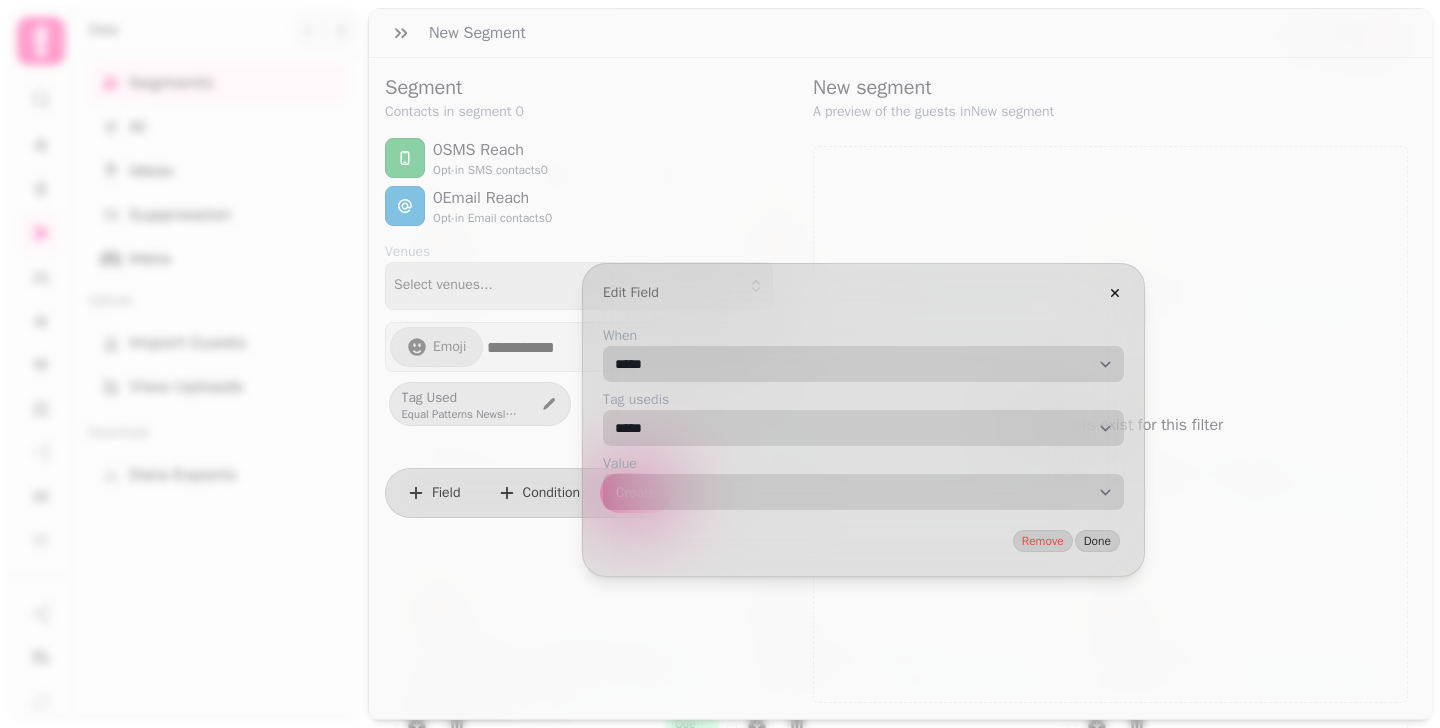 click on "**********" at bounding box center (863, 364) 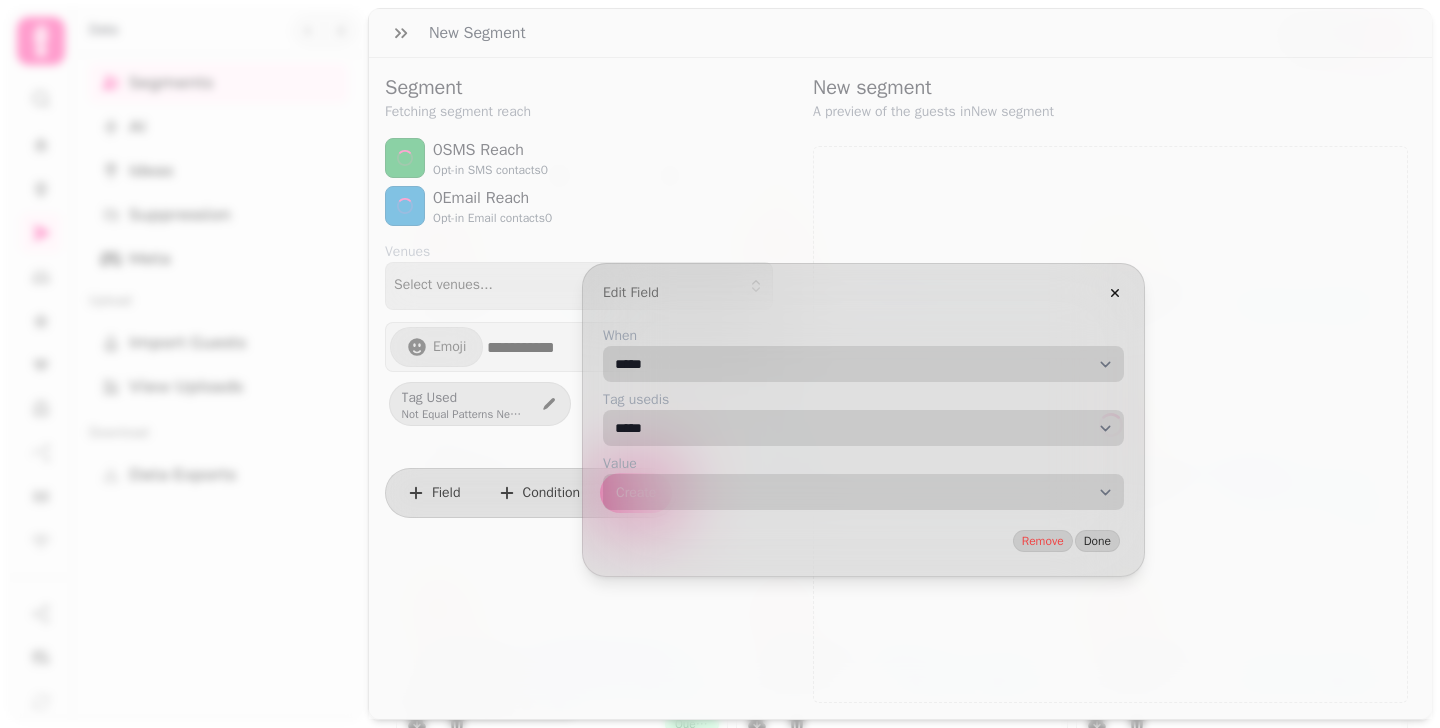 select on "**" 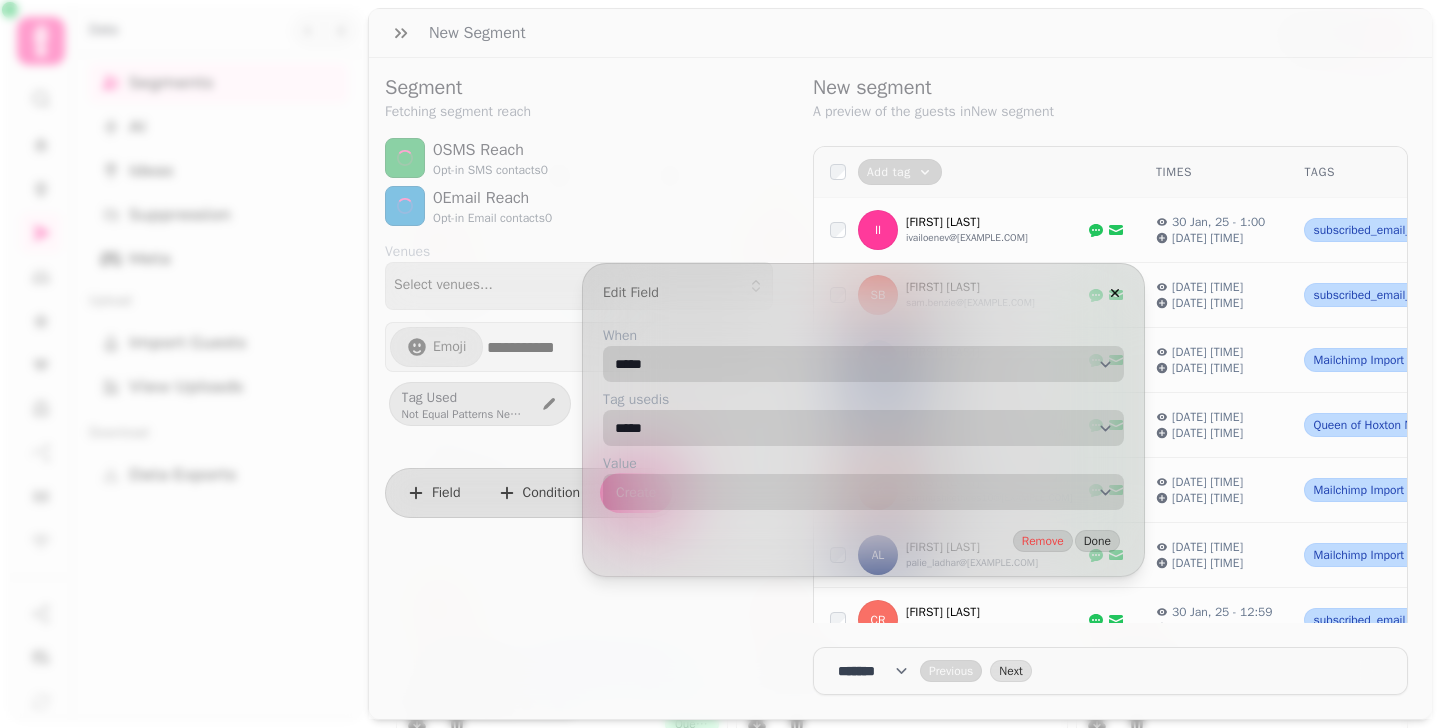 click on "**********" at bounding box center (863, 364) 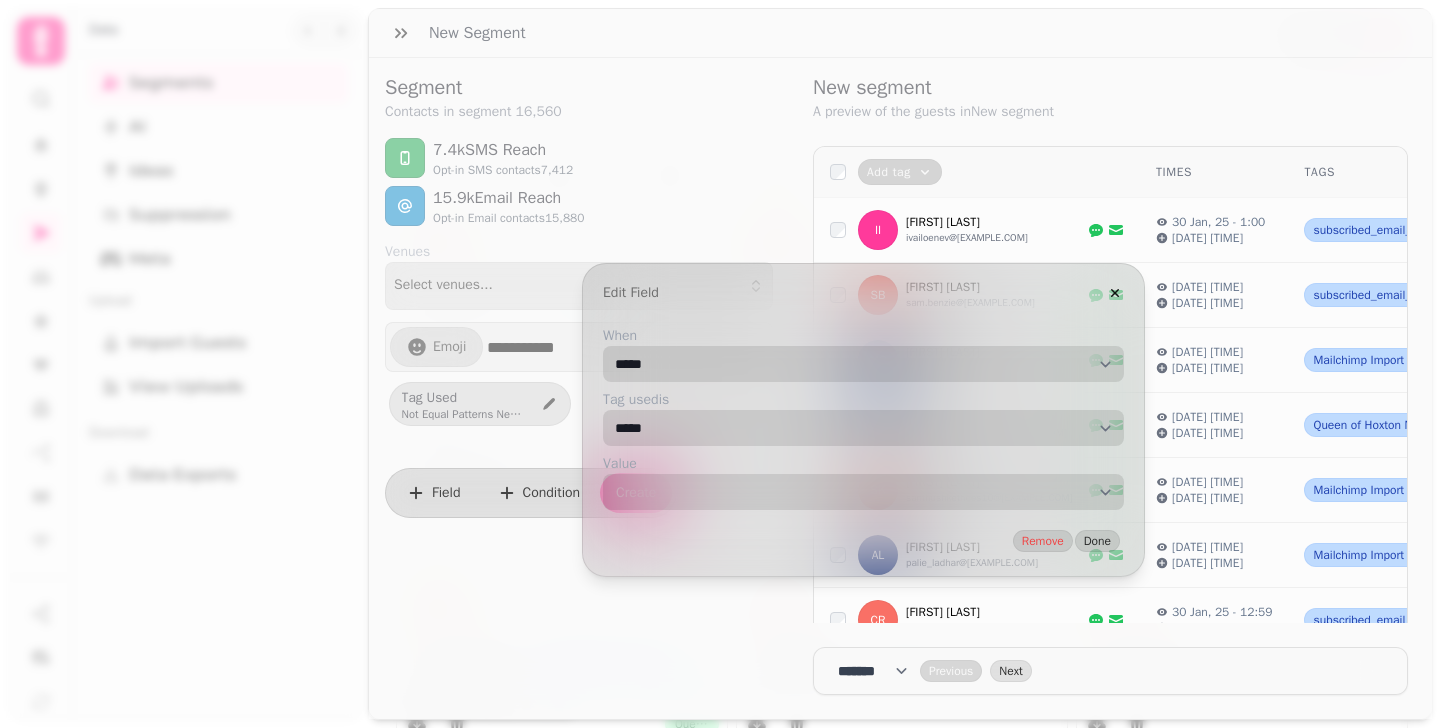 select on "**" 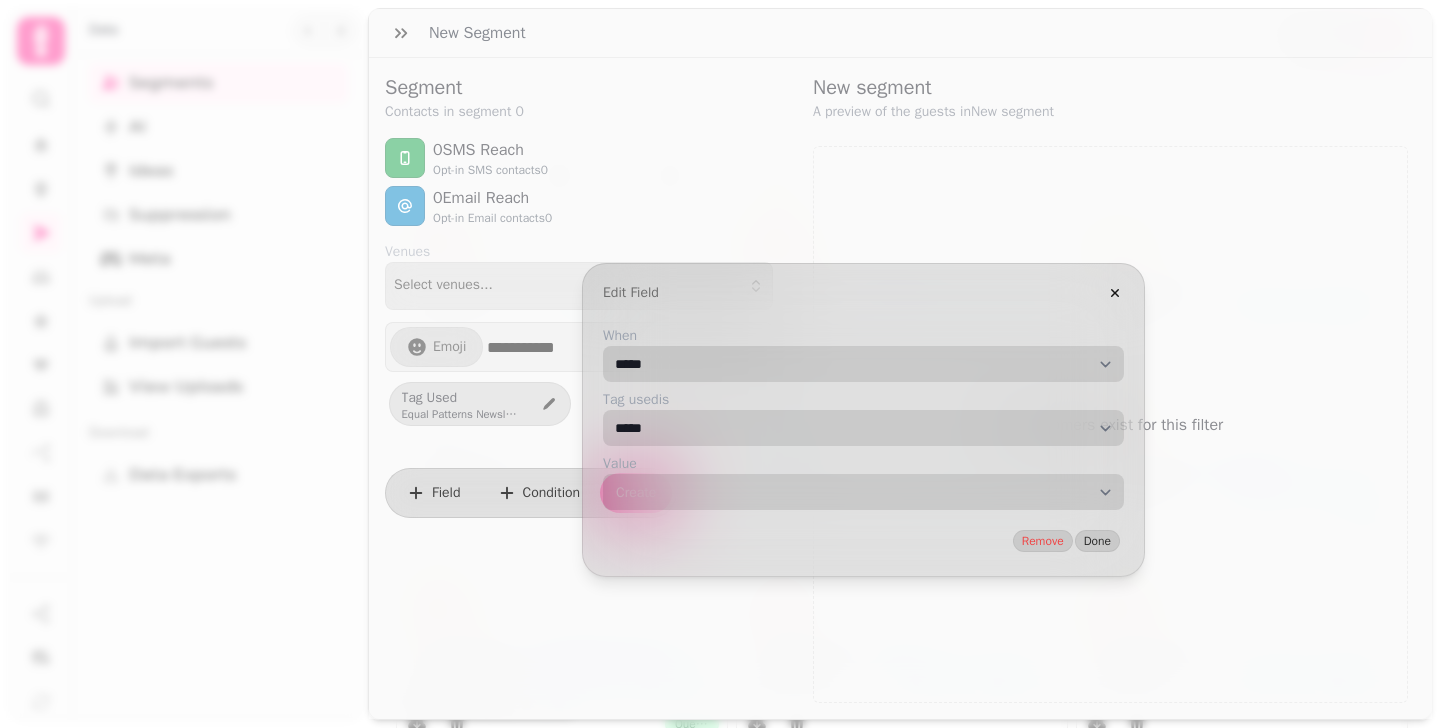 click on "**********" at bounding box center [863, 492] 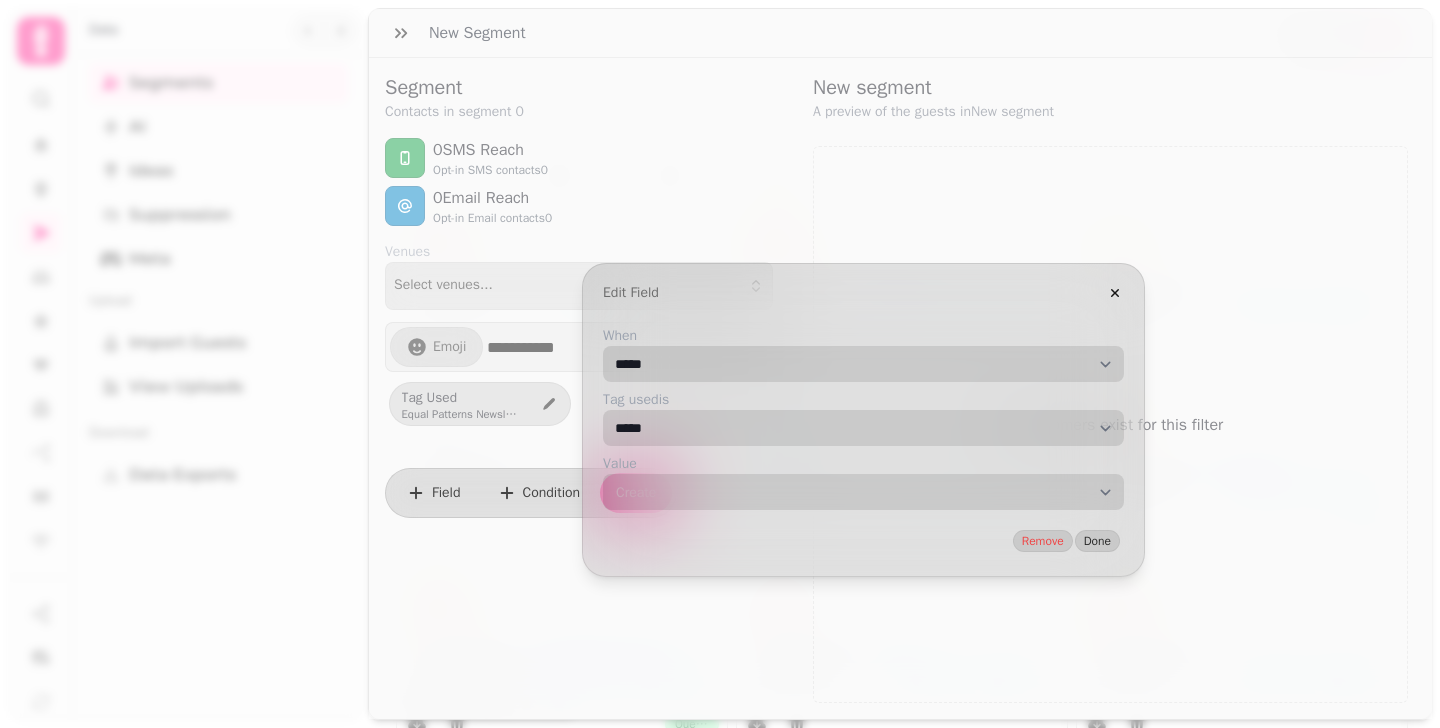 select on "**********" 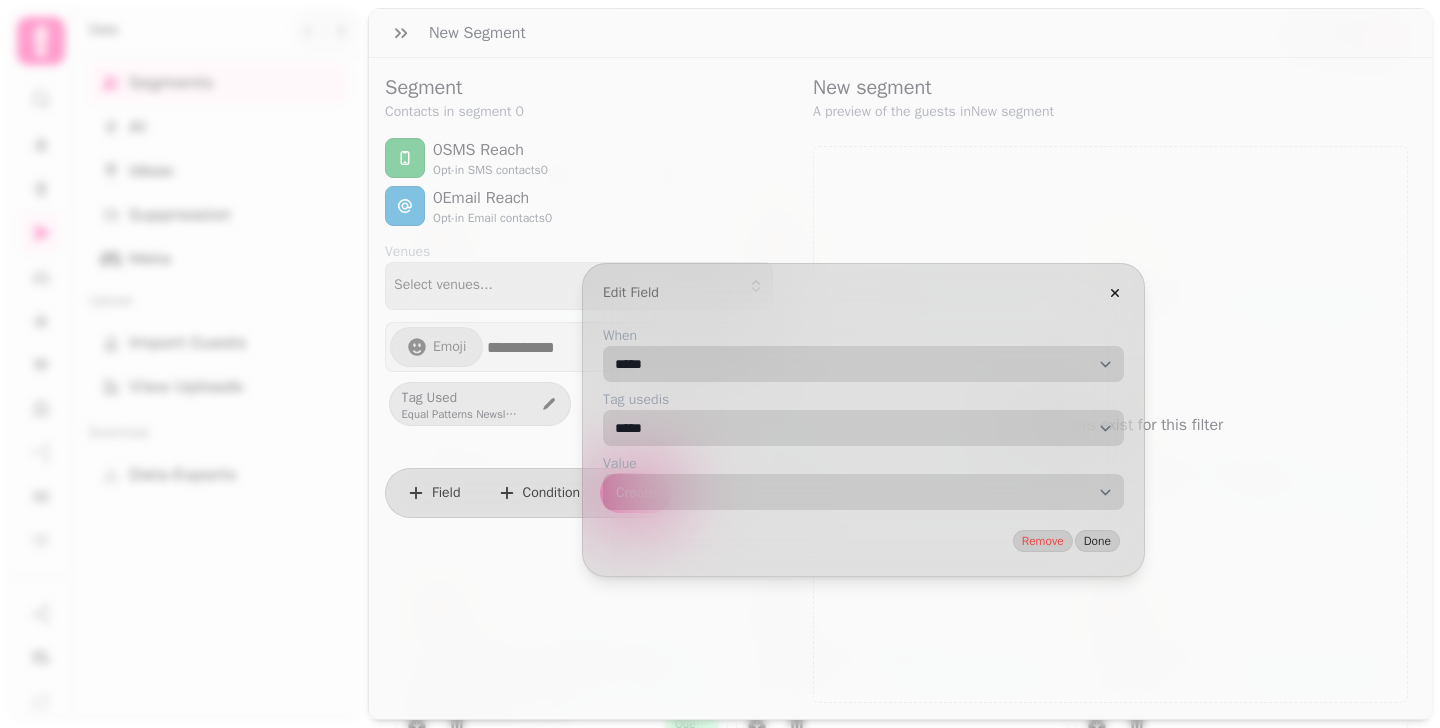 click on "**********" at bounding box center (863, 492) 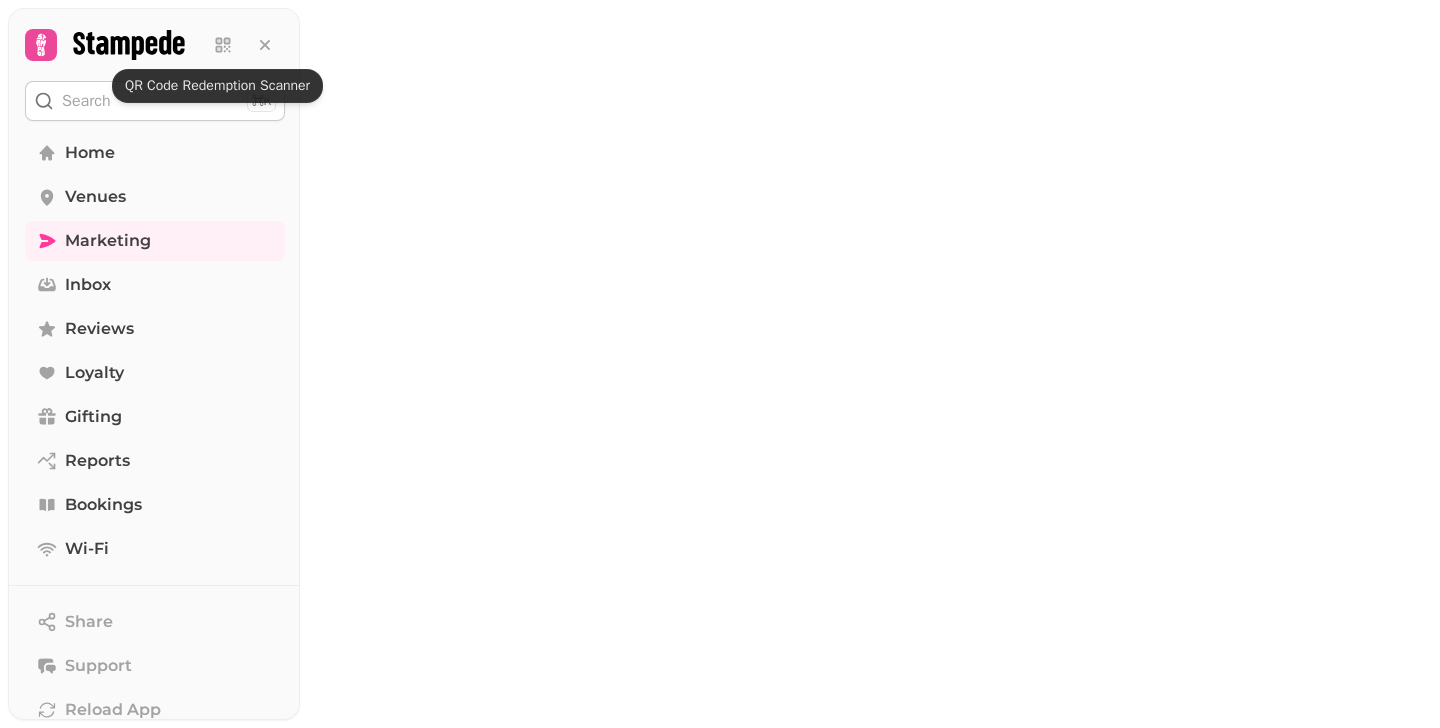 scroll, scrollTop: 0, scrollLeft: 0, axis: both 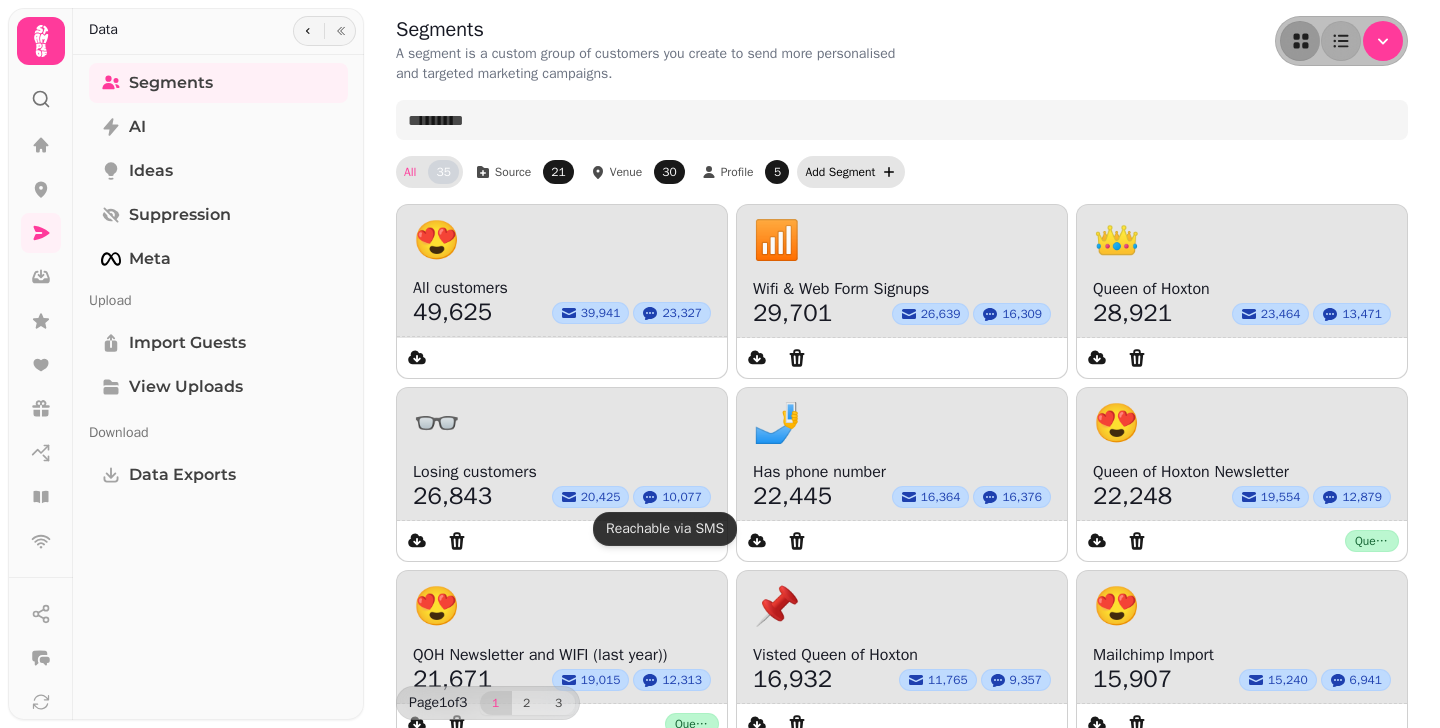 click on "Add Segment" at bounding box center [840, 172] 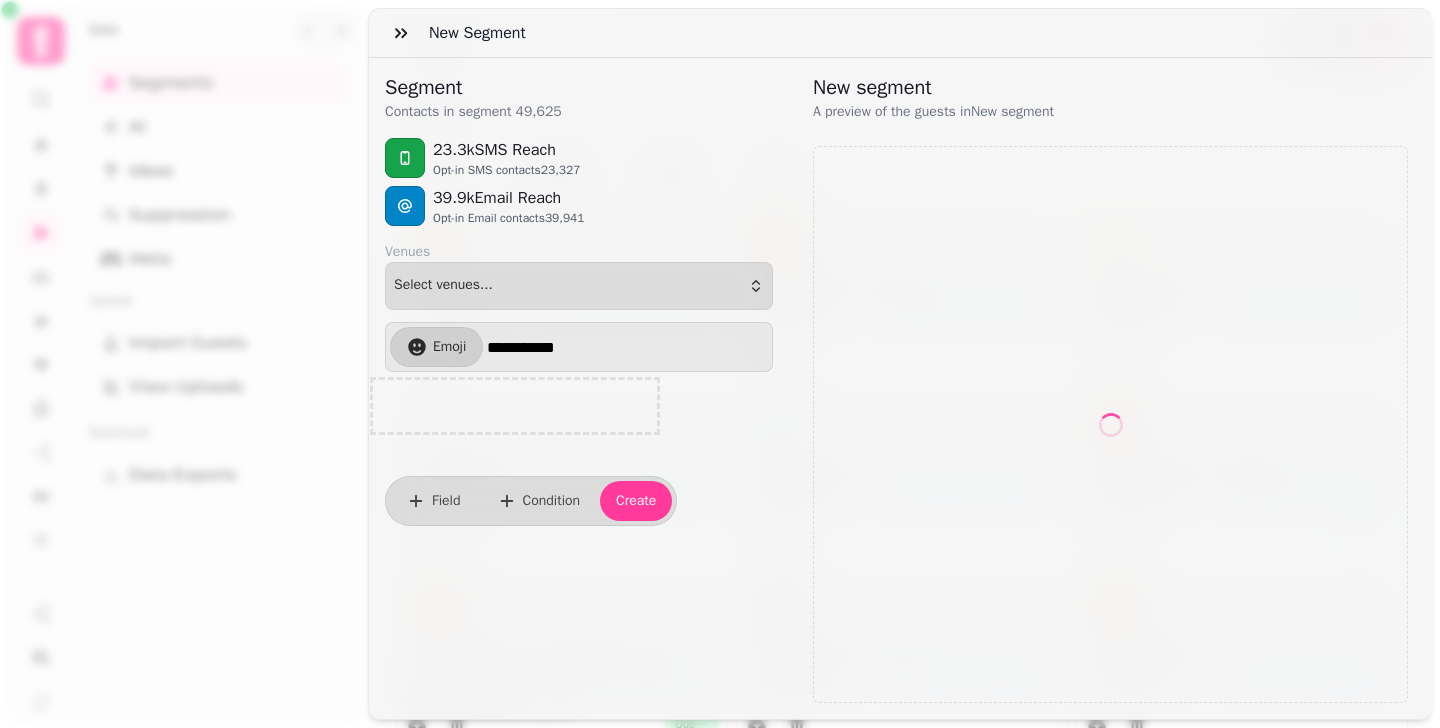 select on "**" 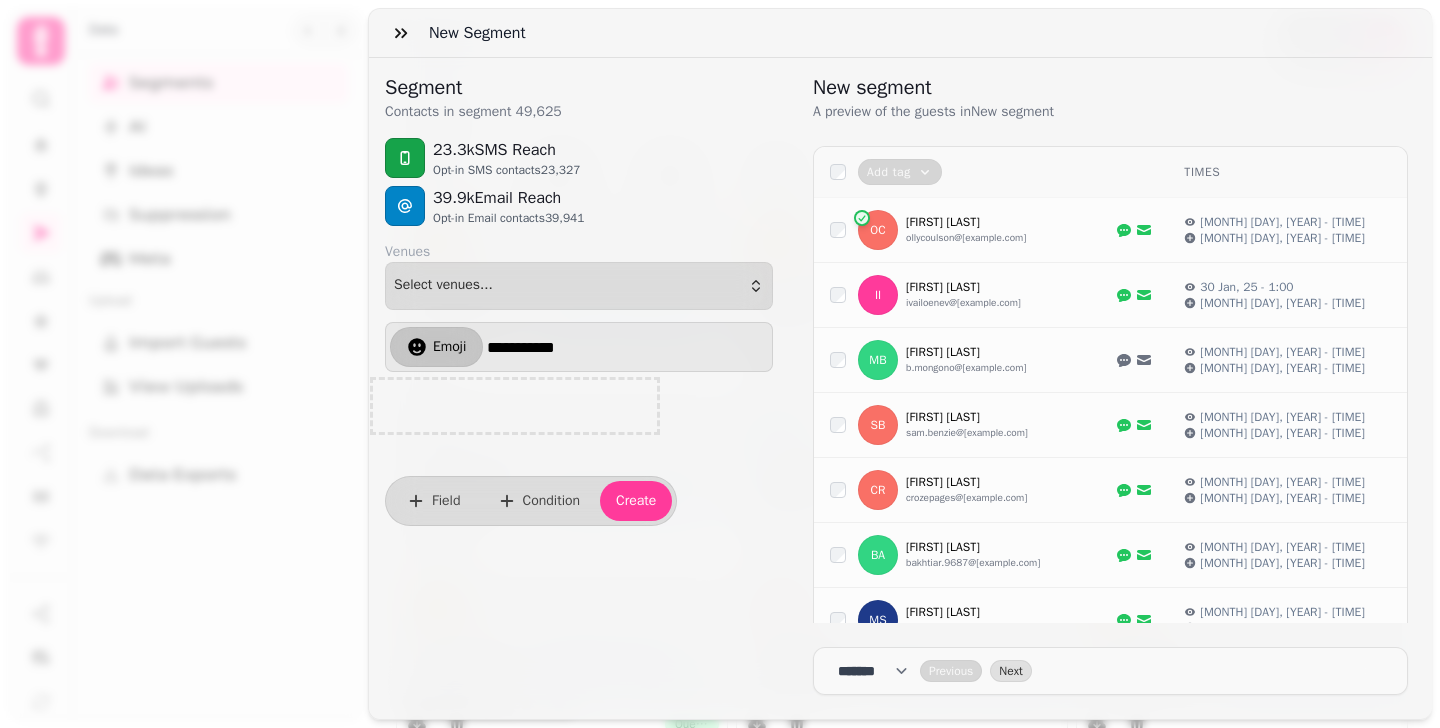 click 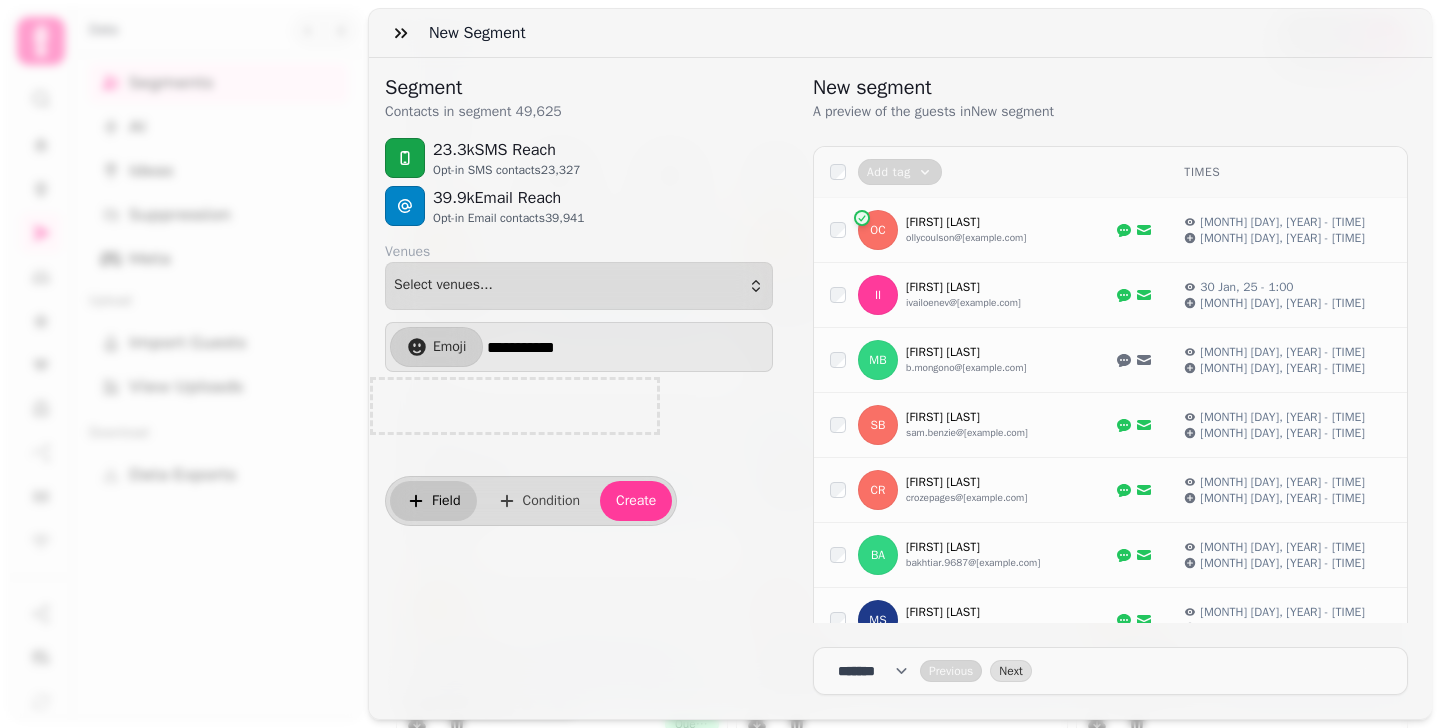 click on "Field" at bounding box center [433, 501] 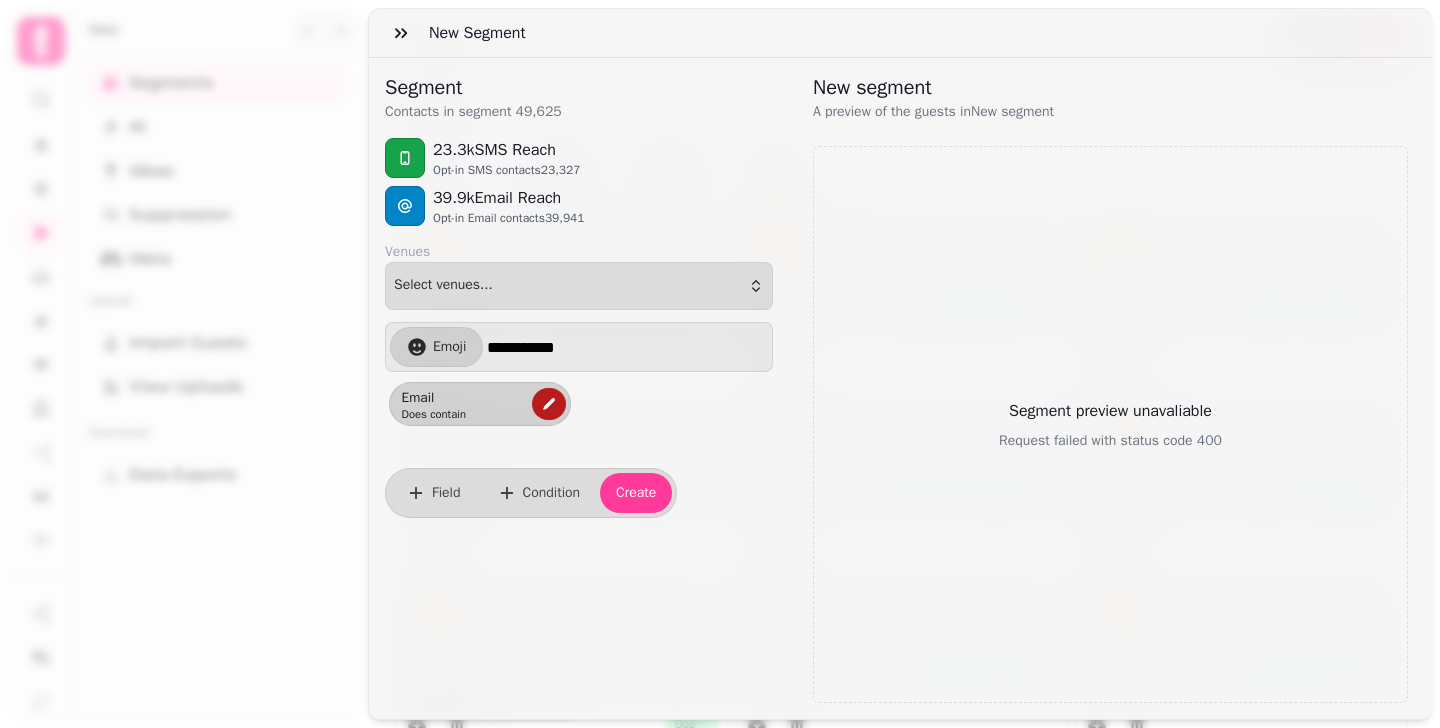 click at bounding box center (549, 404) 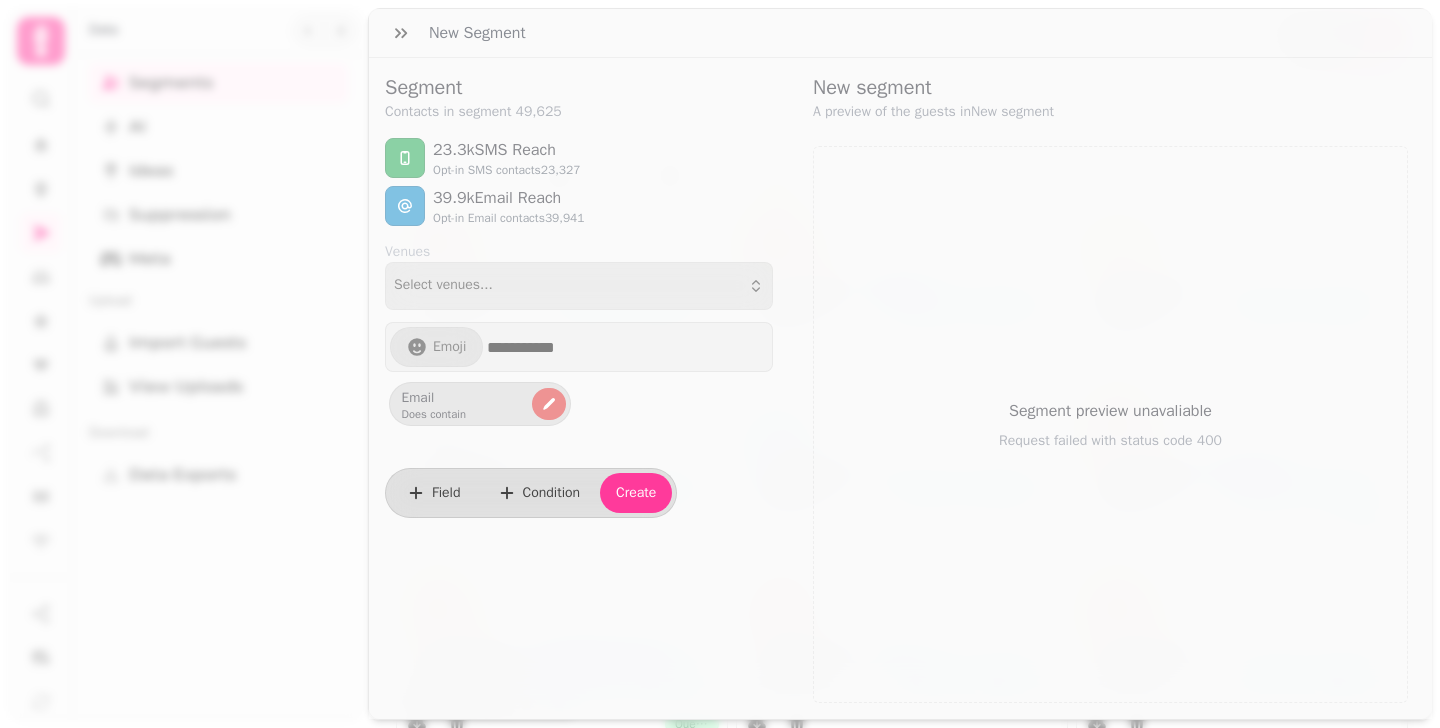 select on "*****" 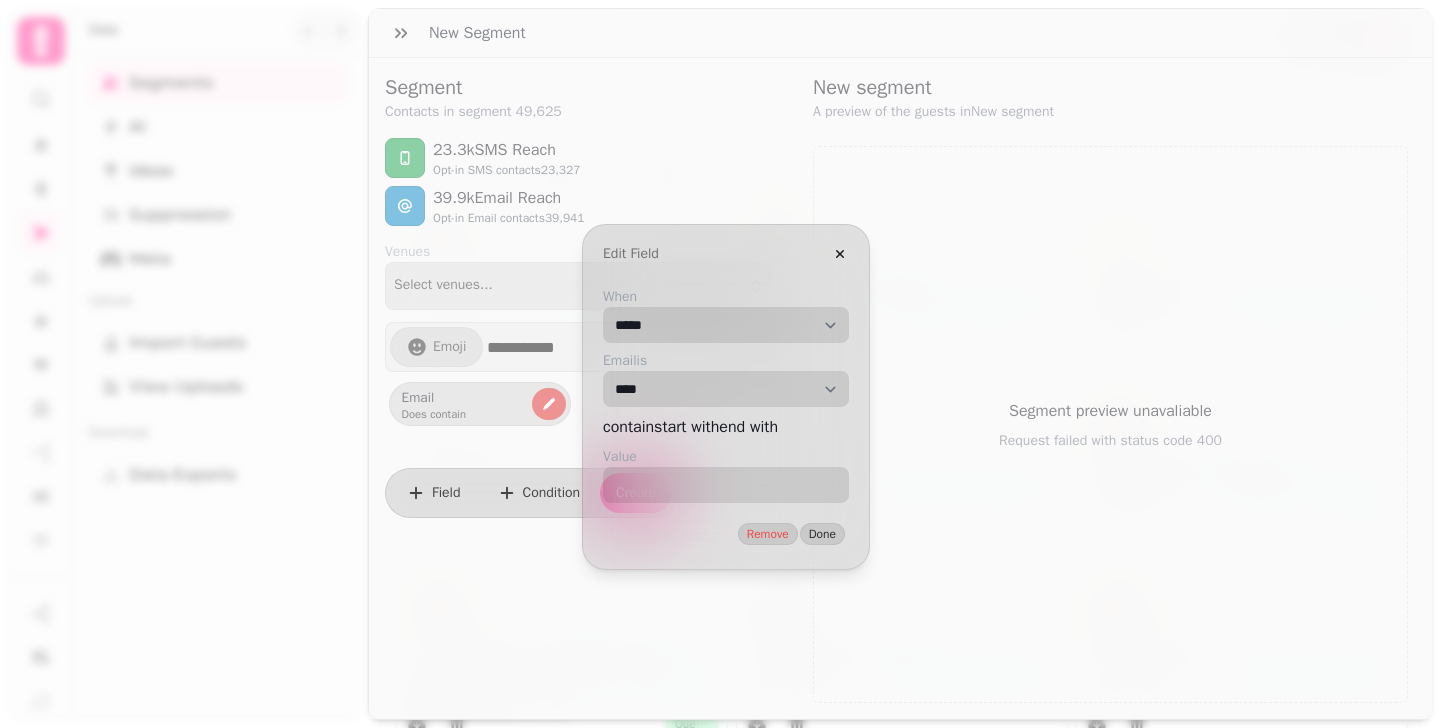 click on "**********" at bounding box center [726, 325] 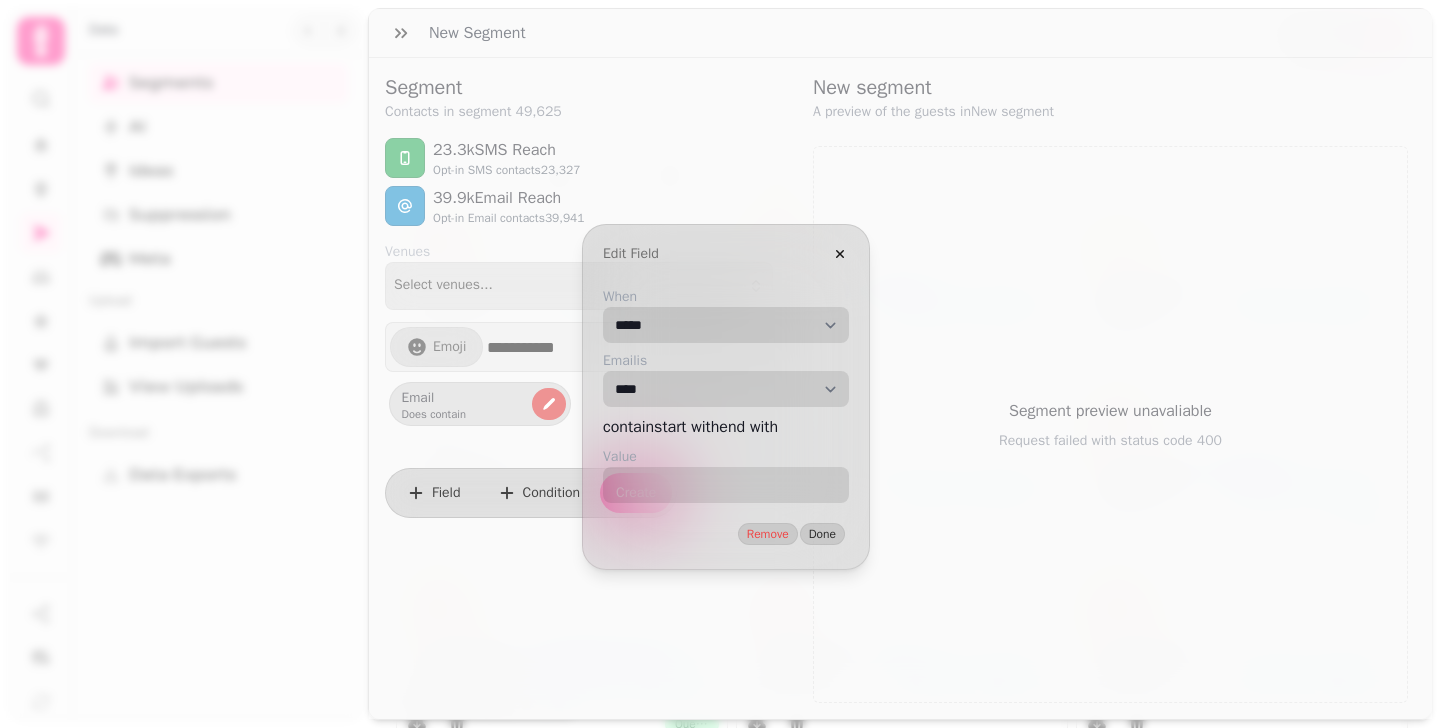 click on "**********" at bounding box center (726, 395) 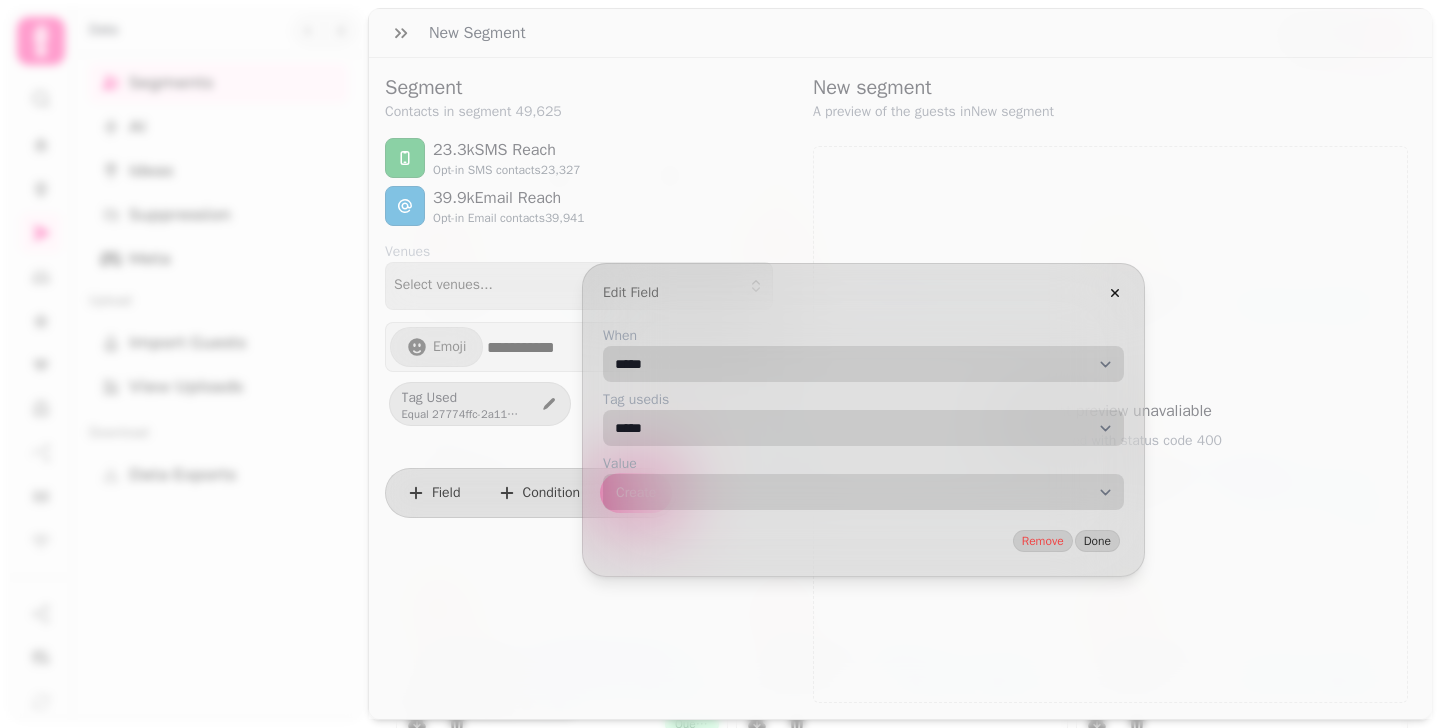 click on "**********" at bounding box center [863, 492] 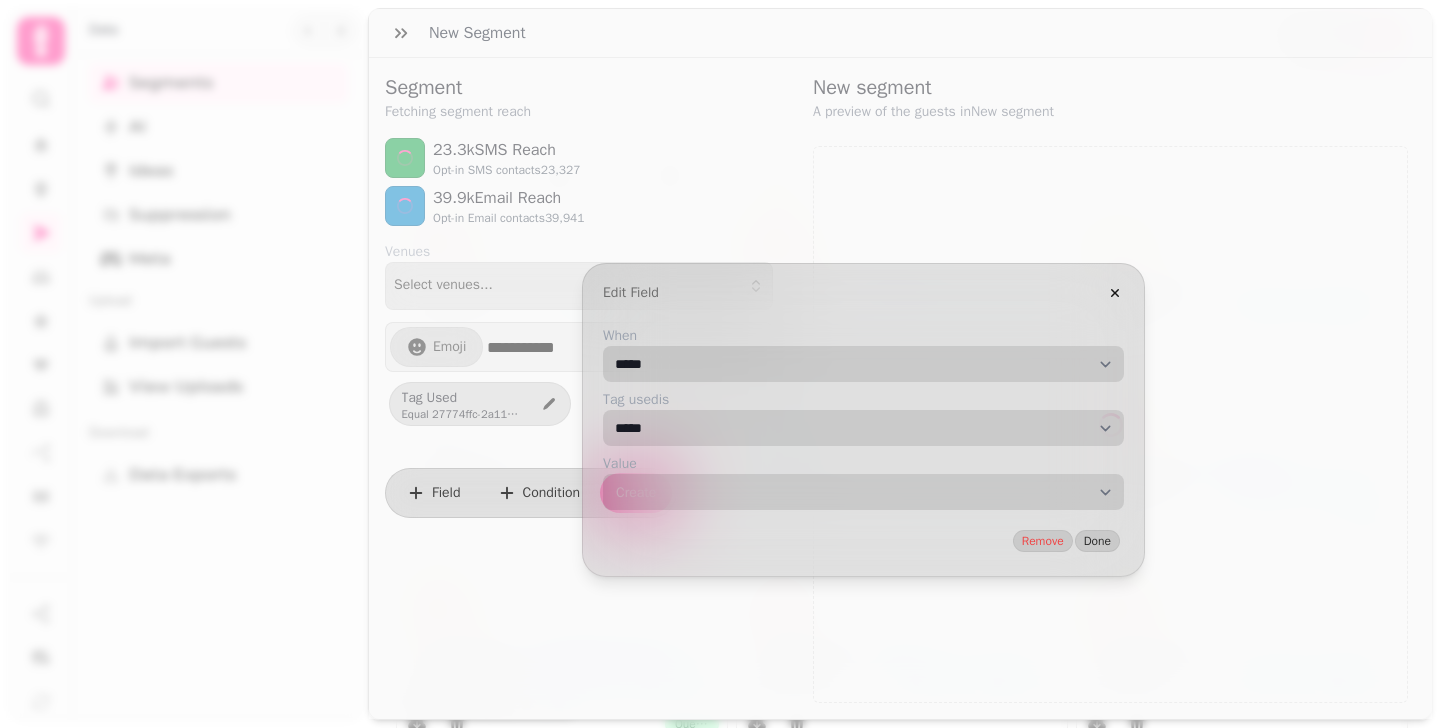 select on "**" 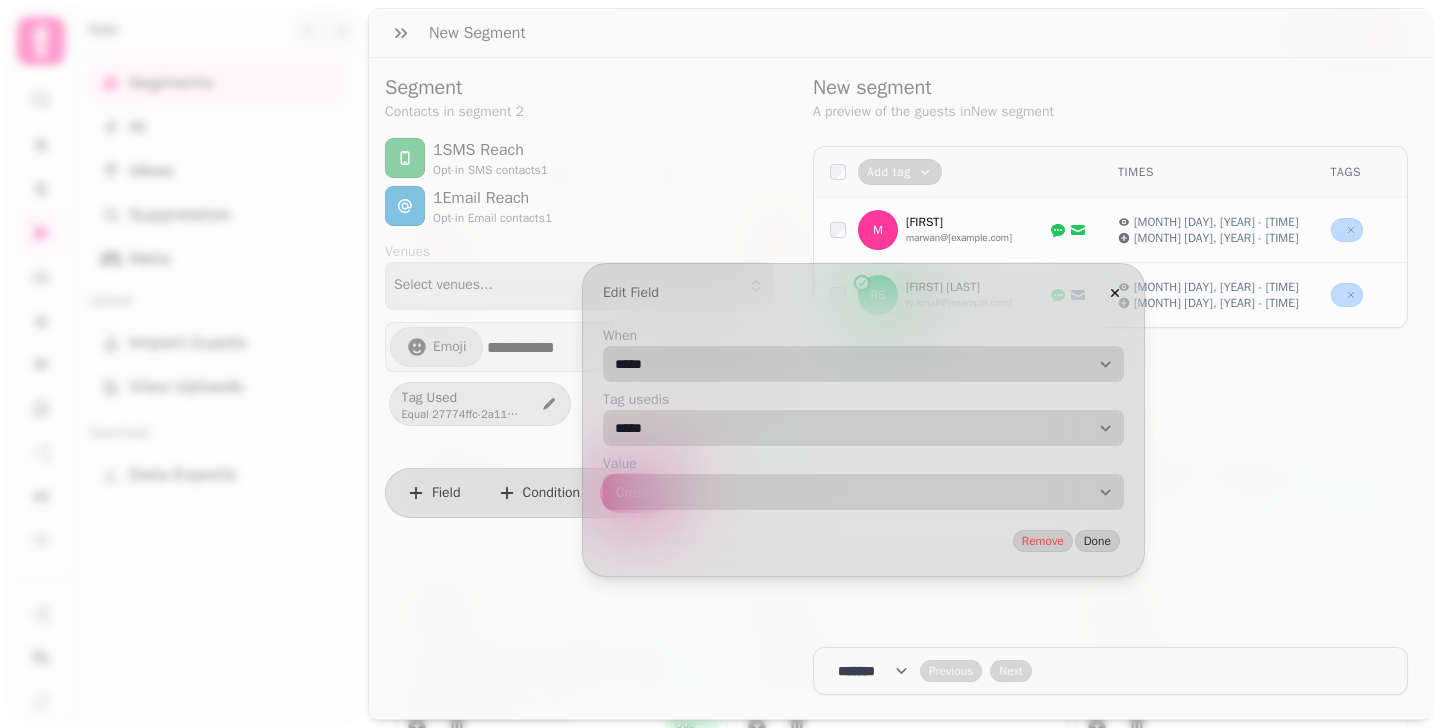select on "**********" 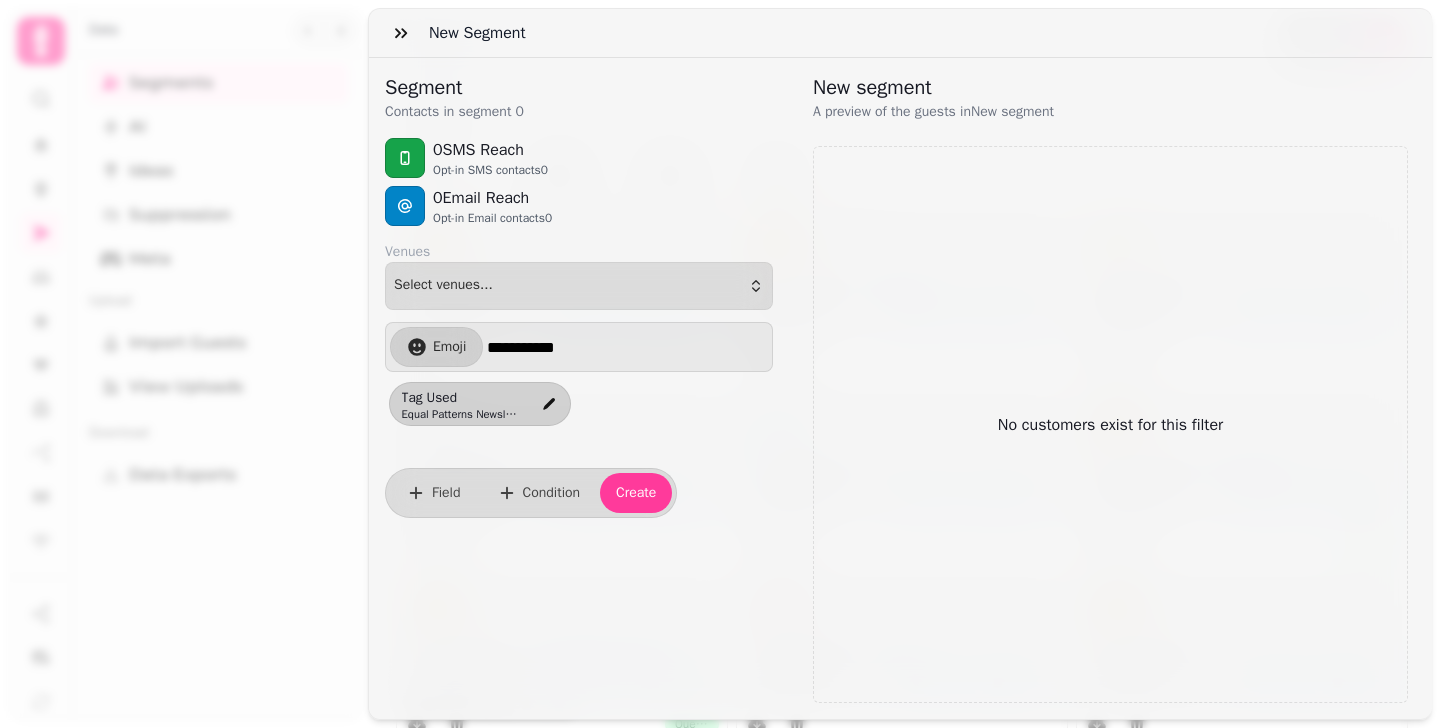 drag, startPoint x: 400, startPoint y: 37, endPoint x: 596, endPoint y: 435, distance: 443.644 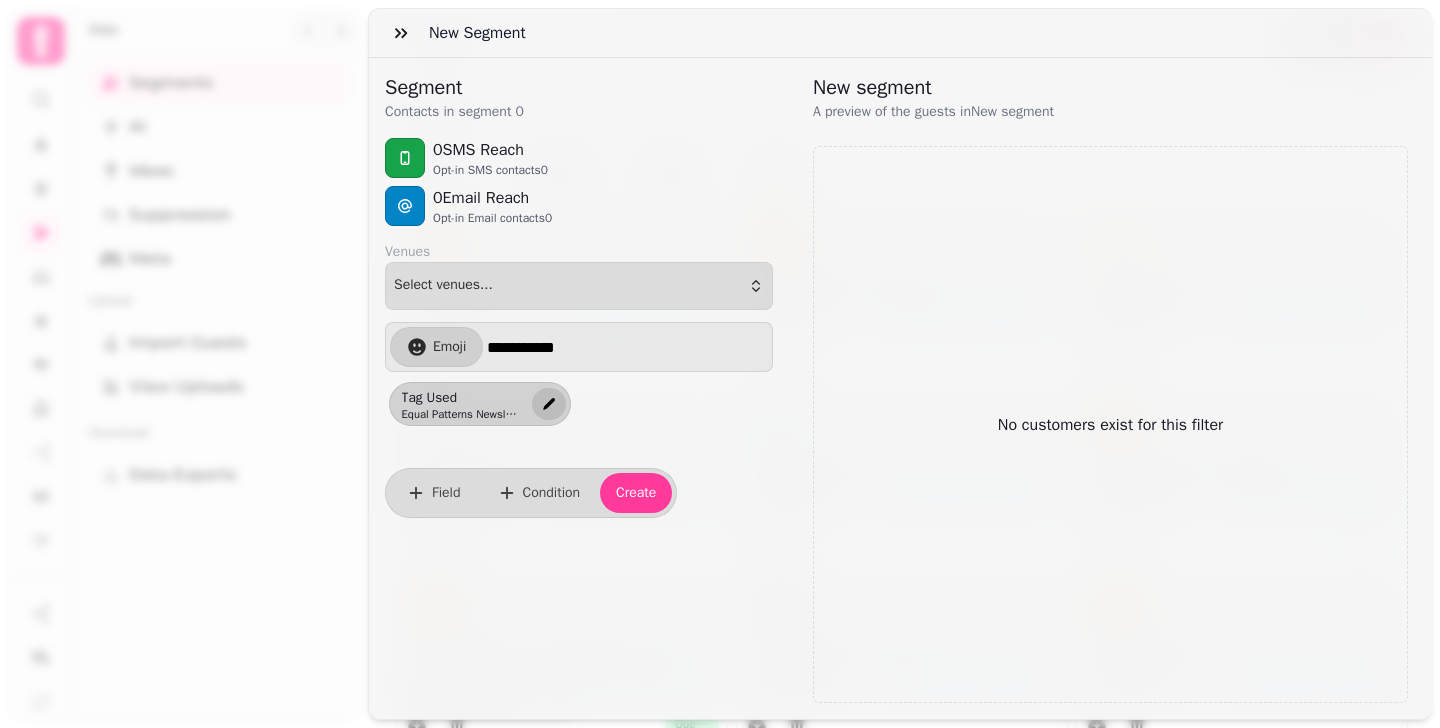 click 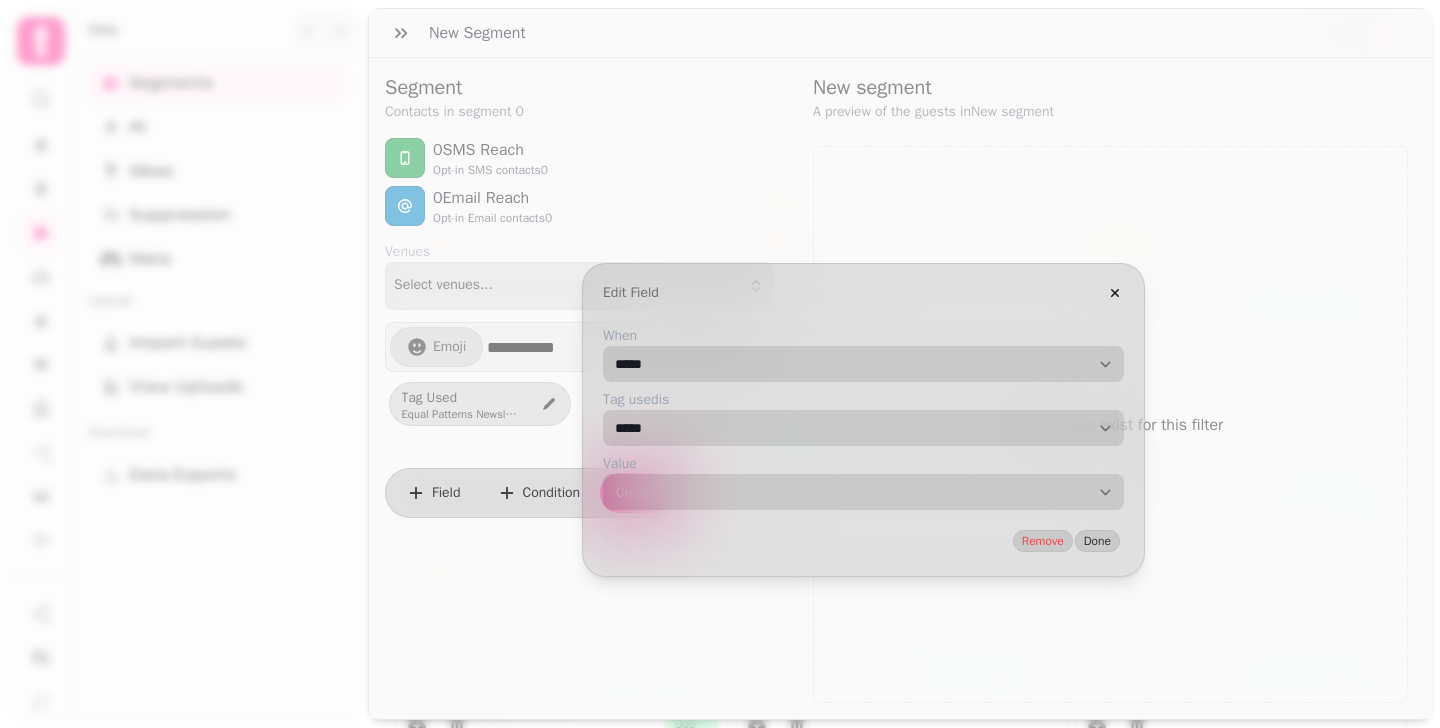 click on "**********" at bounding box center (720, 380) 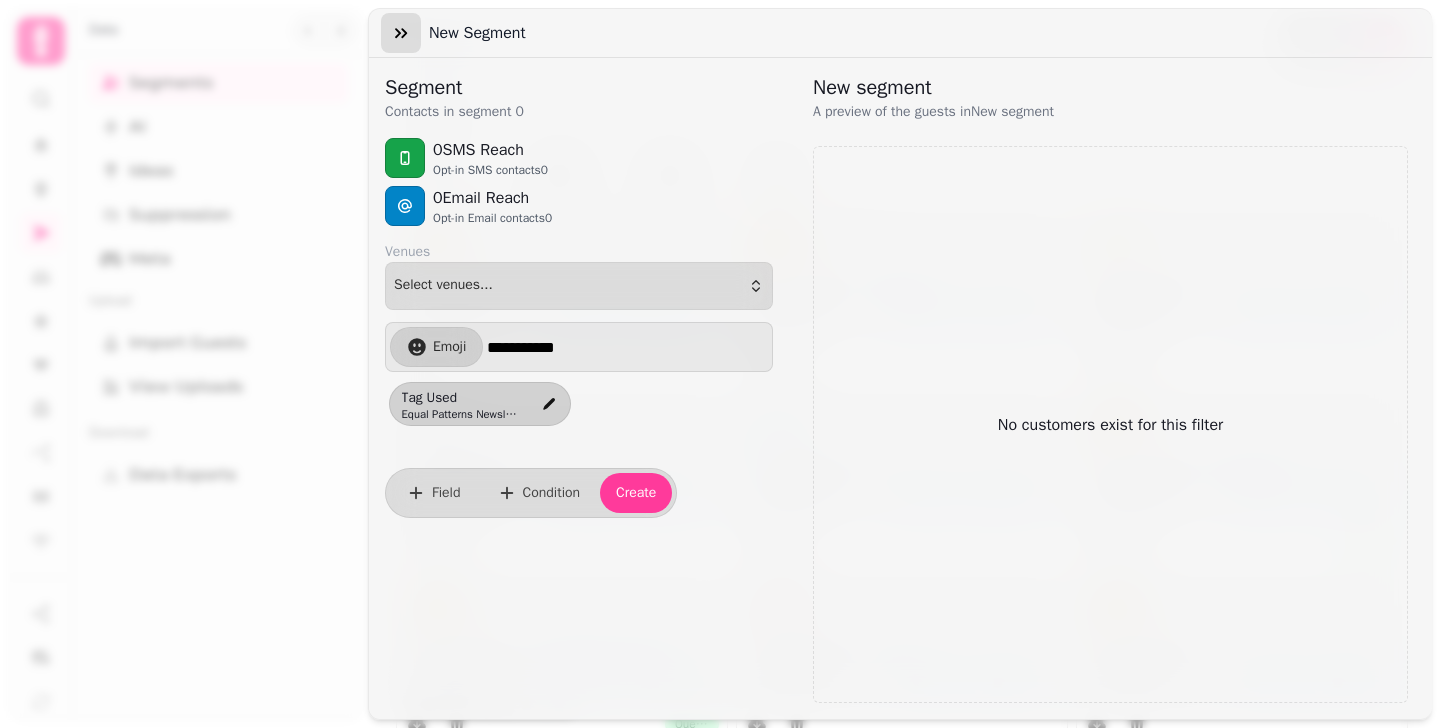 click 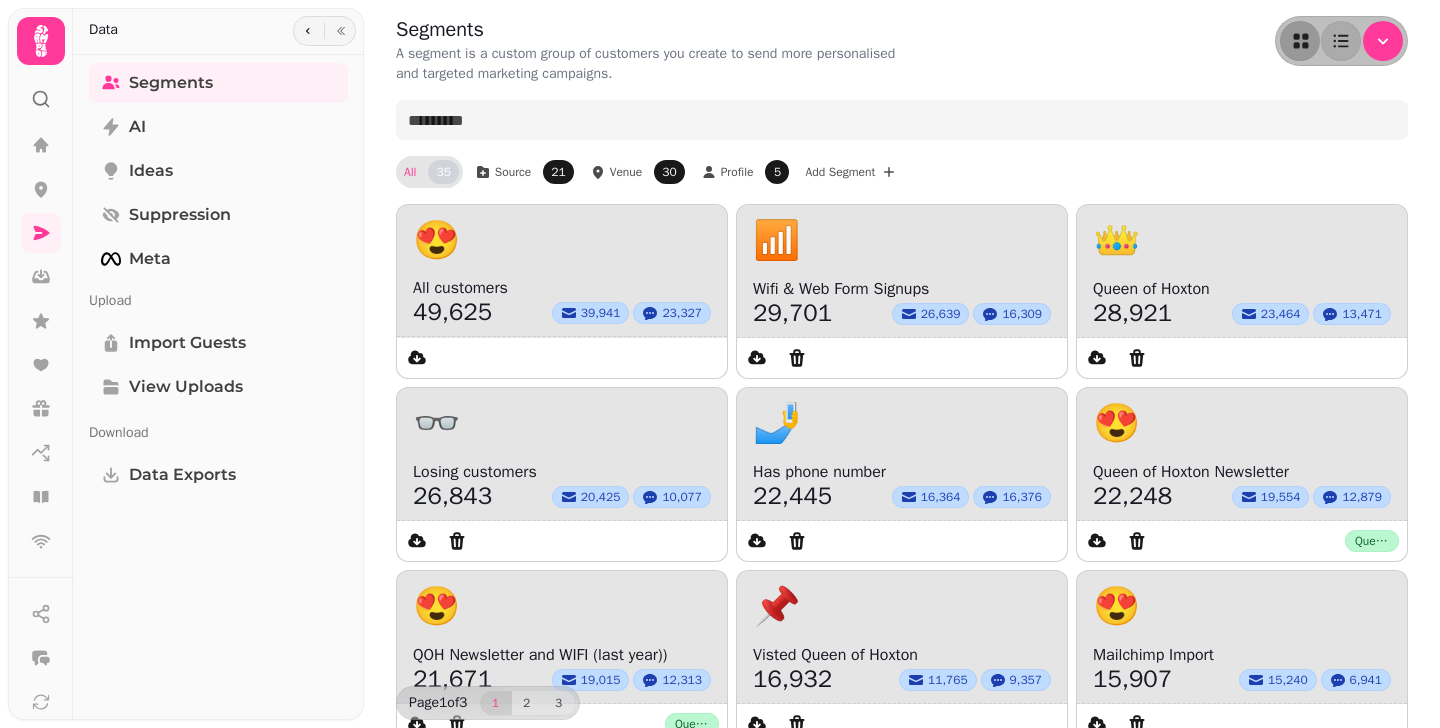 click on "Data" at bounding box center [218, 31] 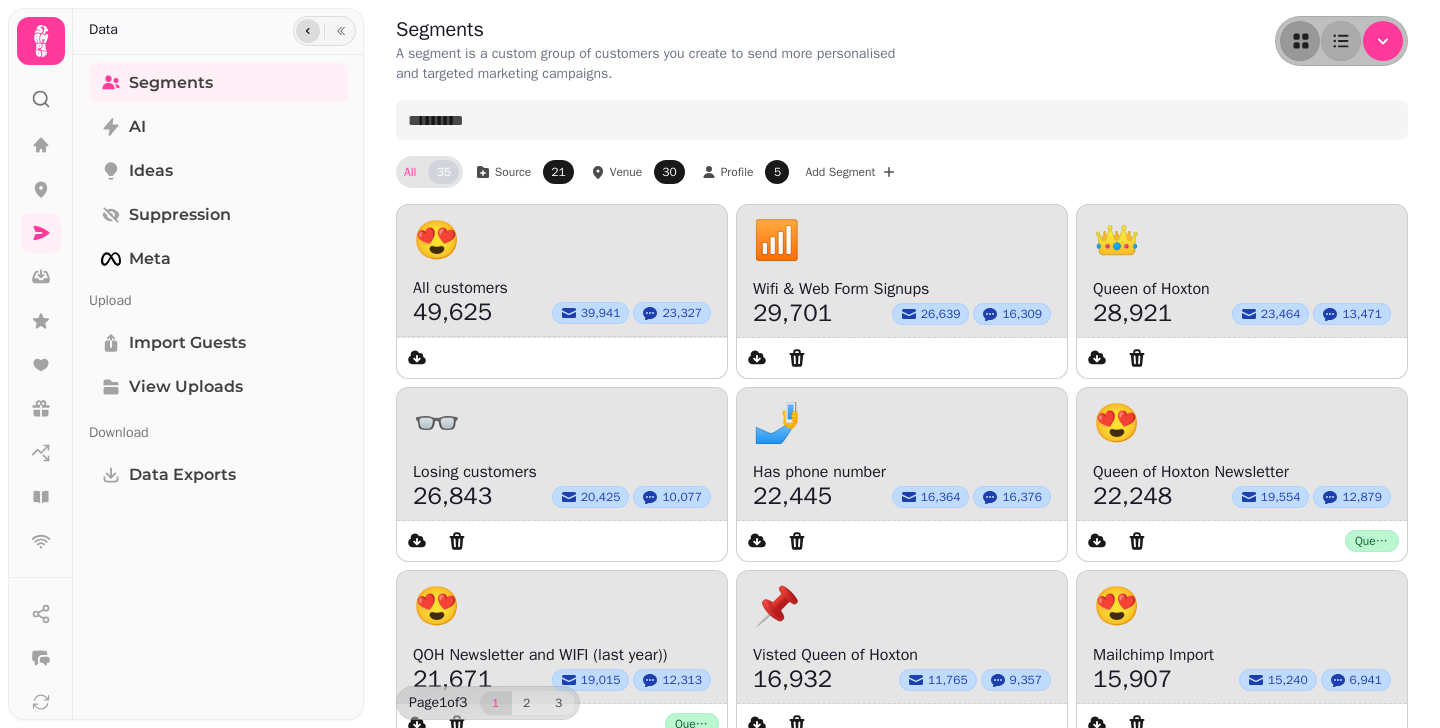 click 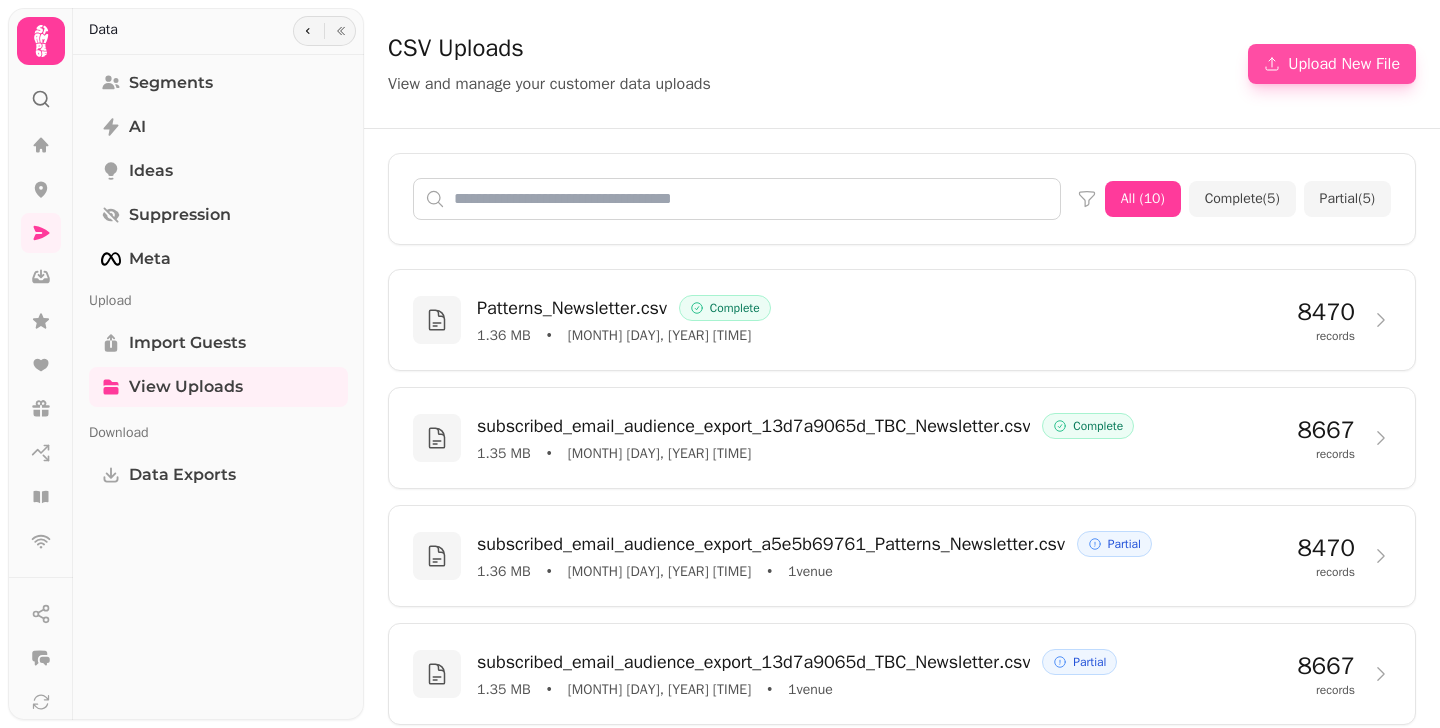 click on "Upload New File" at bounding box center [1332, 64] 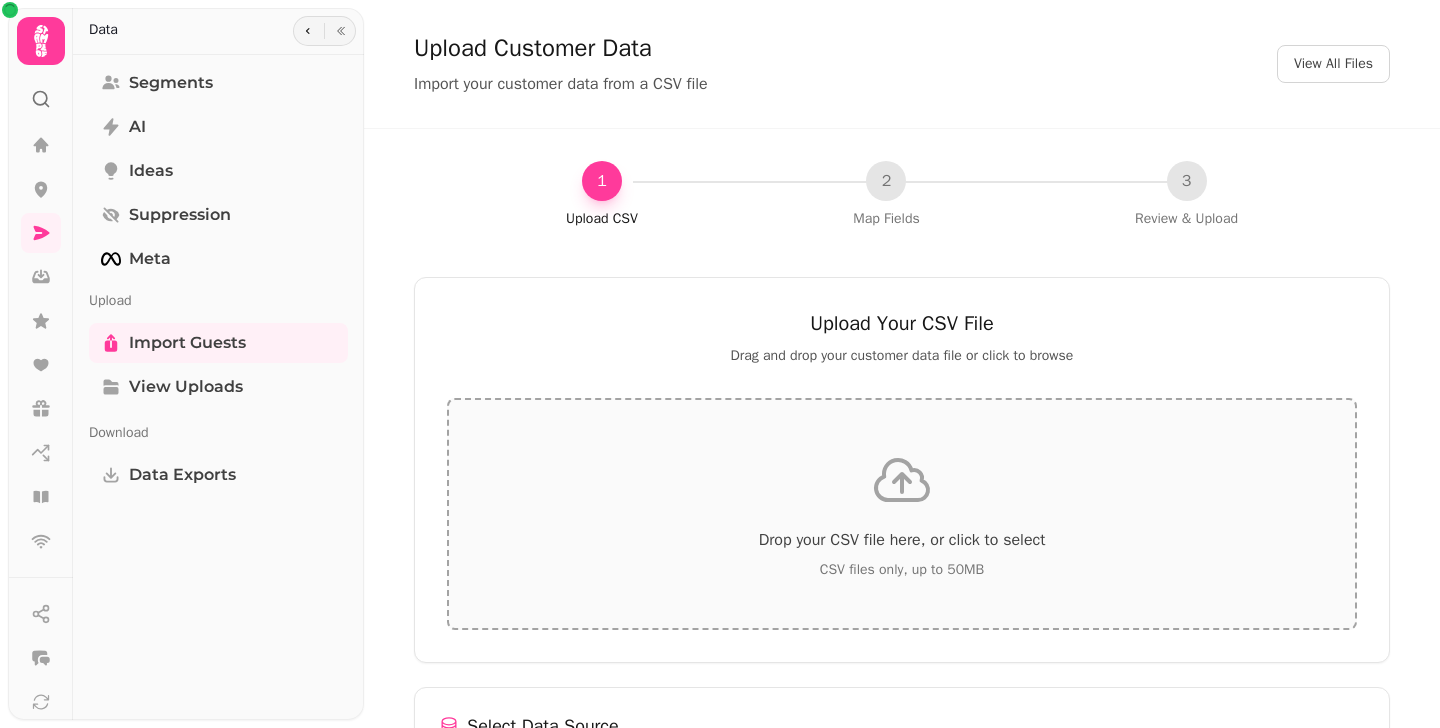 click on "Drop your CSV file here, or click to select CSV files only, up to 50MB" at bounding box center [902, 514] 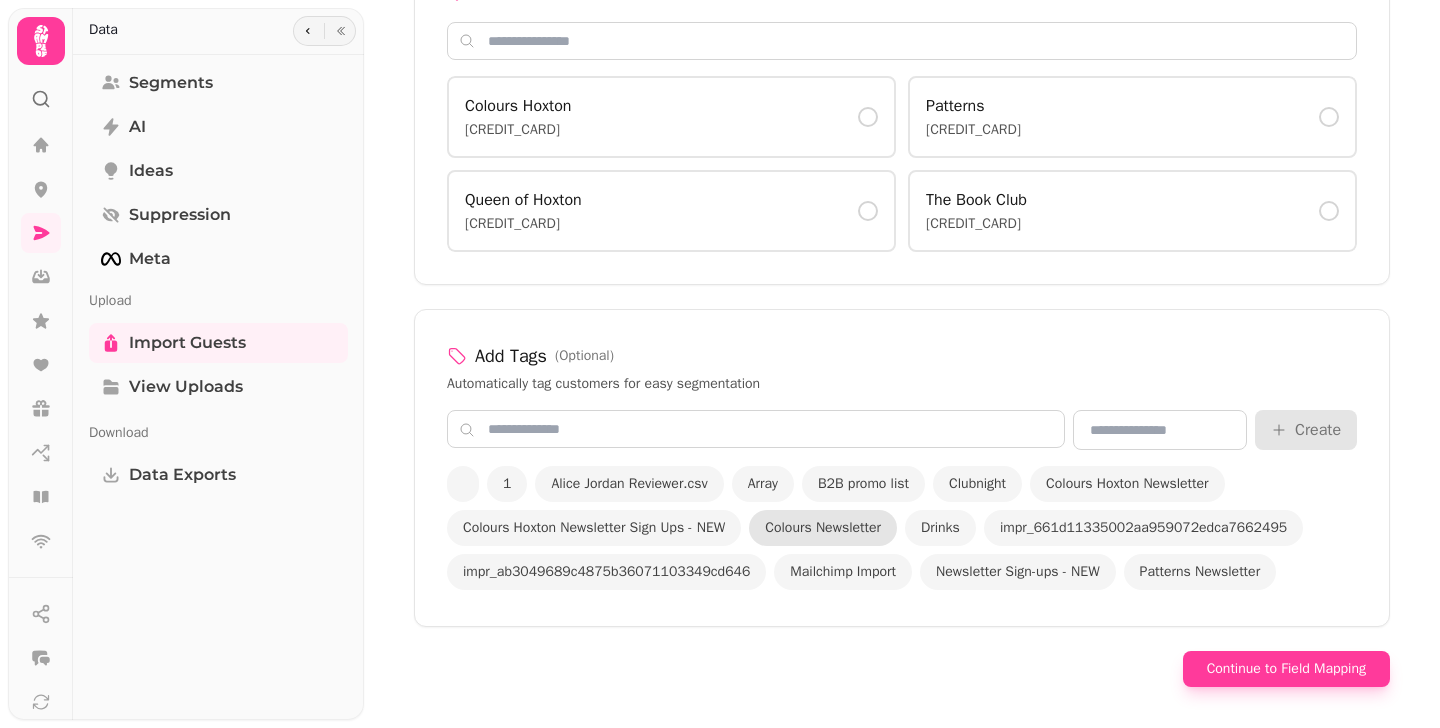 scroll, scrollTop: 1458, scrollLeft: 0, axis: vertical 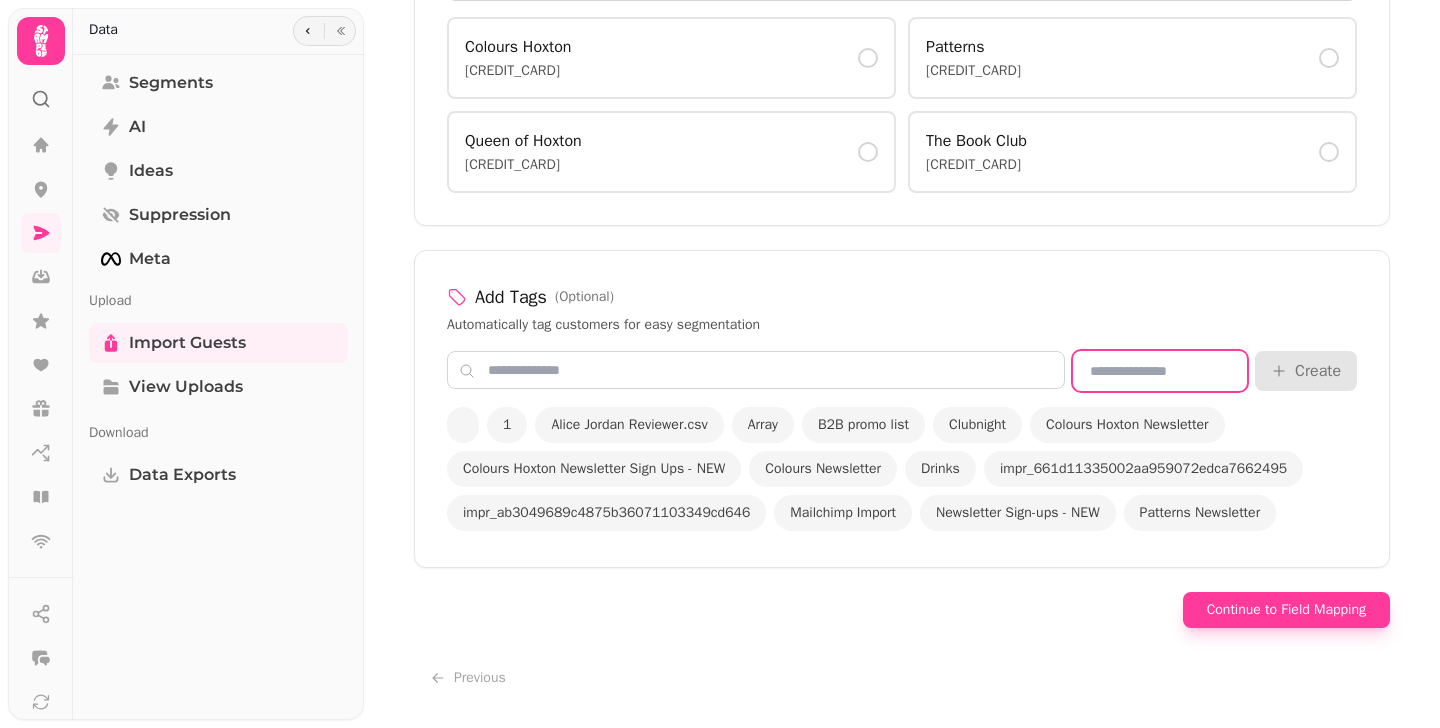click at bounding box center (1160, 371) 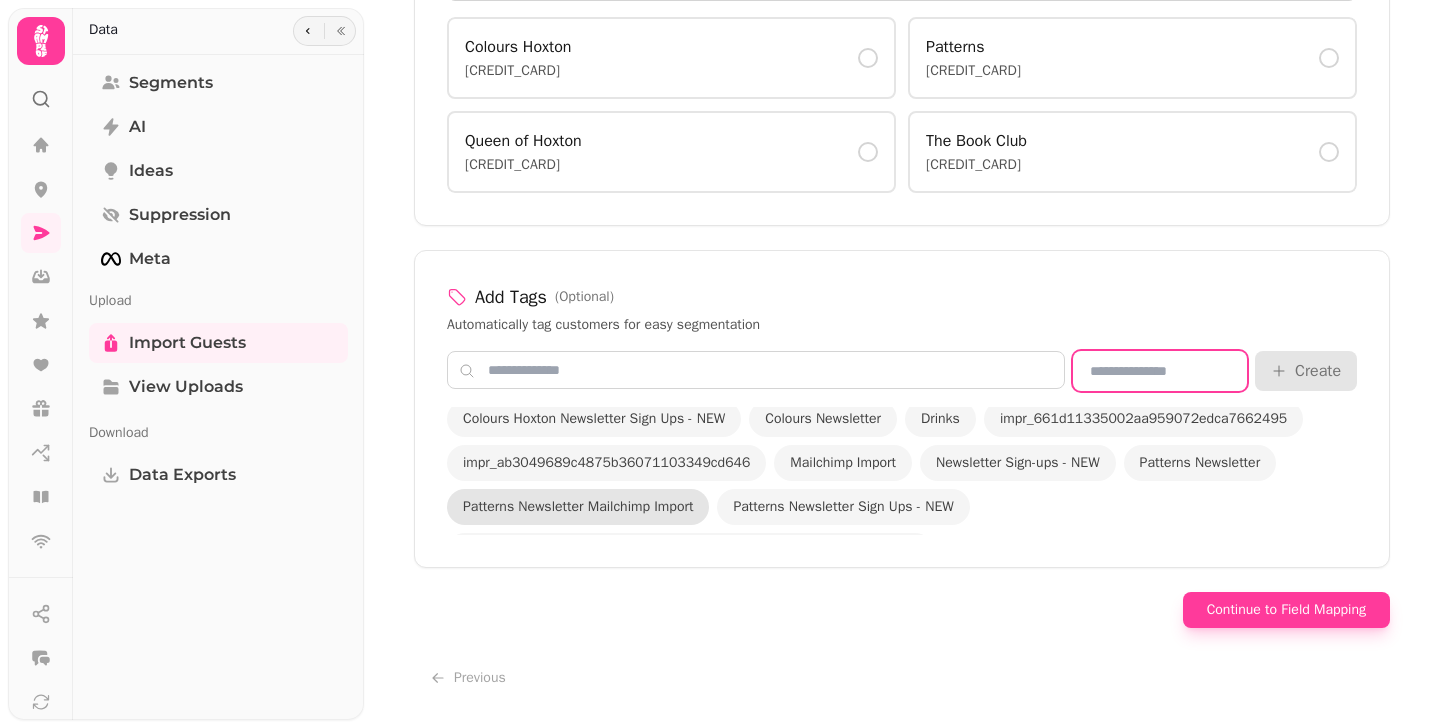 scroll, scrollTop: 53, scrollLeft: 0, axis: vertical 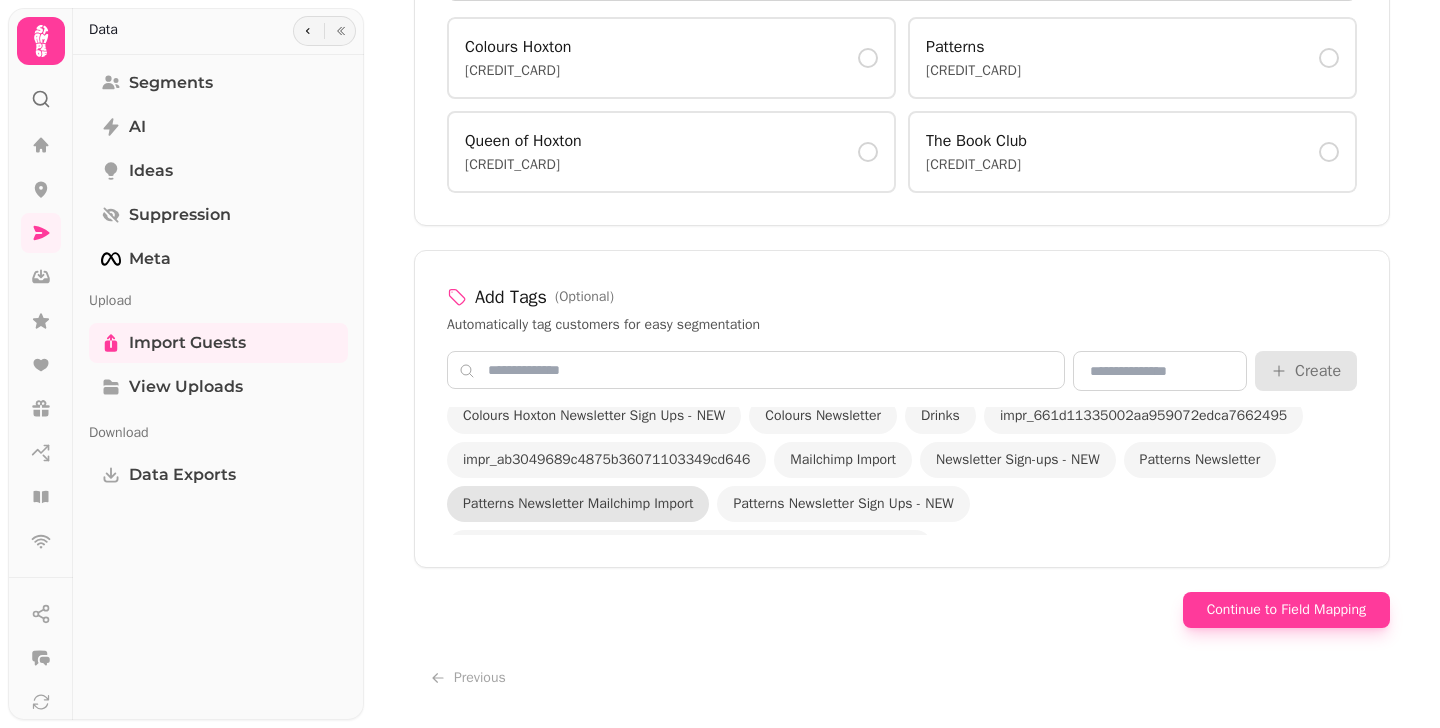 click on "Patterns Newsletter Mailchimp Import" at bounding box center (578, 504) 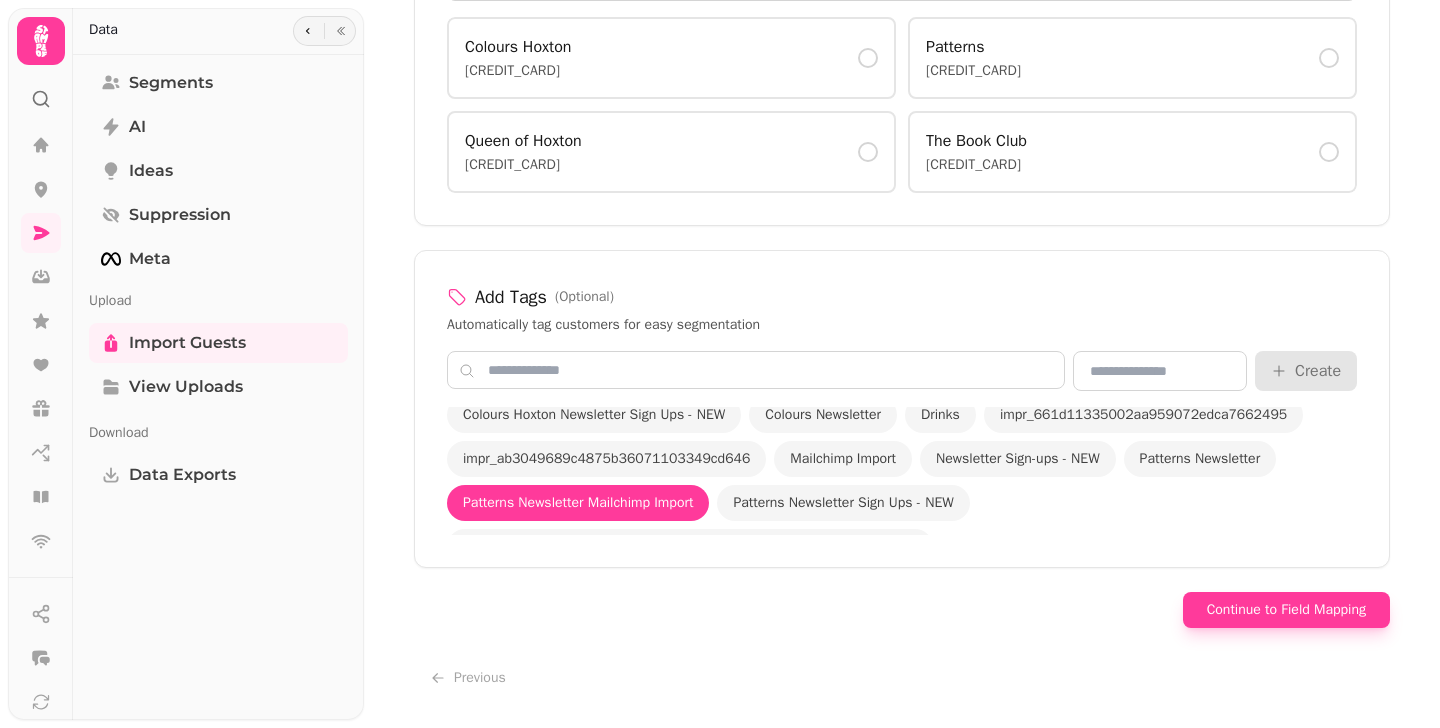 scroll, scrollTop: 70, scrollLeft: 0, axis: vertical 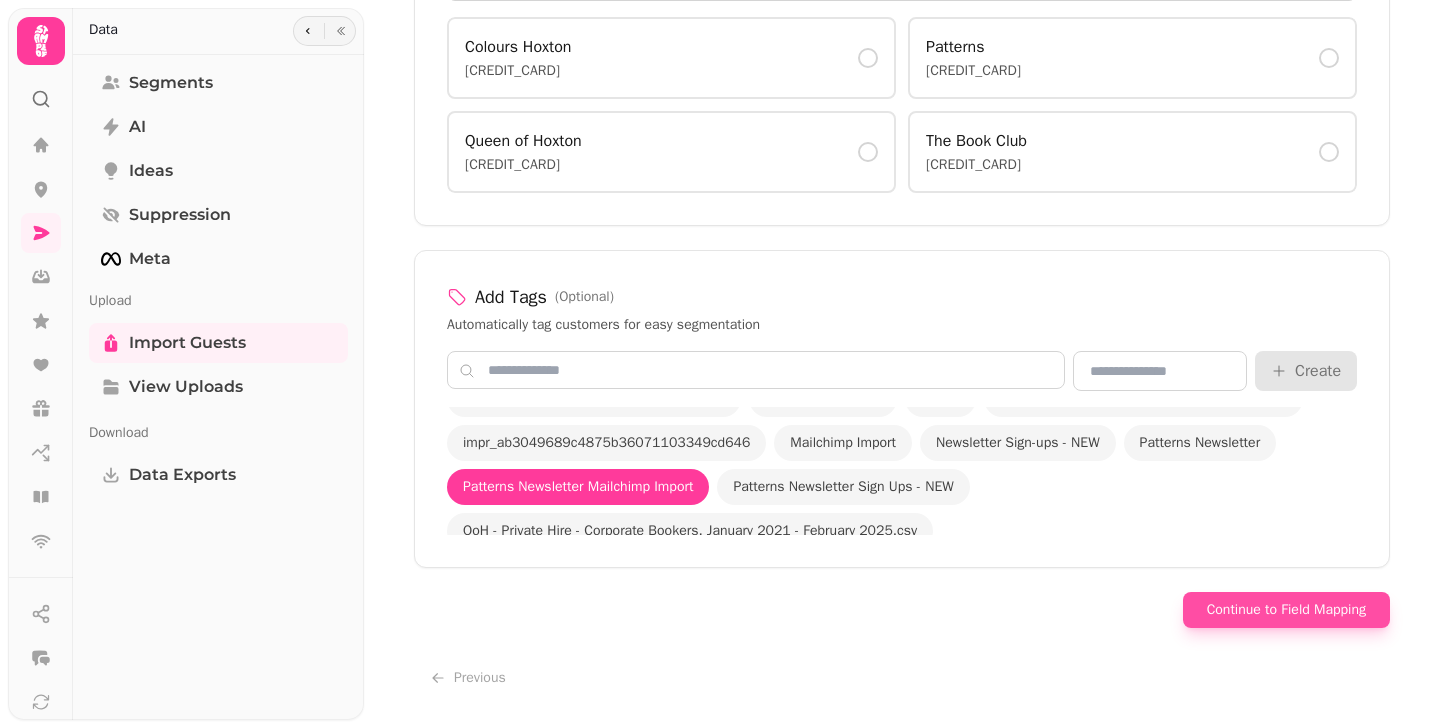 click on "Continue to Field Mapping" at bounding box center (1286, 610) 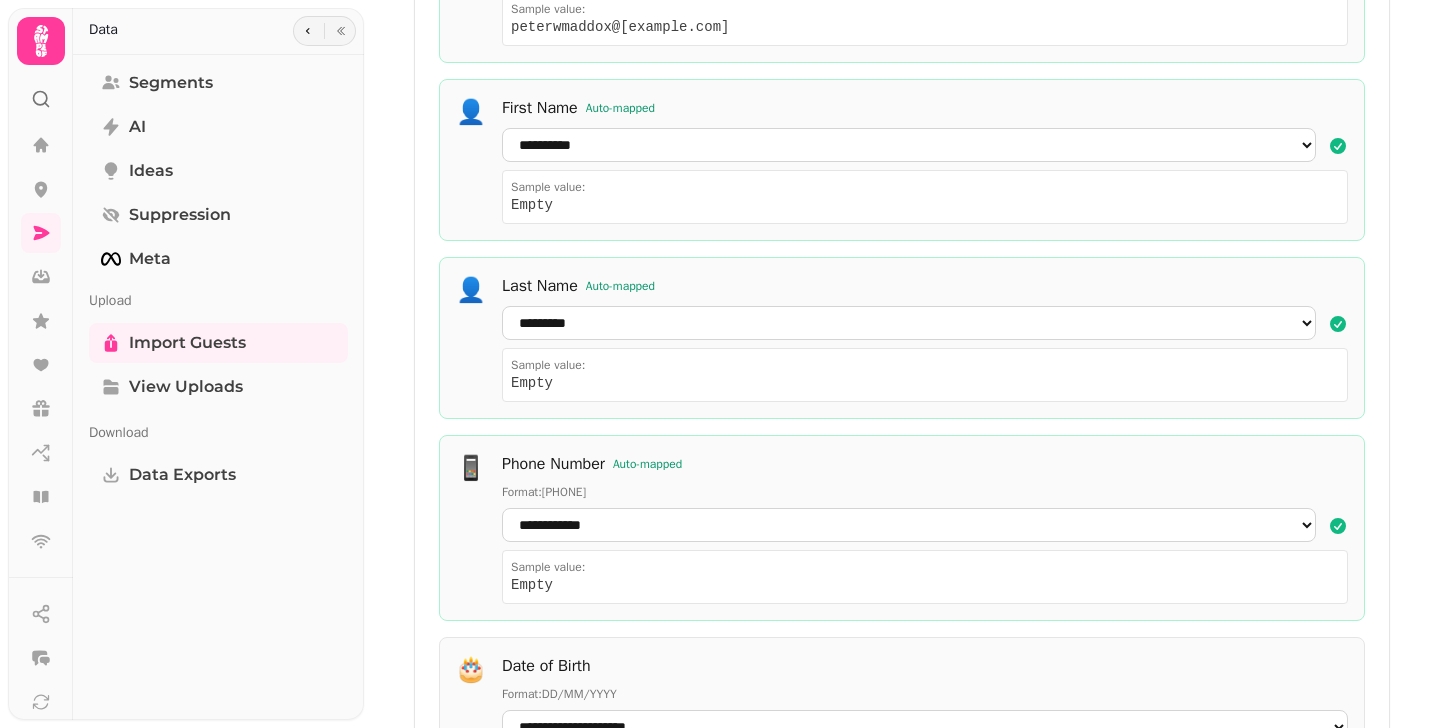 scroll, scrollTop: 53, scrollLeft: 0, axis: vertical 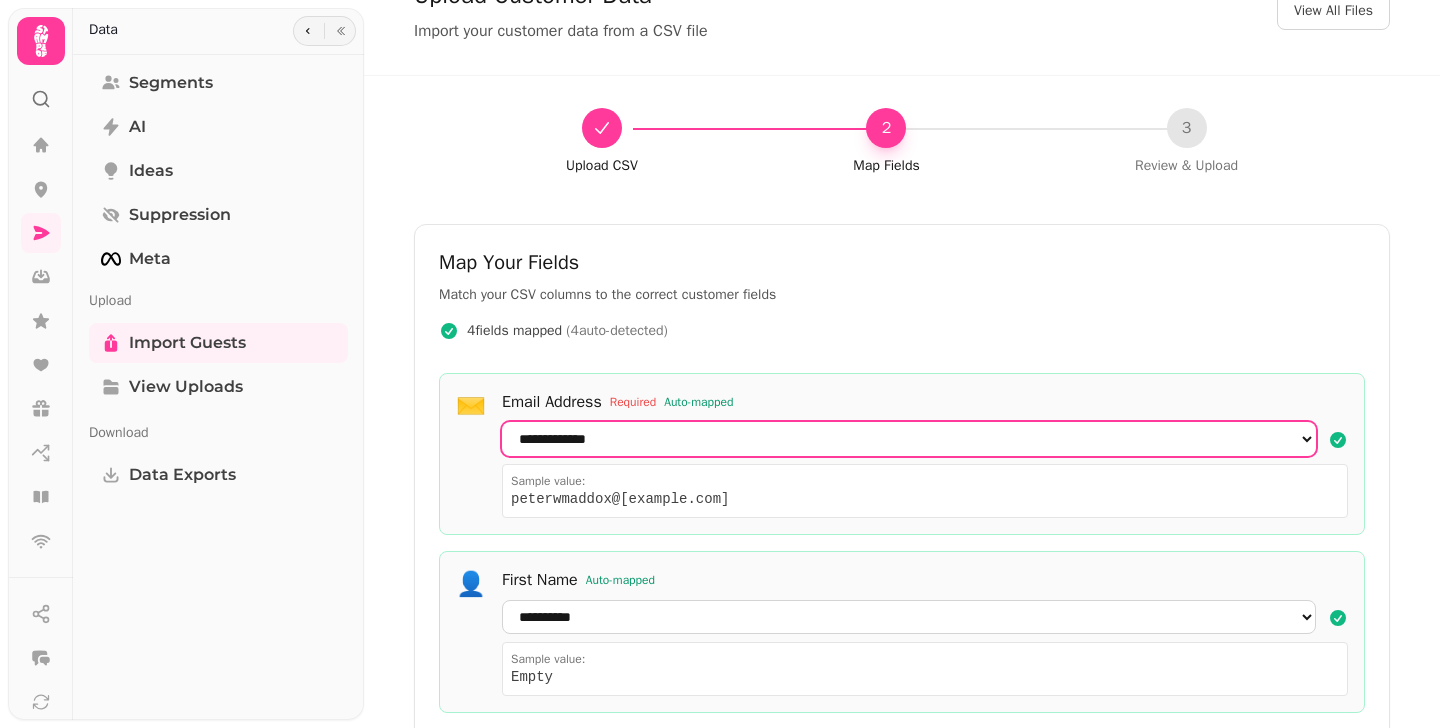 click on "**********" at bounding box center [909, 439] 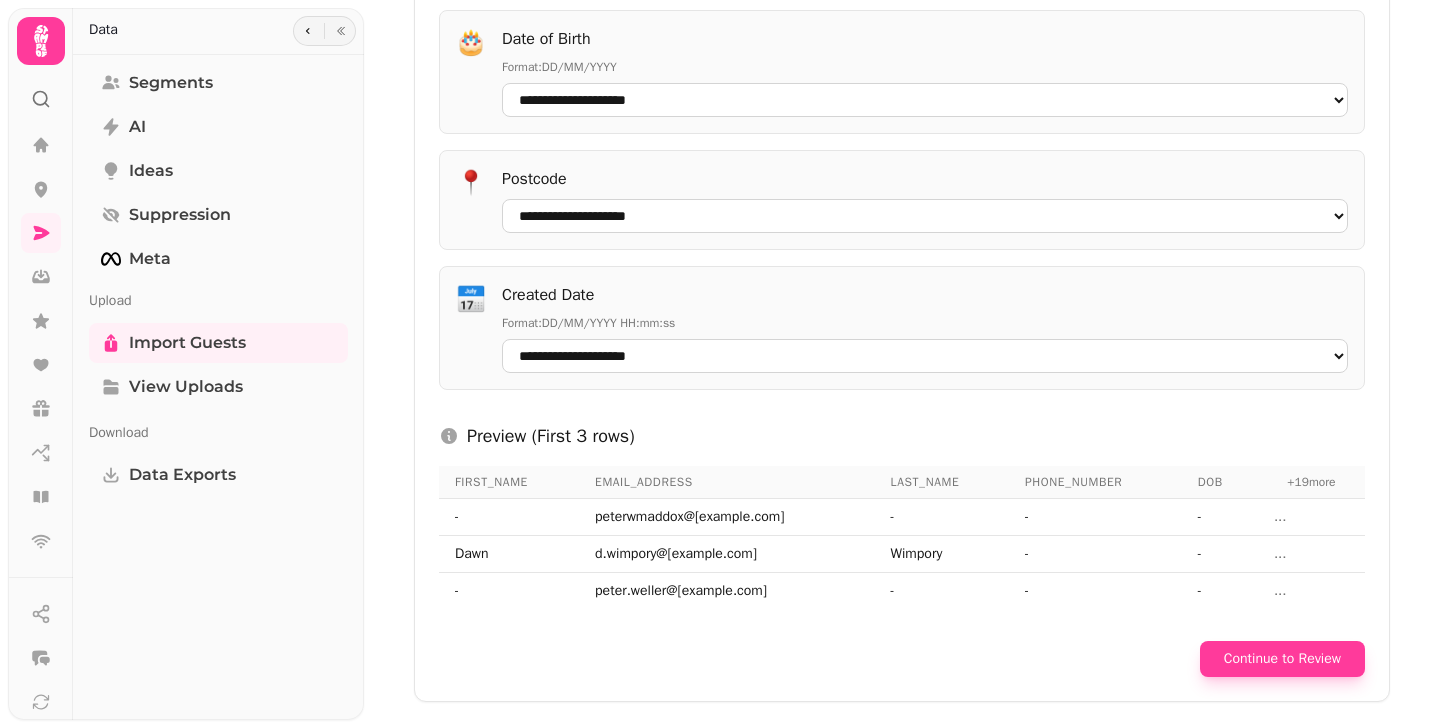 scroll, scrollTop: 1243, scrollLeft: 0, axis: vertical 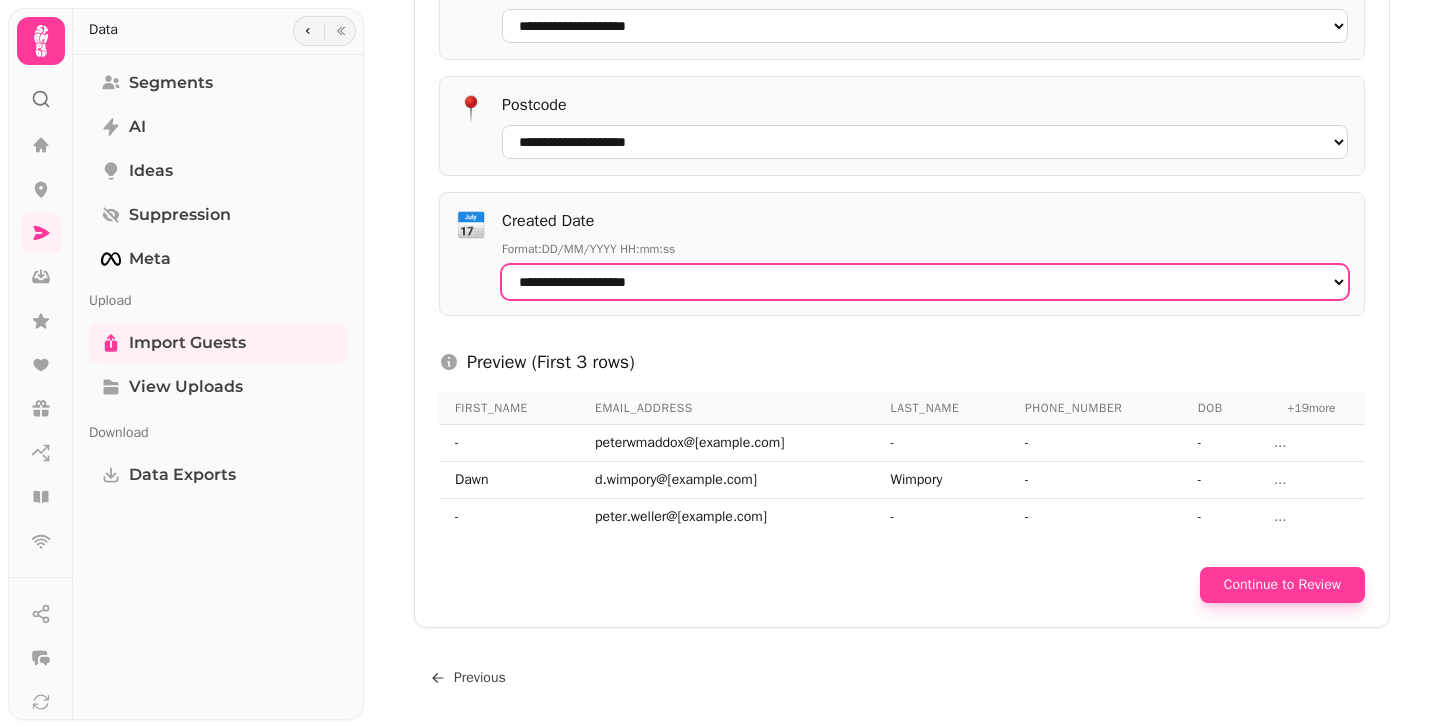 click on "**********" at bounding box center [925, 282] 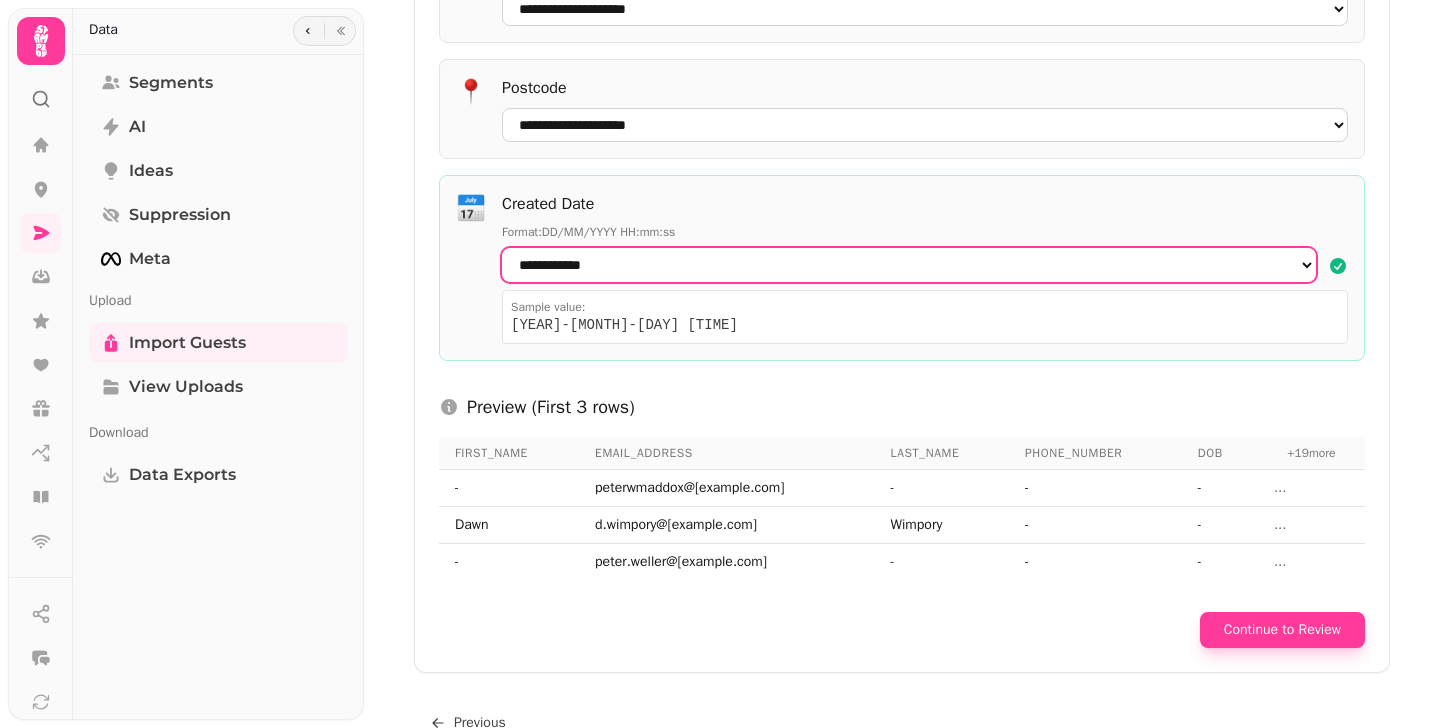 click on "**********" at bounding box center (909, 265) 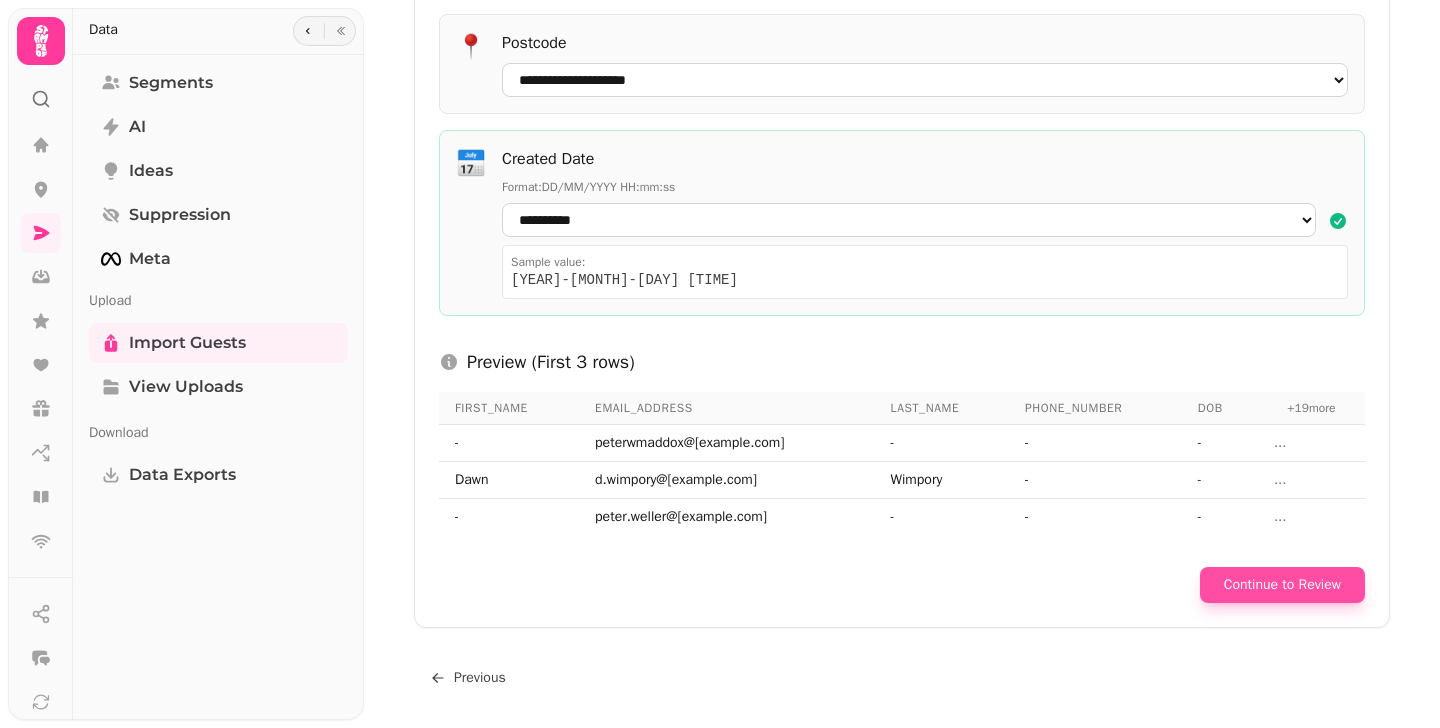 click on "Continue to Review" at bounding box center [1282, 585] 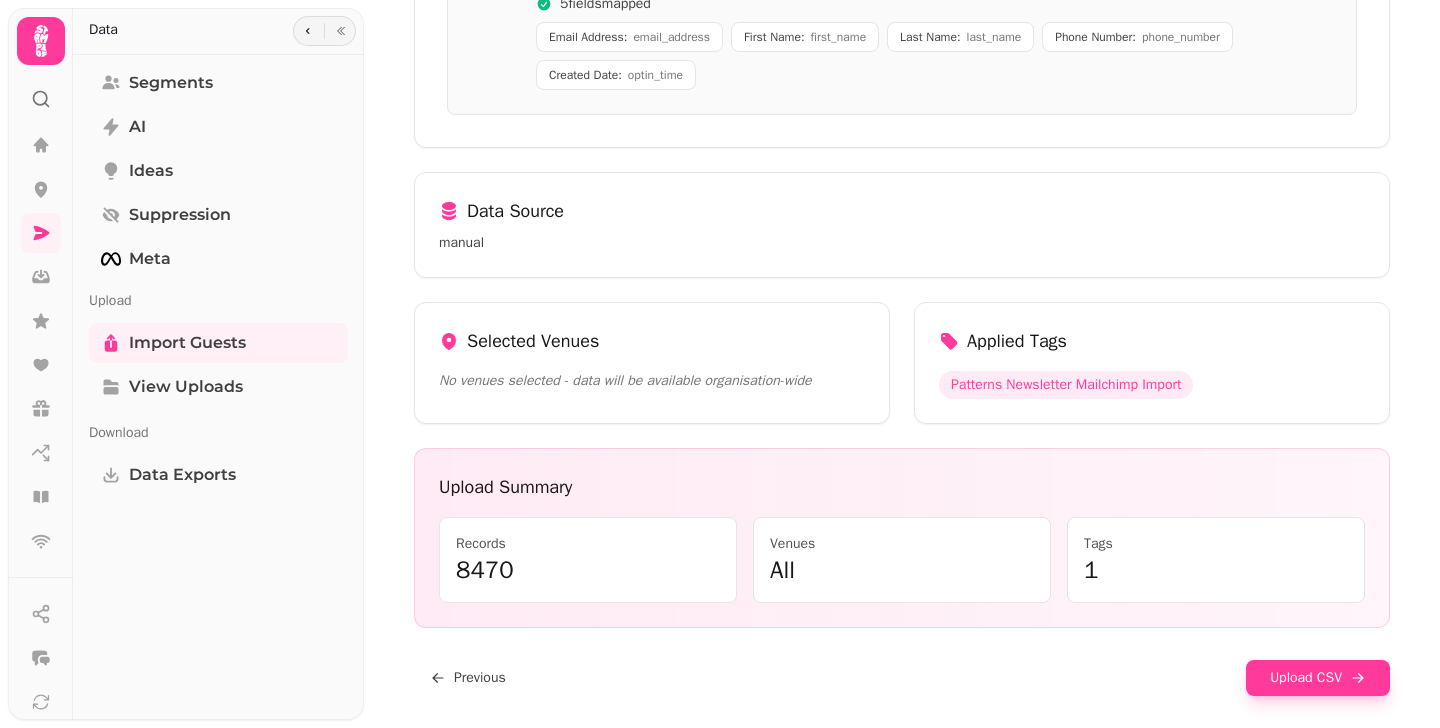 scroll, scrollTop: 461, scrollLeft: 0, axis: vertical 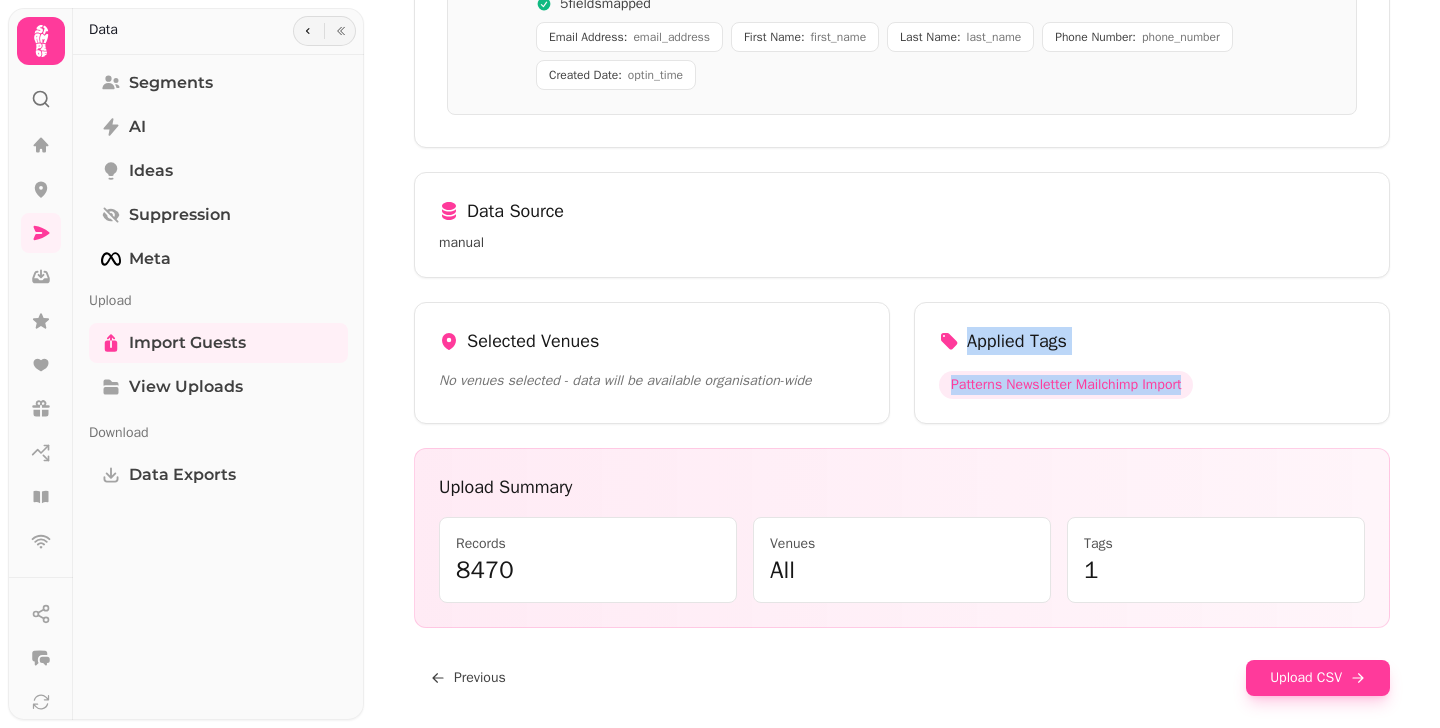 drag, startPoint x: 1235, startPoint y: 386, endPoint x: 917, endPoint y: 331, distance: 322.72125 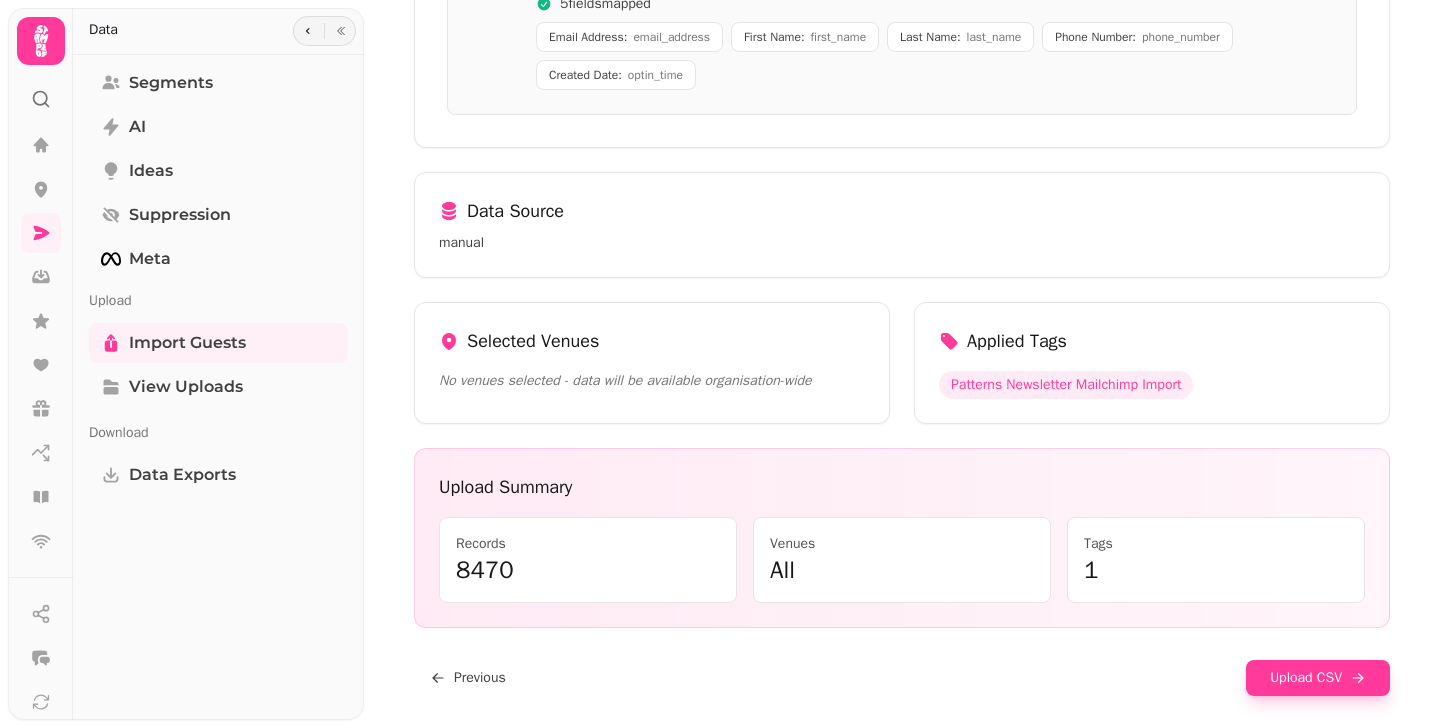 click on "Applied Tags Patterns Newsletter Mailchimp Import" at bounding box center [1152, 363] 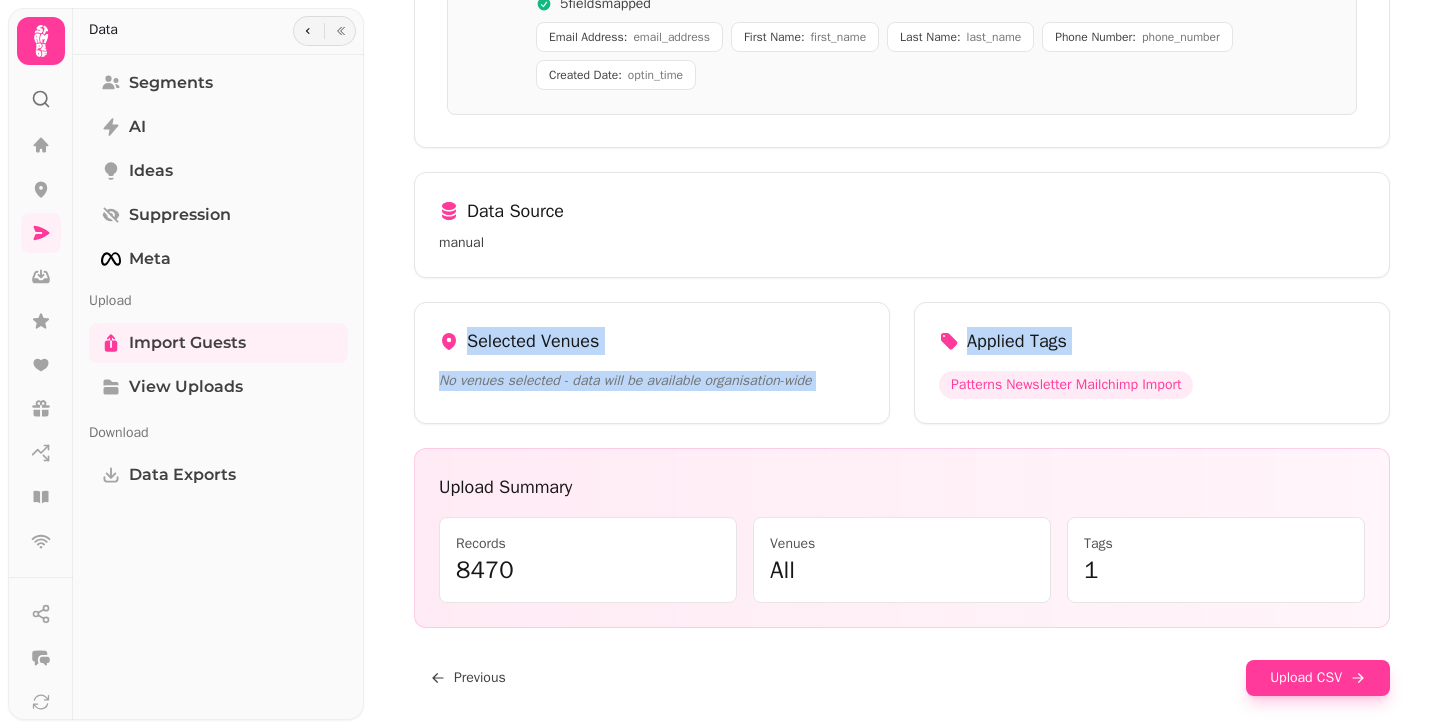 drag, startPoint x: 550, startPoint y: 312, endPoint x: 1276, endPoint y: 369, distance: 728.2342 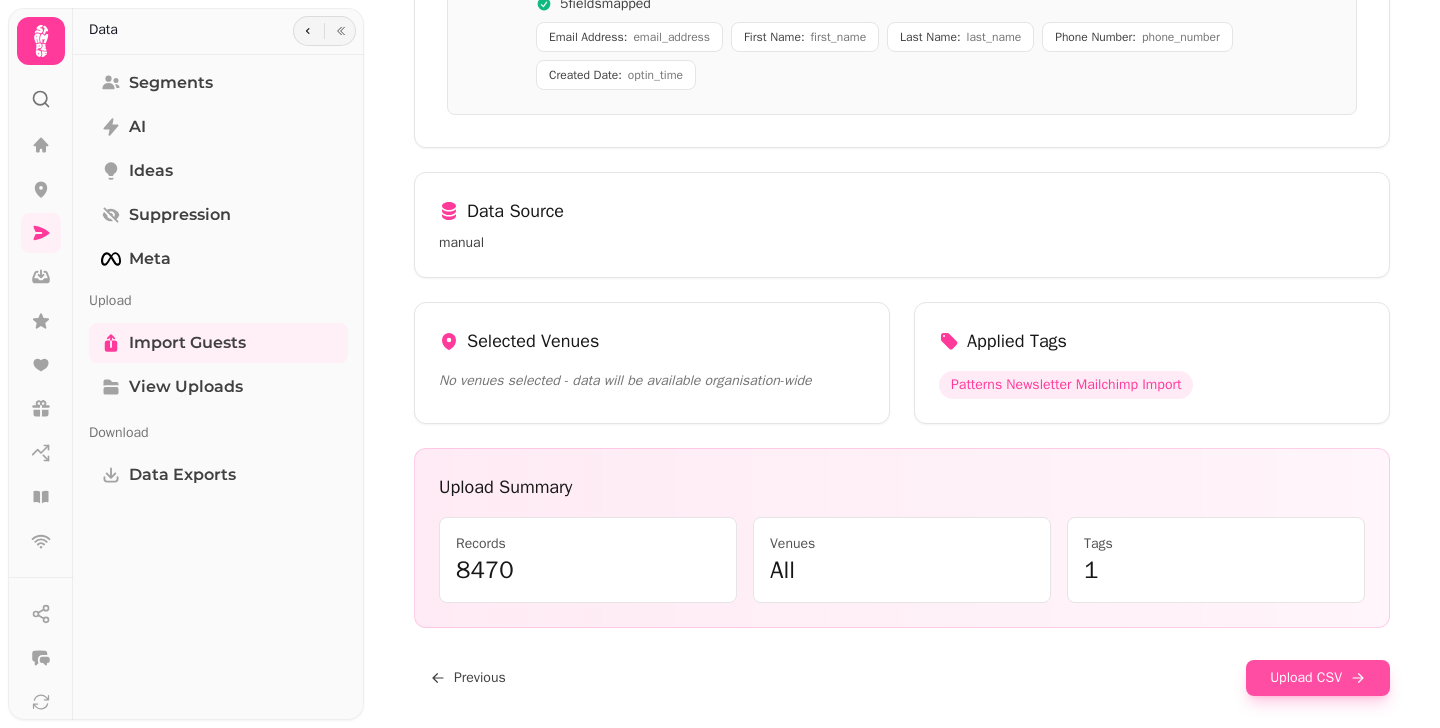 click on "Upload CSV" at bounding box center (1318, 678) 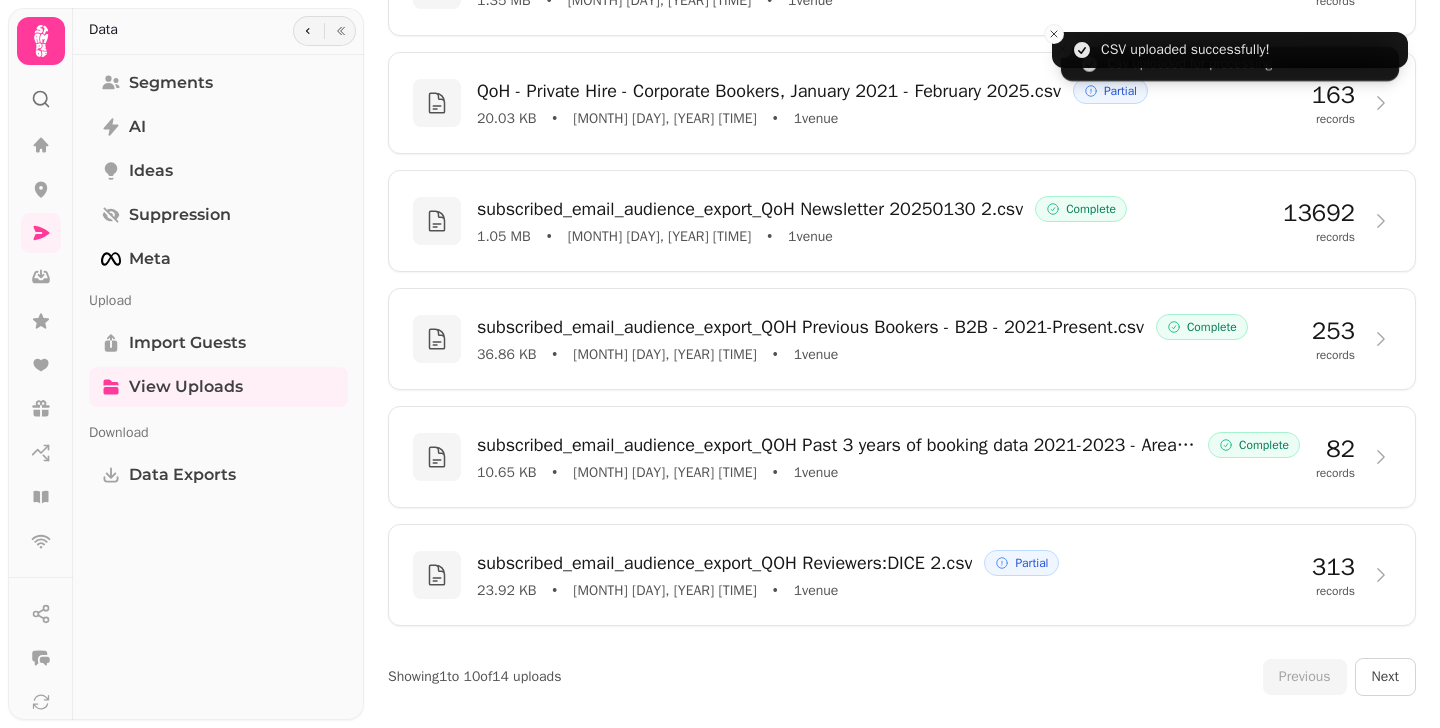 scroll, scrollTop: 0, scrollLeft: 0, axis: both 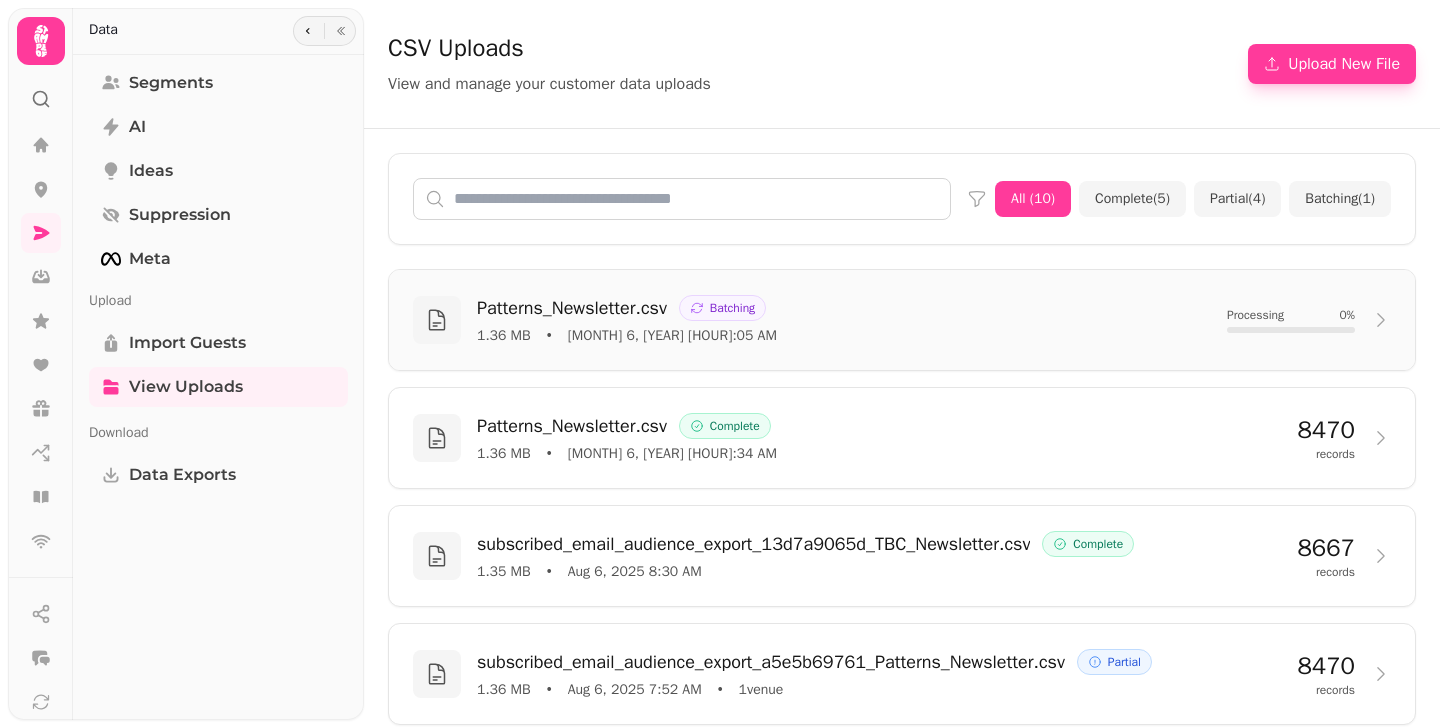 click 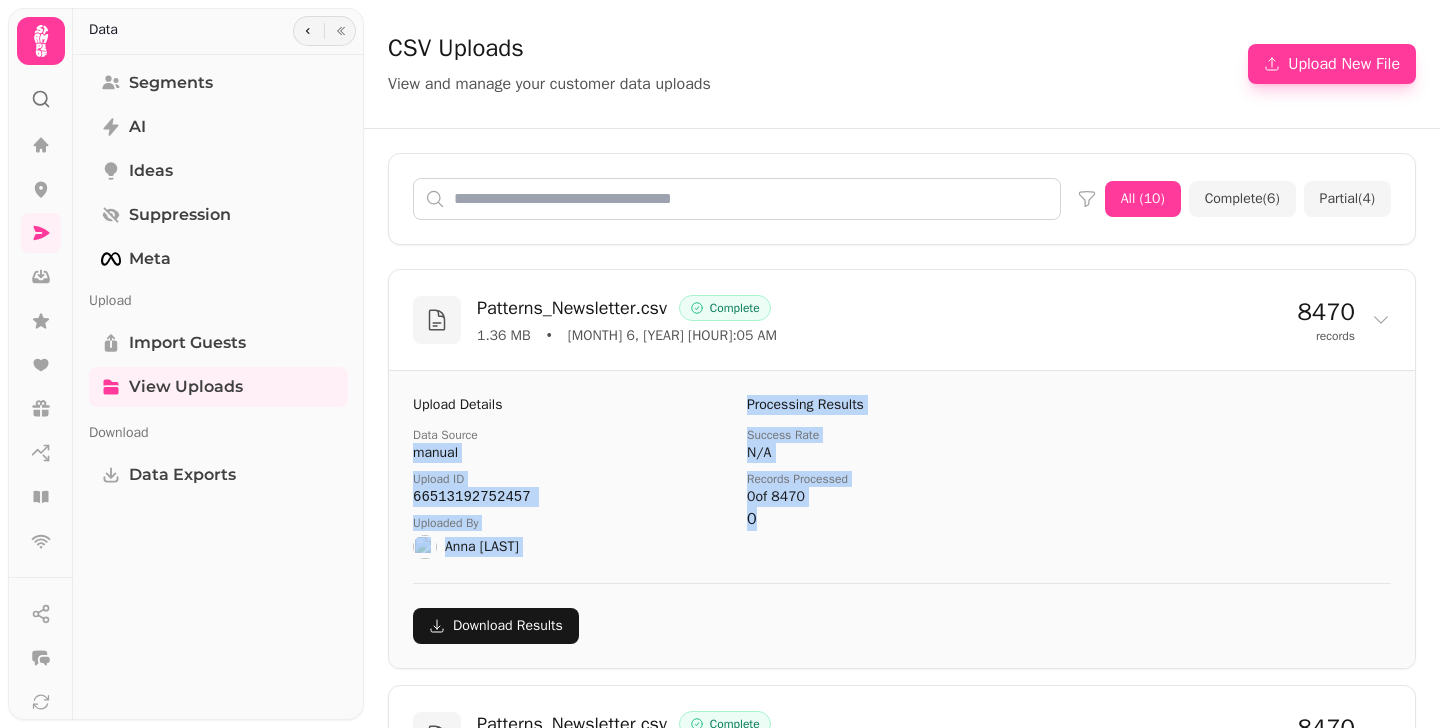 drag, startPoint x: 575, startPoint y: 551, endPoint x: 491, endPoint y: 439, distance: 140 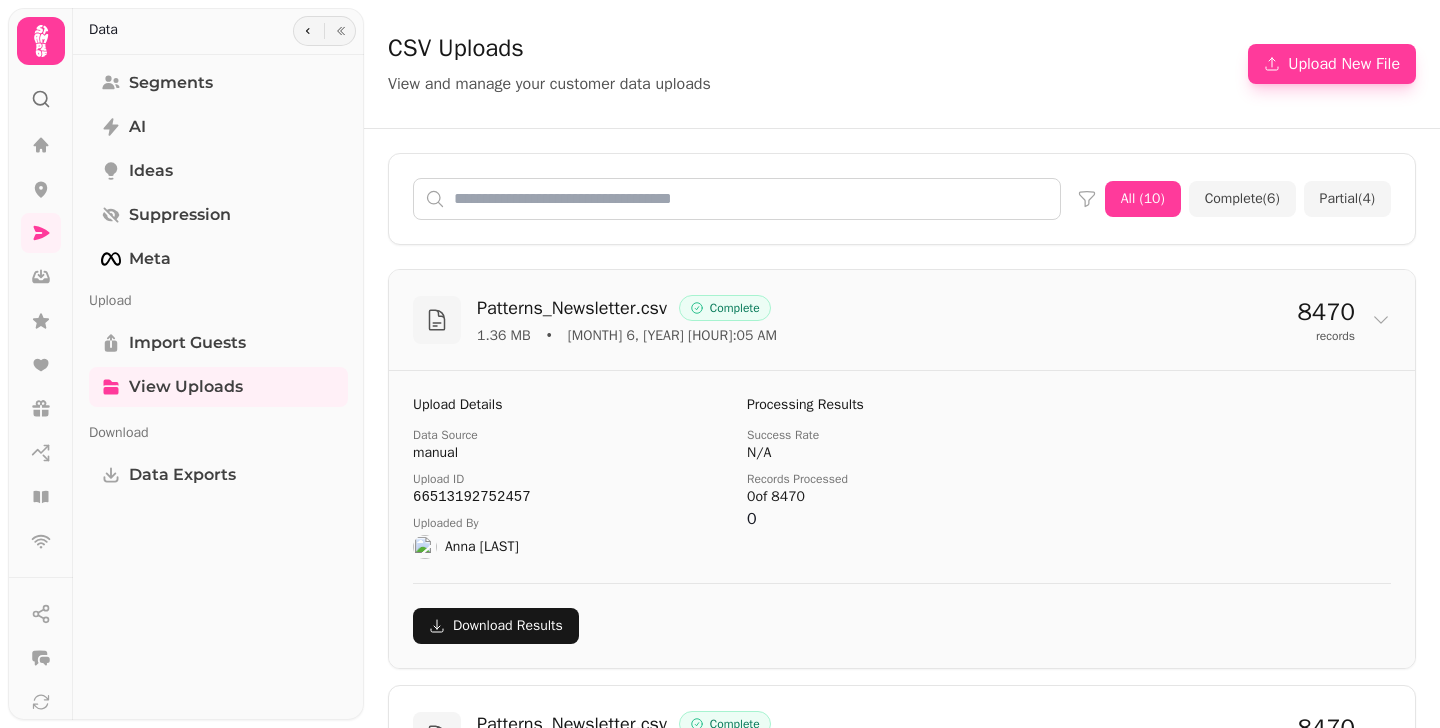 click 